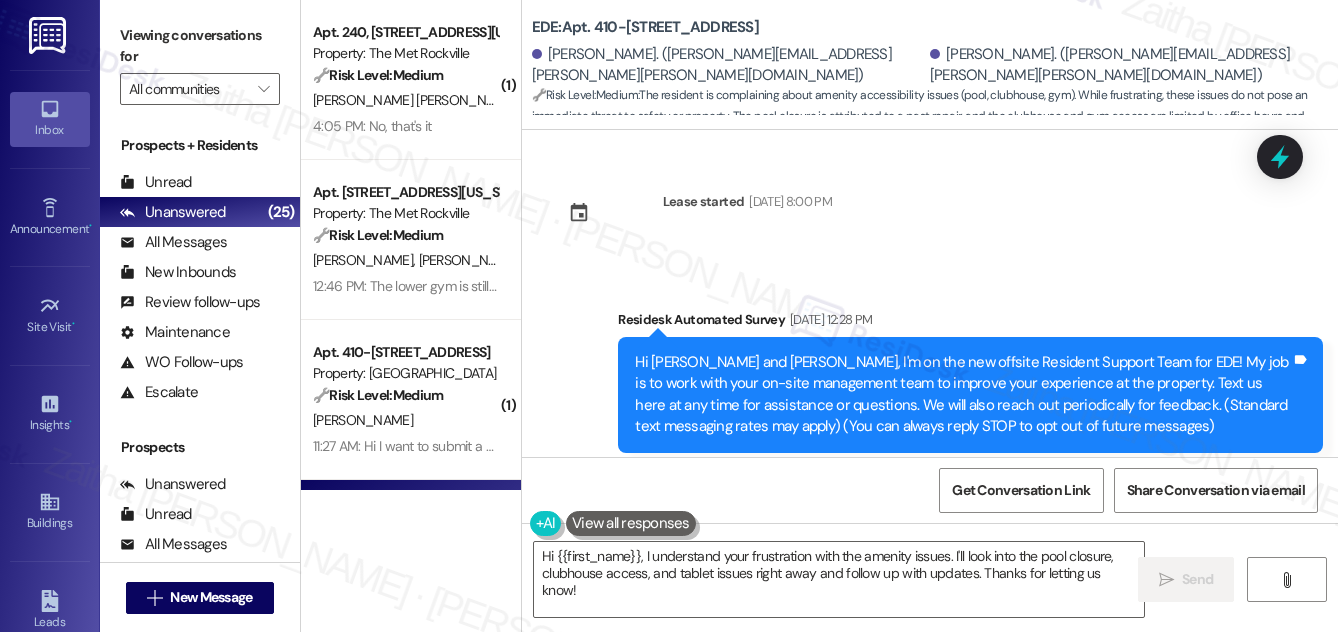 scroll, scrollTop: 0, scrollLeft: 0, axis: both 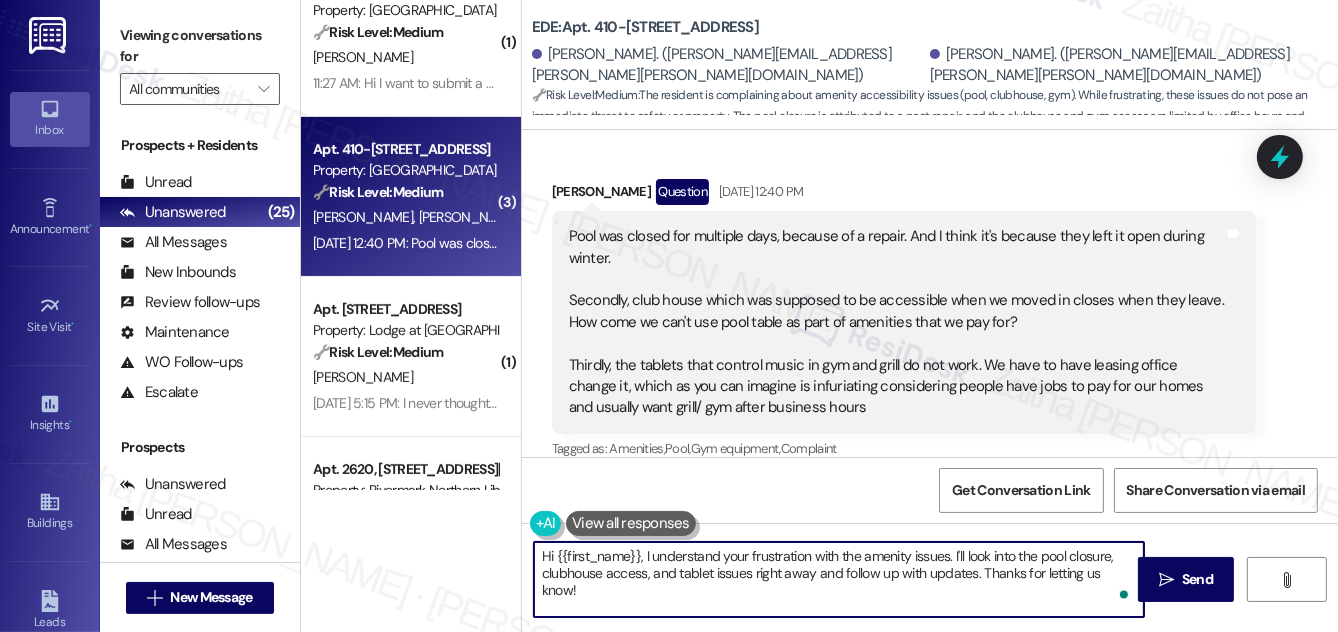 drag, startPoint x: 813, startPoint y: 572, endPoint x: 751, endPoint y: 566, distance: 62.289646 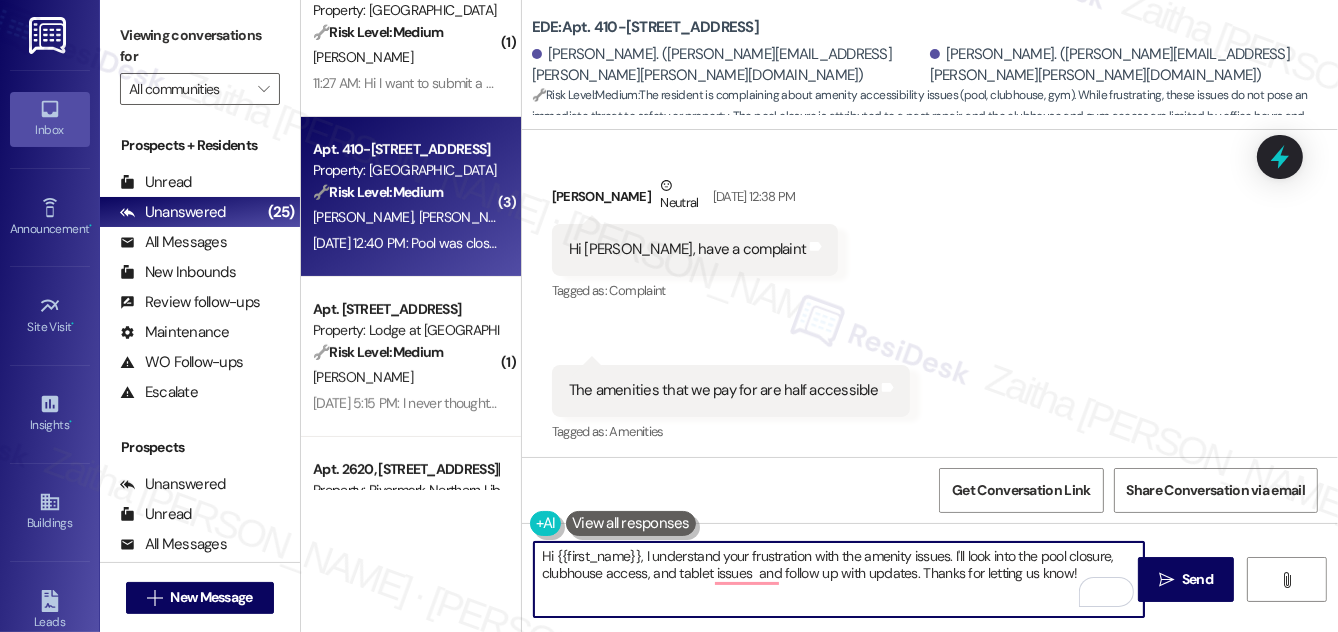 scroll, scrollTop: 967, scrollLeft: 0, axis: vertical 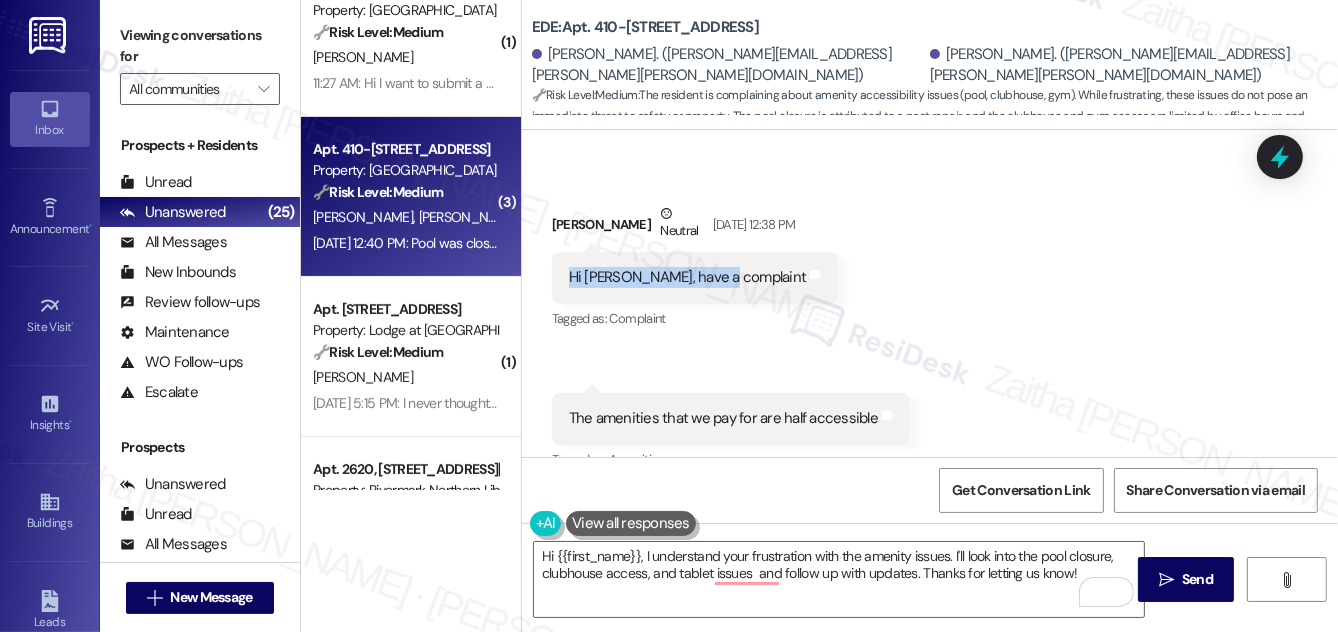 drag, startPoint x: 557, startPoint y: 253, endPoint x: 733, endPoint y: 253, distance: 176 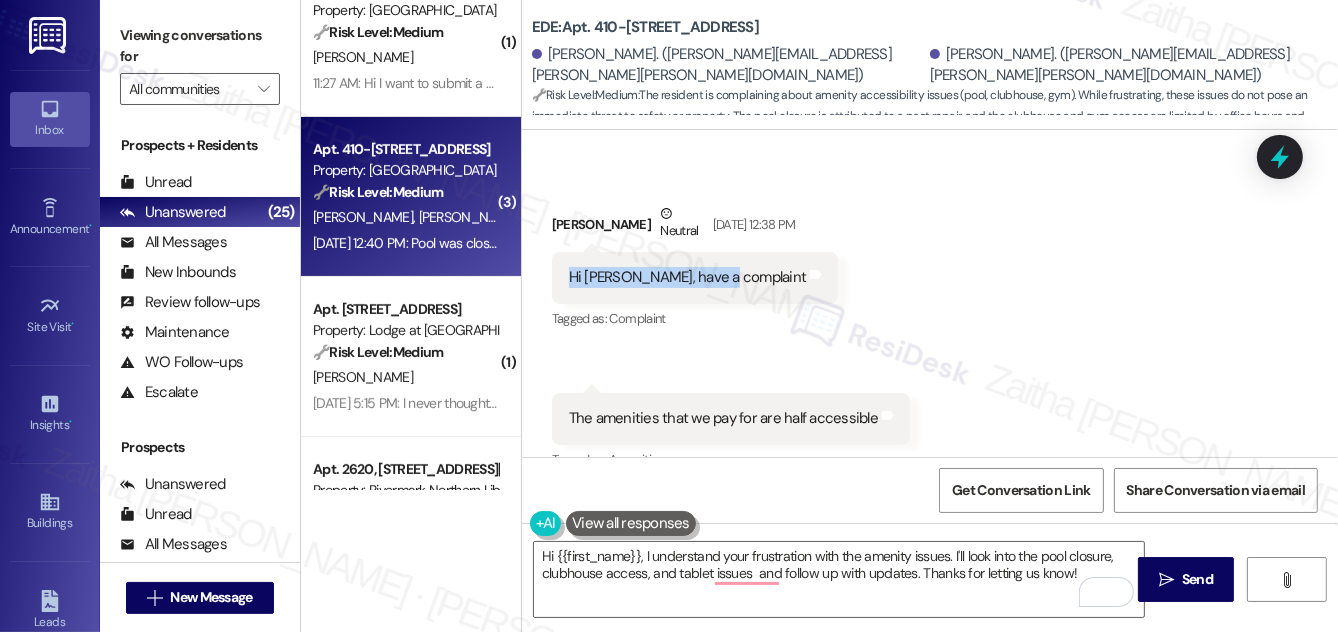 click on "Hi Jay, have a complaint
Tags and notes" at bounding box center (695, 277) 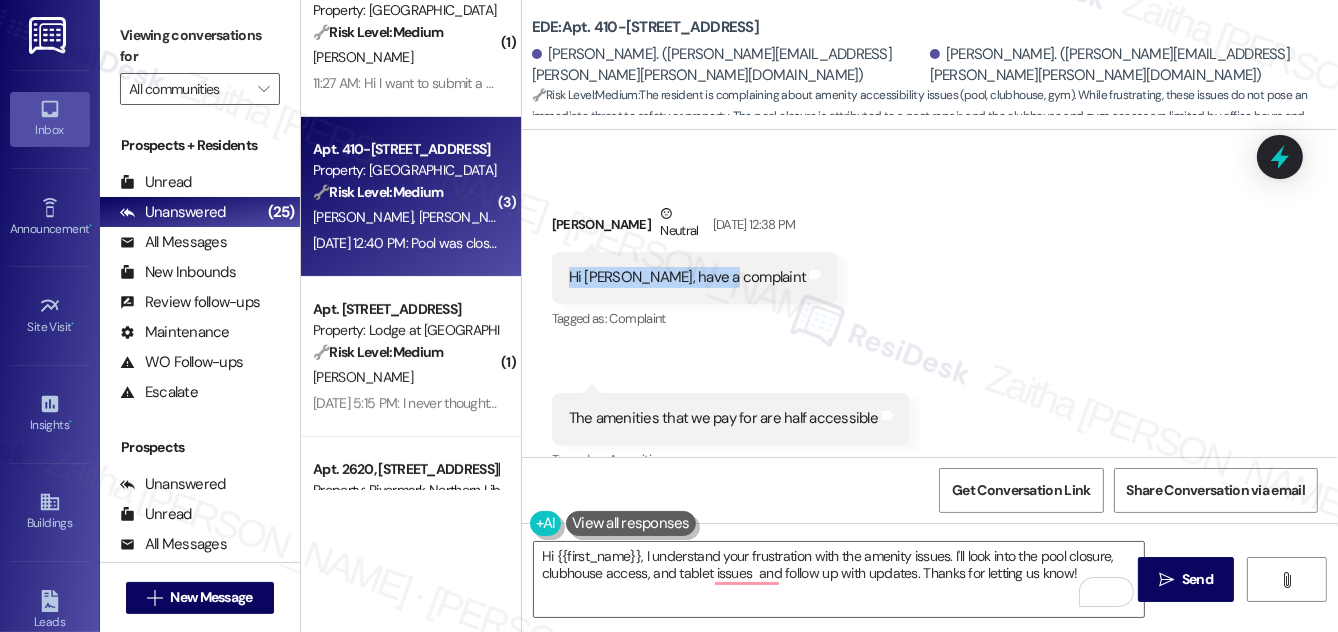 copy on "Hi Jay, have a complaint" 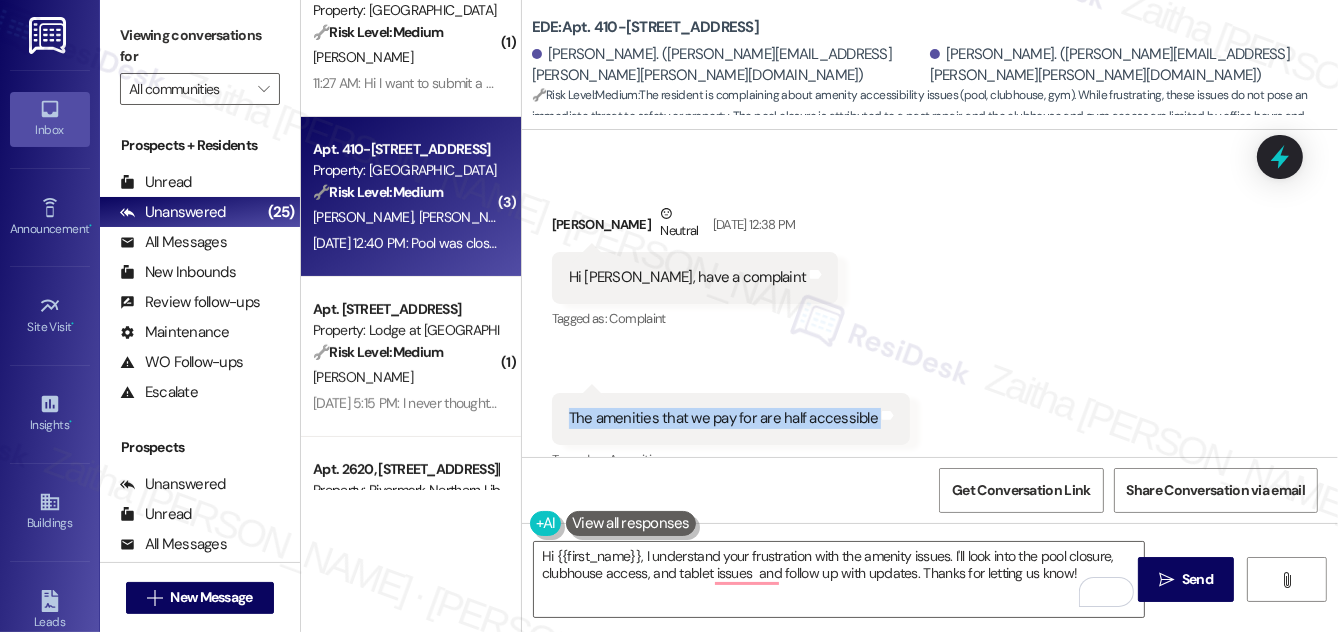drag, startPoint x: 563, startPoint y: 392, endPoint x: 877, endPoint y: 410, distance: 314.5155 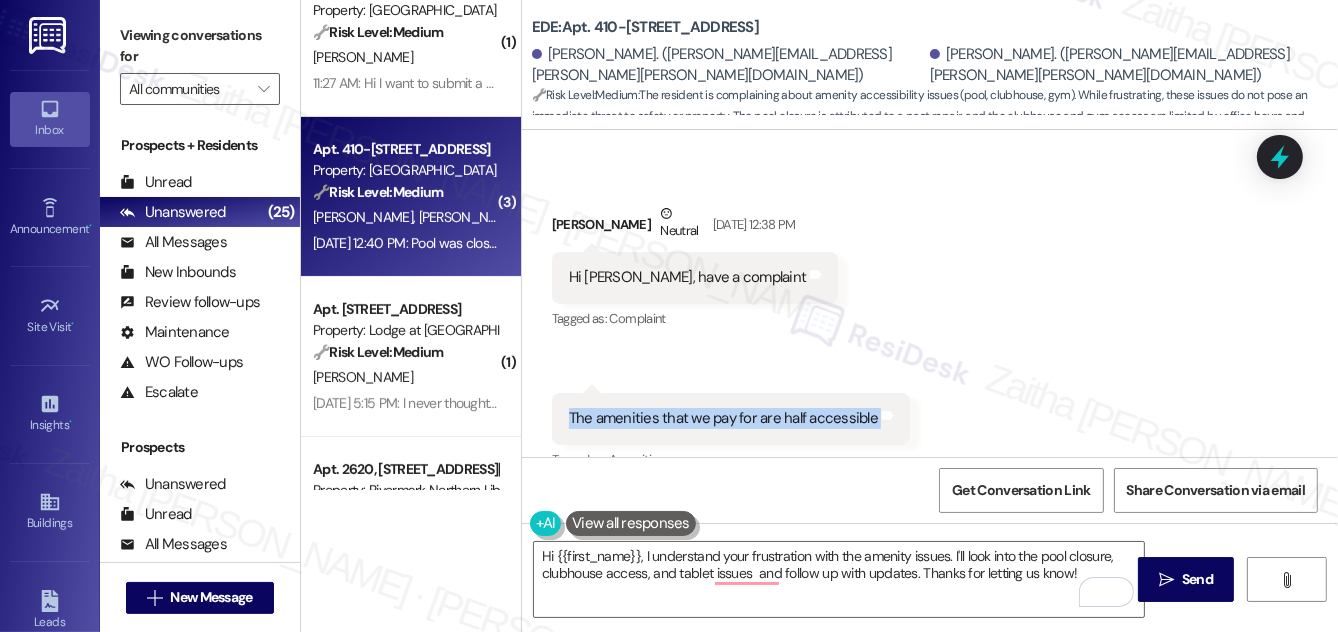 click on "The amenities that we pay for are half accessible  Tags and notes" at bounding box center (731, 418) 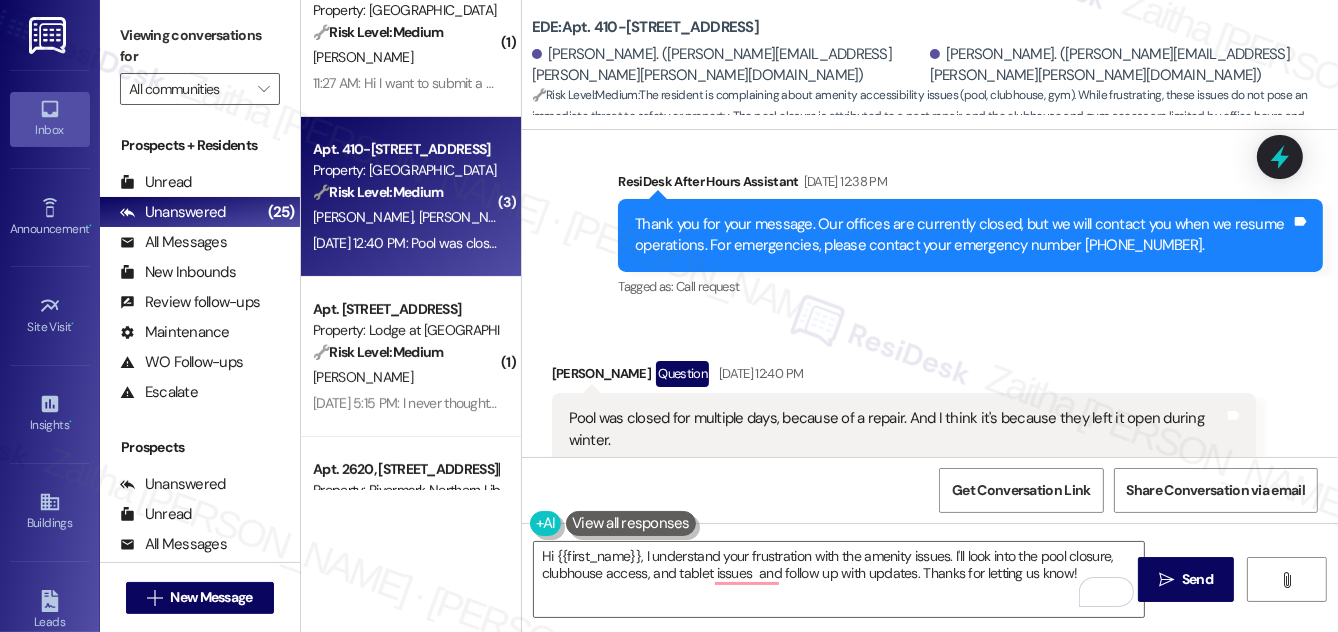 scroll, scrollTop: 1512, scrollLeft: 0, axis: vertical 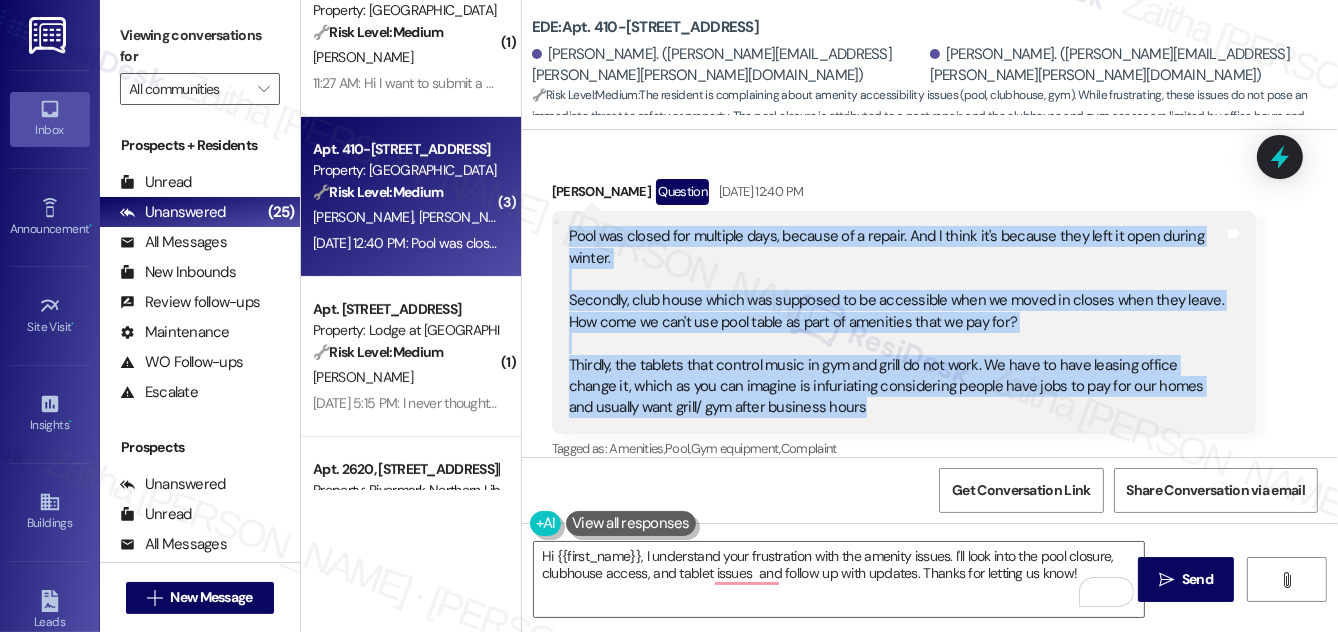 drag, startPoint x: 568, startPoint y: 209, endPoint x: 836, endPoint y: 394, distance: 325.65164 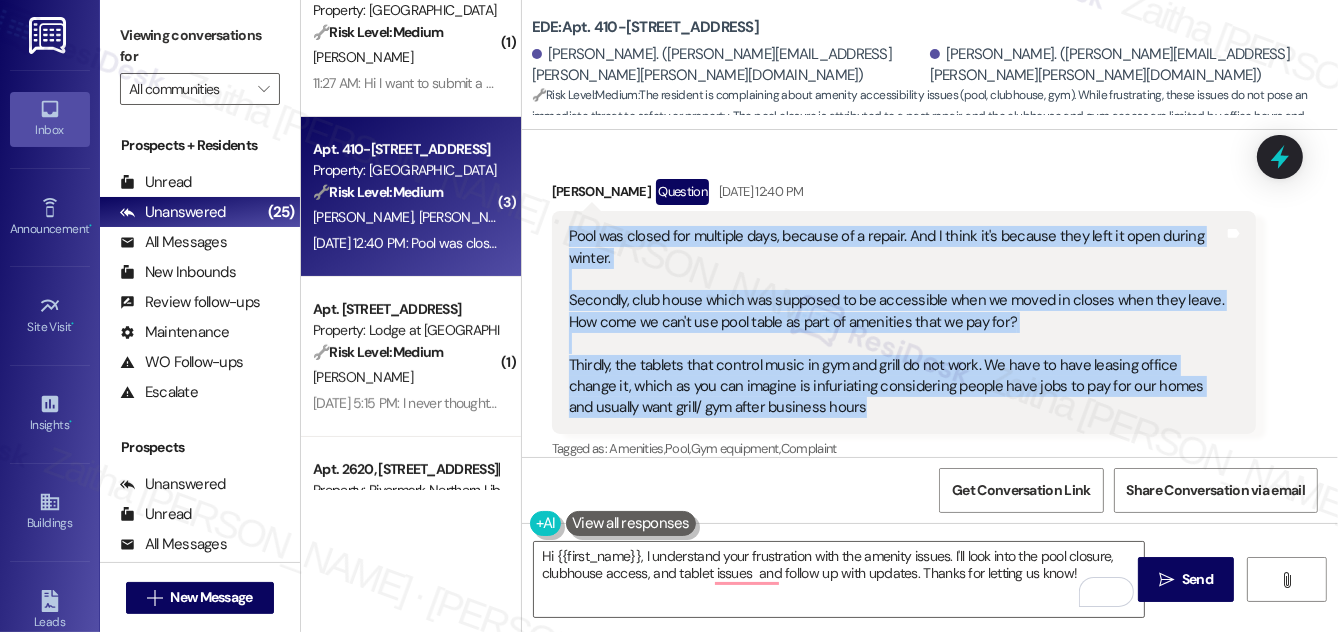 click on "Pool was closed for multiple days, because of a repair. And I think it's because they left it open during winter.
Secondly, club house which was supposed to be accessible when we moved in closes when they leave. How come we can't use pool table as part of amenities that we pay for?
Thirdly, the tablets that control music in gym and grill do not work. We have to have leasing office change it, which as you can imagine is infuriating considering people have jobs to pay for our homes and usually want grill/ gym after business hours" at bounding box center [897, 322] 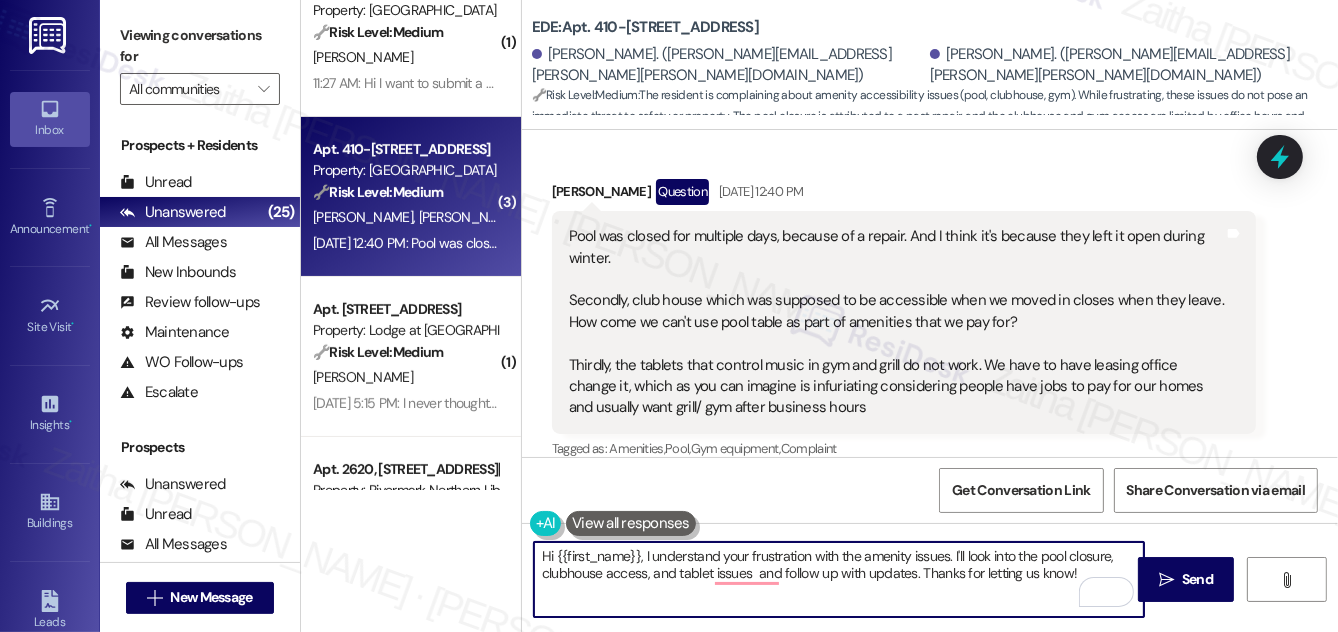 click on "Hi {{first_name}}, I understand your frustration with the amenity issues. I'll look into the pool closure, clubhouse access, and tablet issues  and follow up with updates. Thanks for letting us know!" at bounding box center (839, 579) 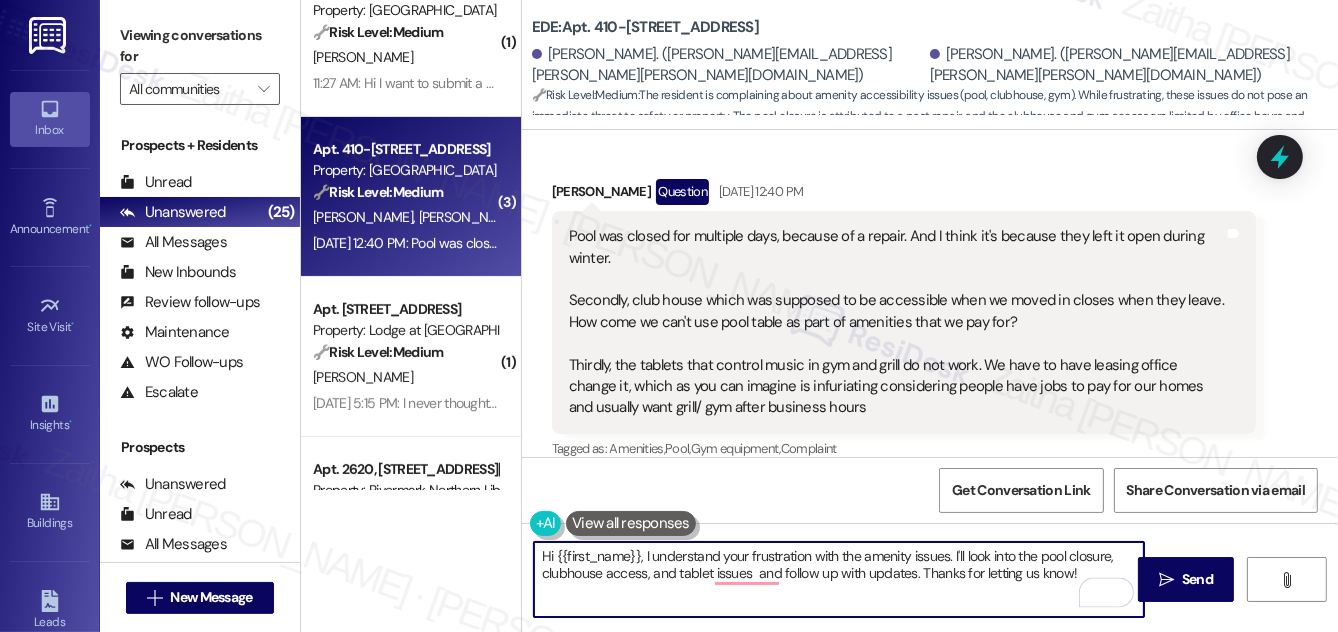 paste on "Pool was closed for multiple days, because of a repair. And I think it's because they left it open during winter.
Secondly, club house which was supposed to be accessible when we moved in closes when they leave. How come we can't use pool table as part of amenities that we pay for?
Thirdly, the tablets that control music in gym and grill do not work. We have to have leasing office change it, which as you can imagine is infuriating considering people have jobs to pay for our homes and usually want grill/ gym after business hours" 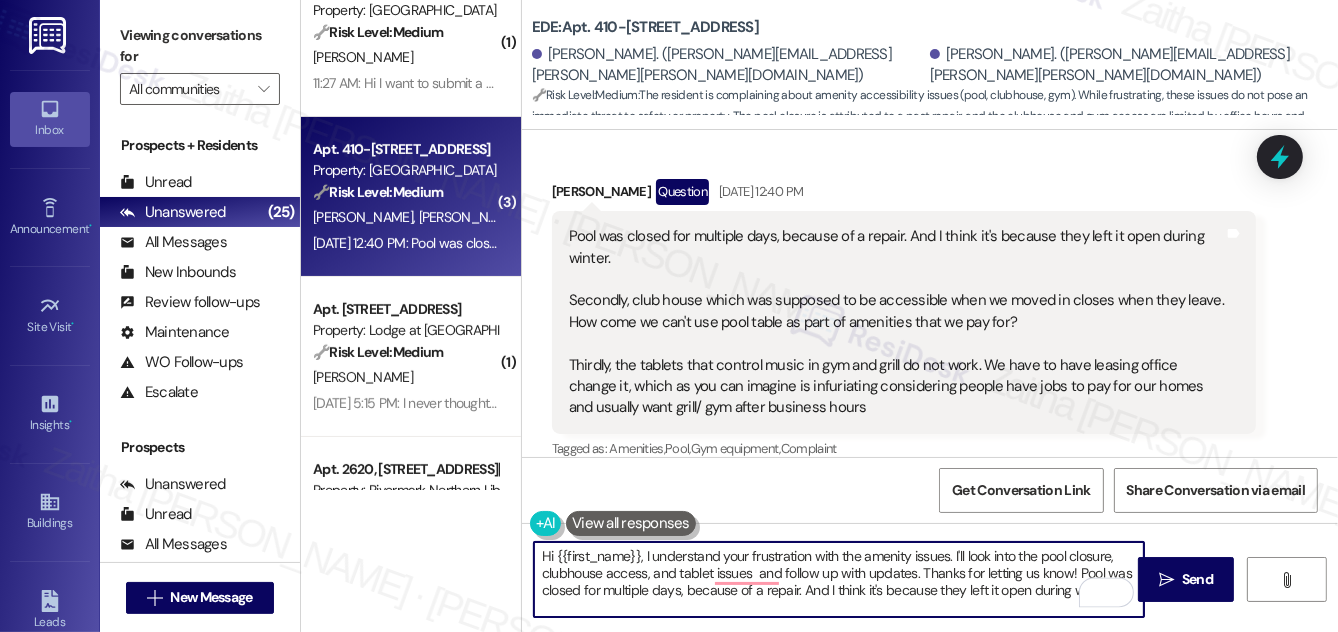 scroll, scrollTop: 101, scrollLeft: 0, axis: vertical 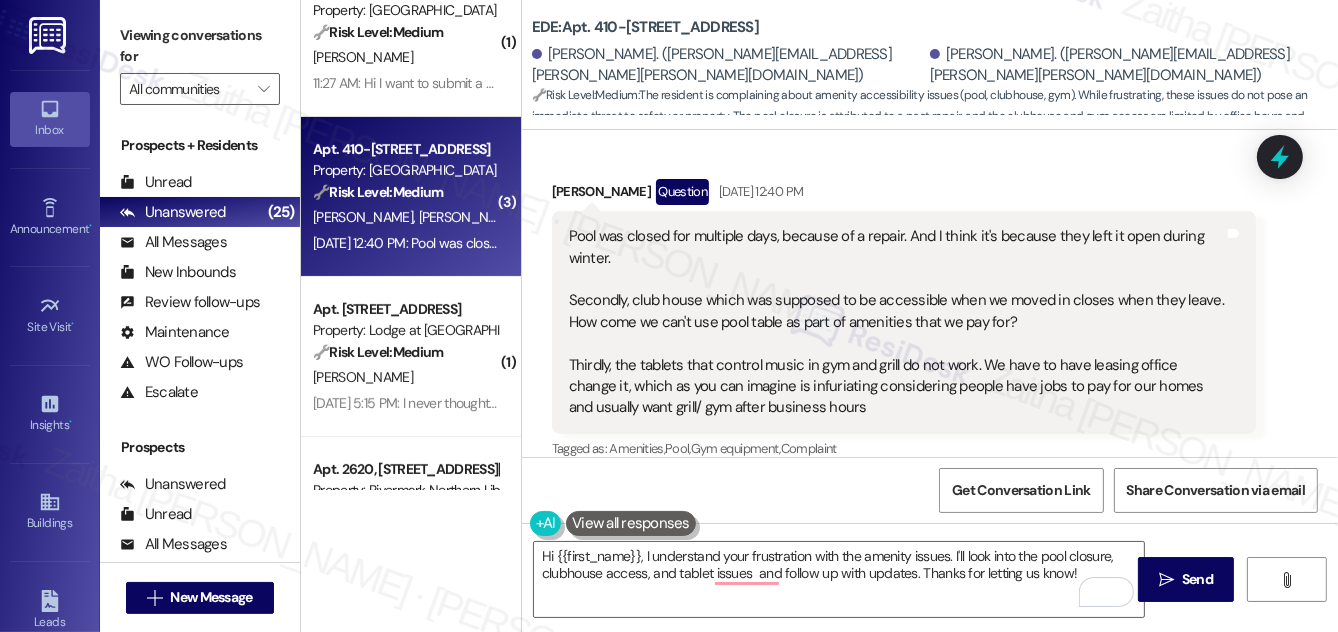 click on "Zachary Michaeloff Question Jul 12, 2025 at 12:40 PM" at bounding box center [904, 195] 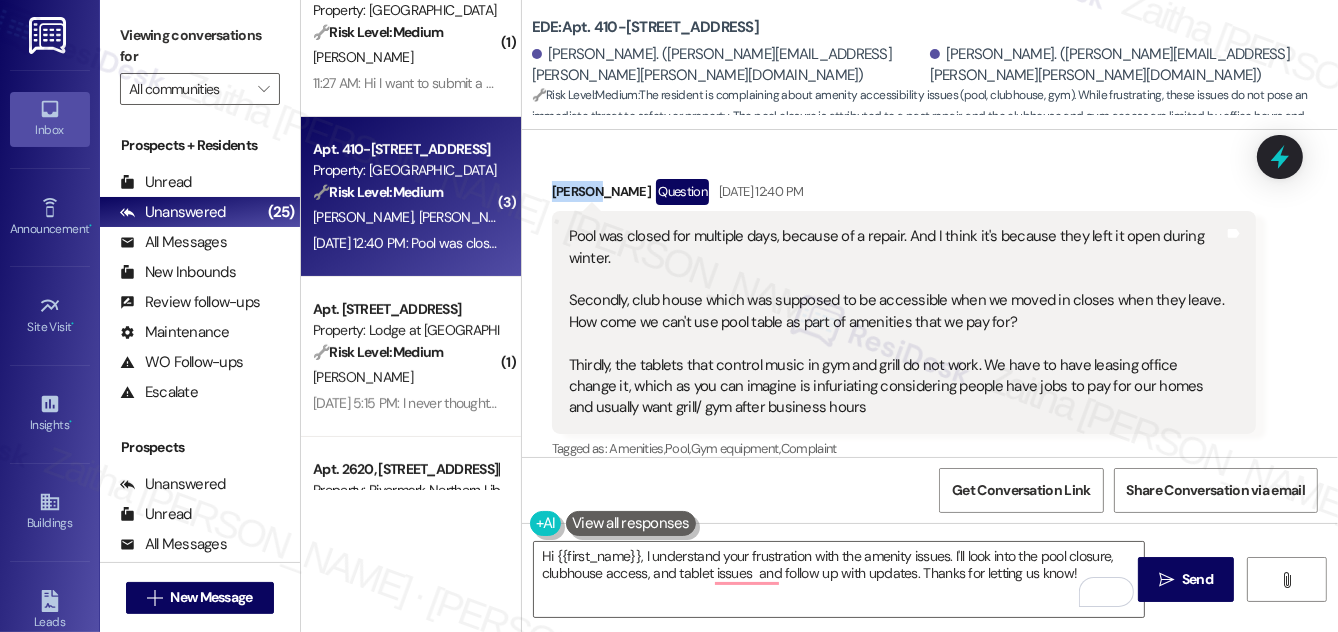 click on "Zachary Michaeloff Question Jul 12, 2025 at 12:40 PM" at bounding box center [904, 195] 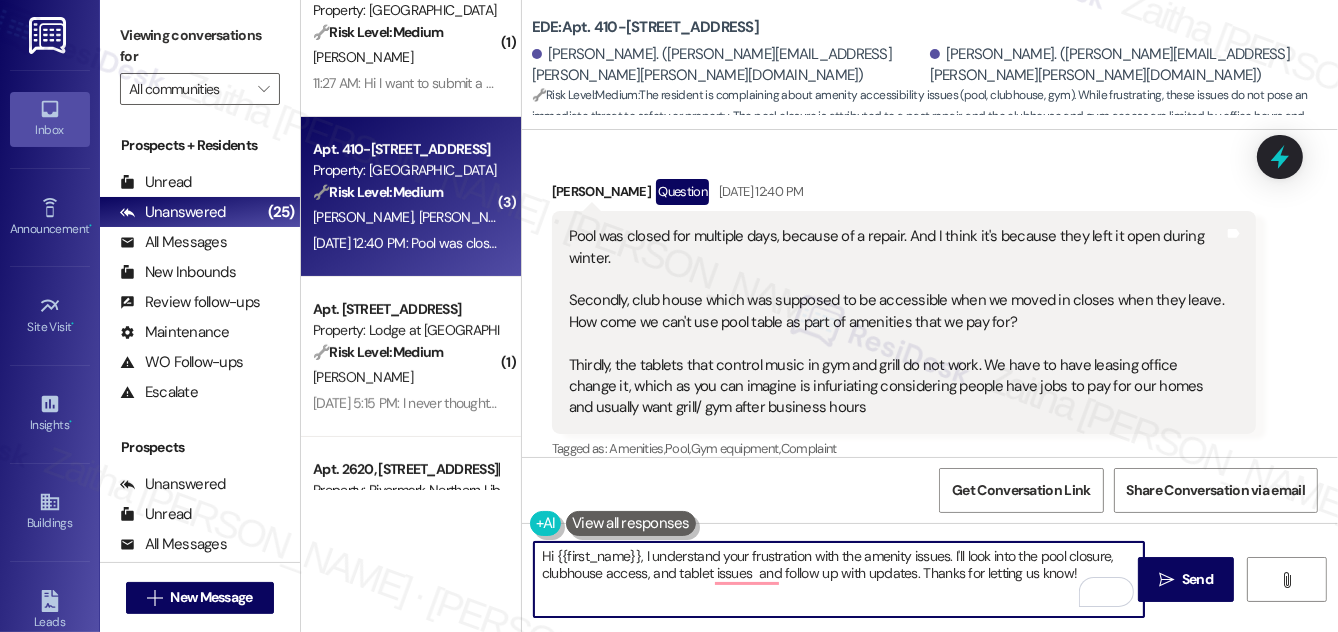 click on "Hi {{first_name}}, I understand your frustration with the amenity issues. I'll look into the pool closure, clubhouse access, and tablet issues  and follow up with updates. Thanks for letting us know!" at bounding box center (839, 579) 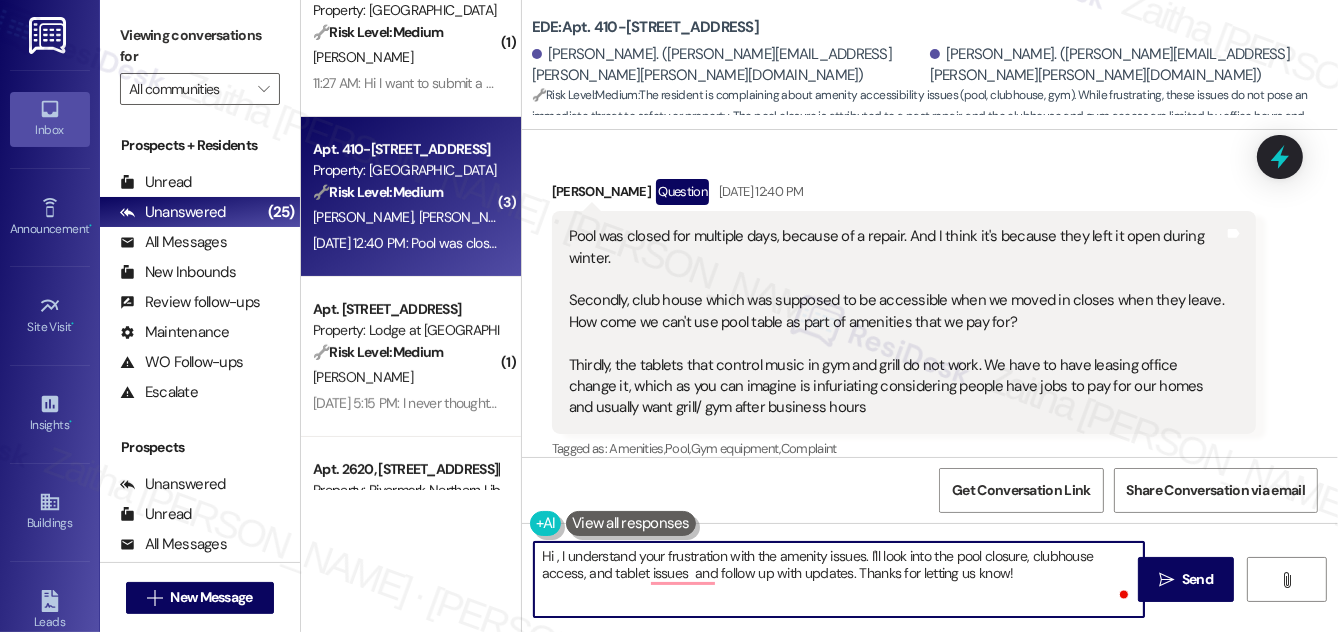paste on "Zachary" 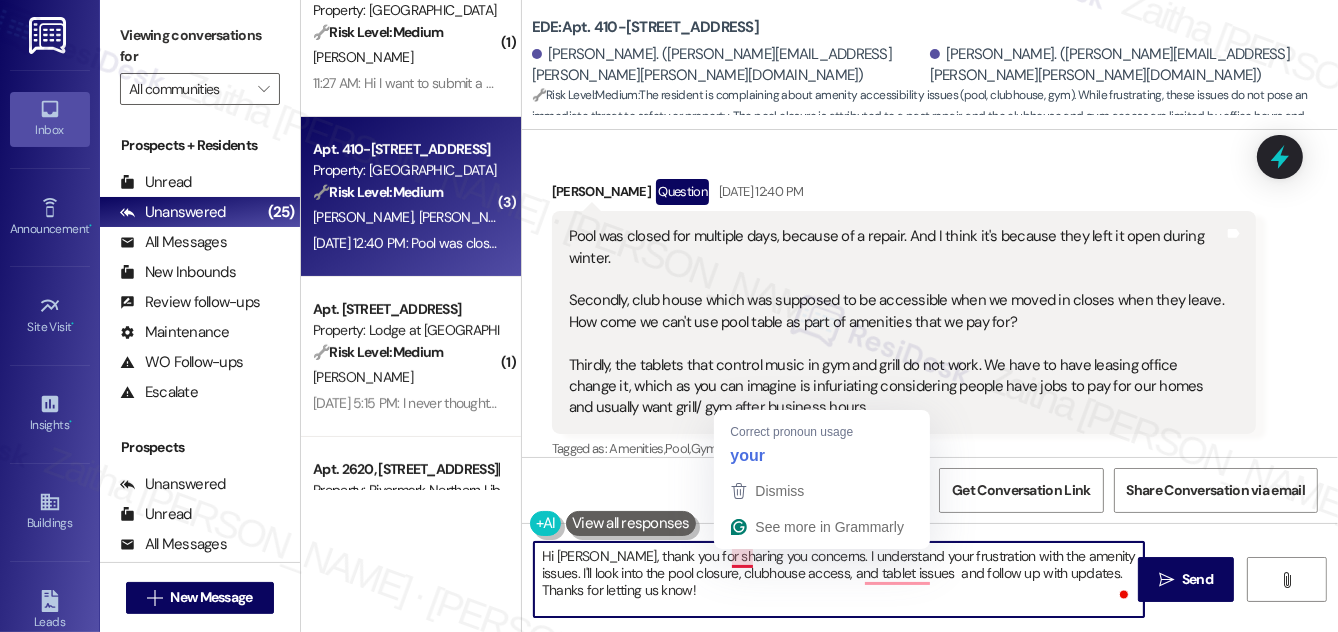 click on "Hi Zachary, thank you for sharing you concerns. I understand your frustration with the amenity issues. I'll look into the pool closure, clubhouse access, and tablet issues  and follow up with updates. Thanks for letting us know!" at bounding box center (839, 579) 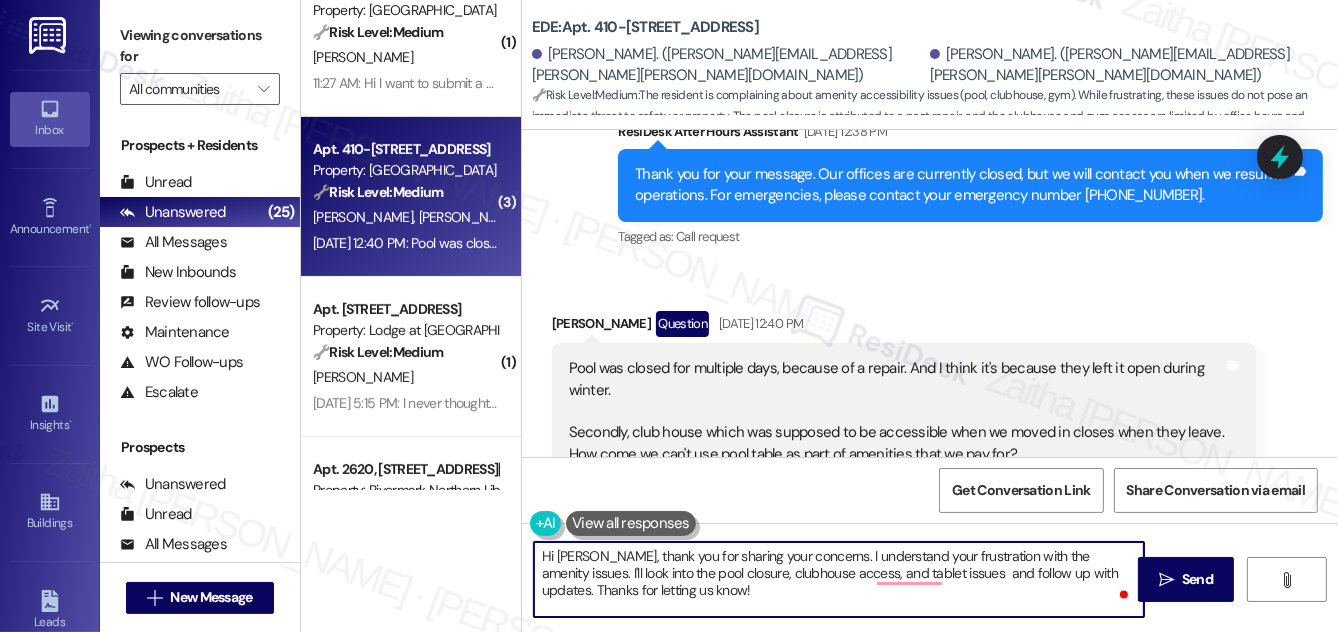 scroll, scrollTop: 1240, scrollLeft: 0, axis: vertical 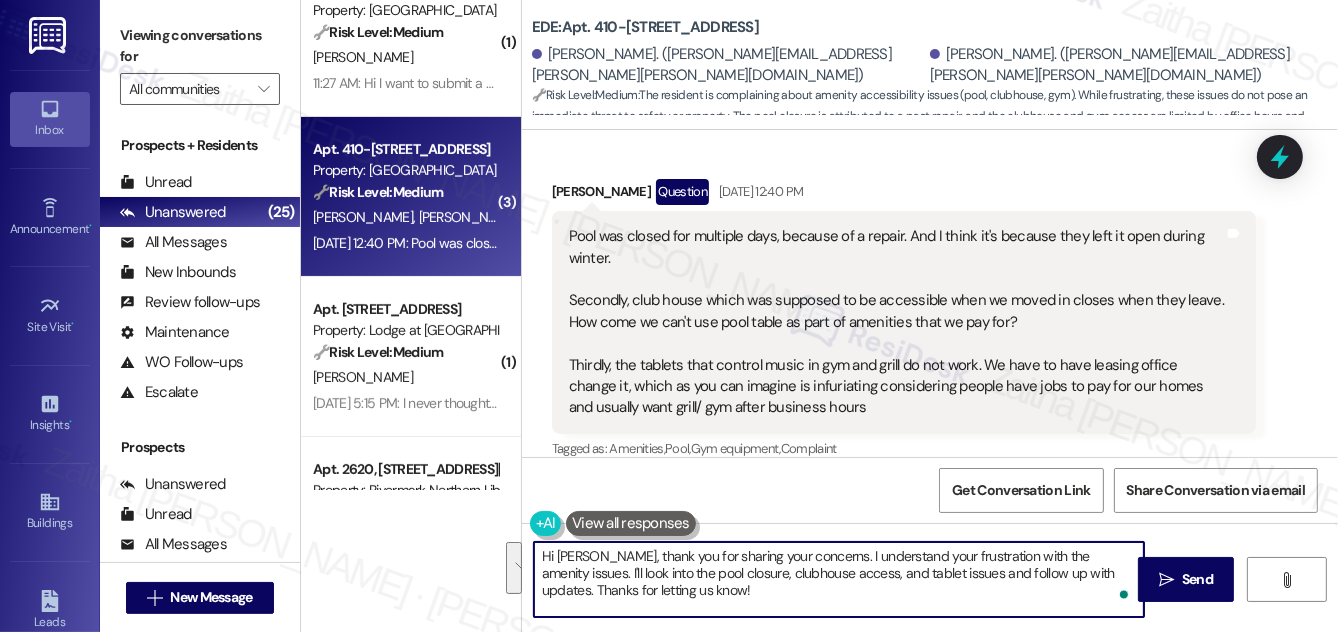 drag, startPoint x: 817, startPoint y: 552, endPoint x: 853, endPoint y: 584, distance: 48.166378 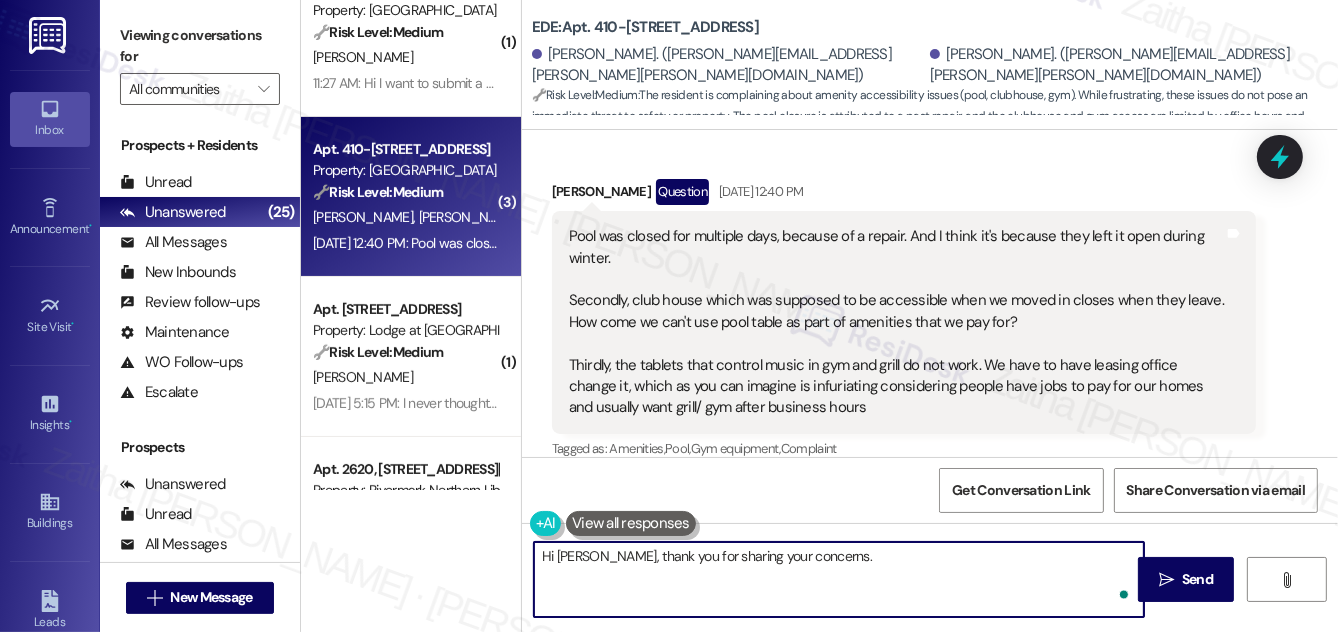 paste on "I’m sorry to hear about your experience with the amenities. What you’ve described is understandably frustrating, especially when these are features you're paying for and expecting to be accessible." 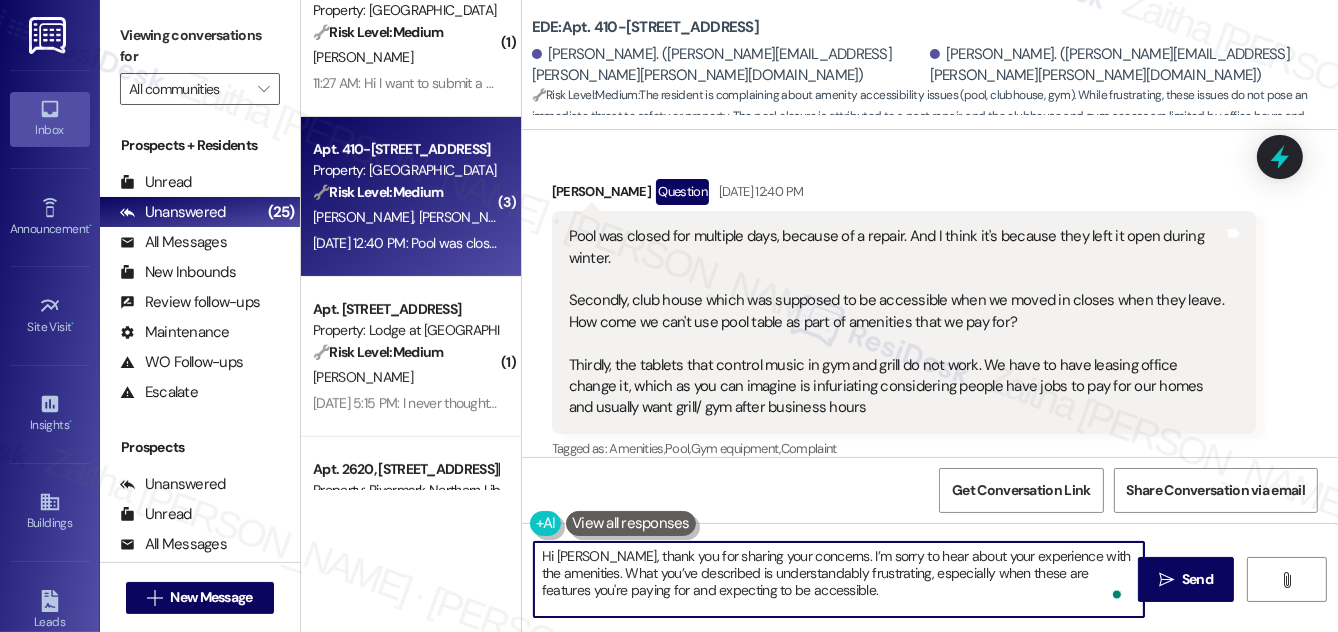 scroll, scrollTop: 16, scrollLeft: 0, axis: vertical 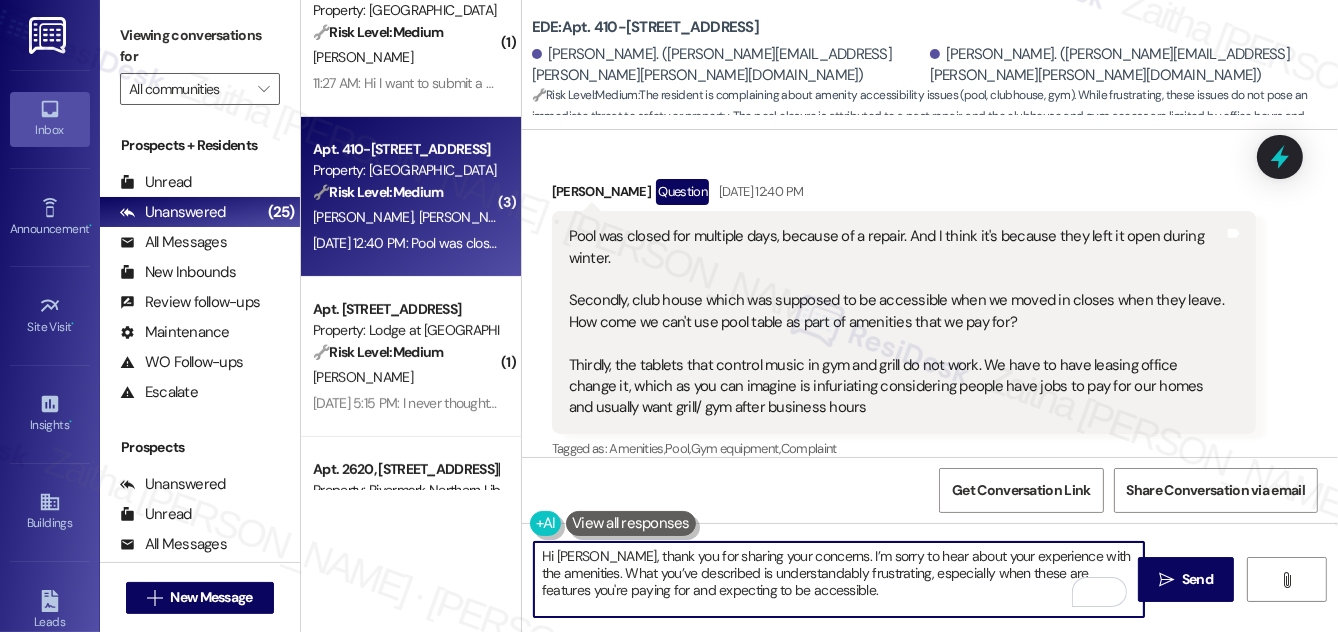 paste on "I’ll go ahead and relay your feedback to the team so they’re aware of the issues with the pool closure, clubhouse access, and the non-functioning tablets in the gym and grill area." 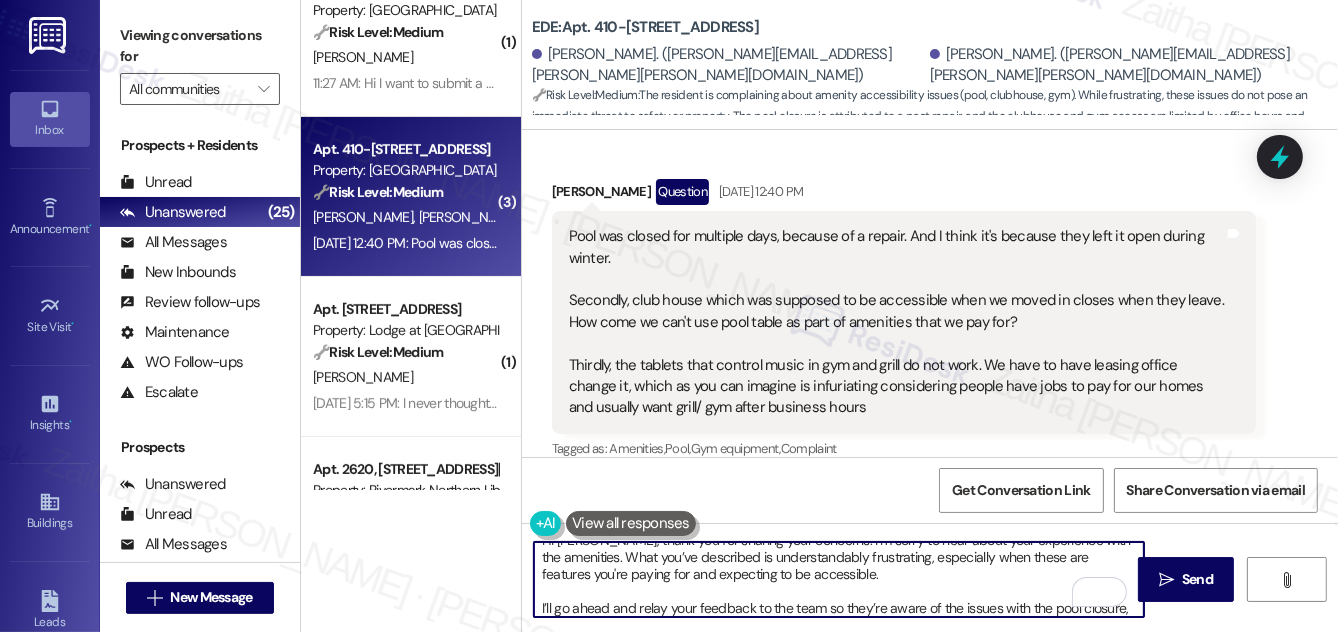 scroll, scrollTop: 34, scrollLeft: 0, axis: vertical 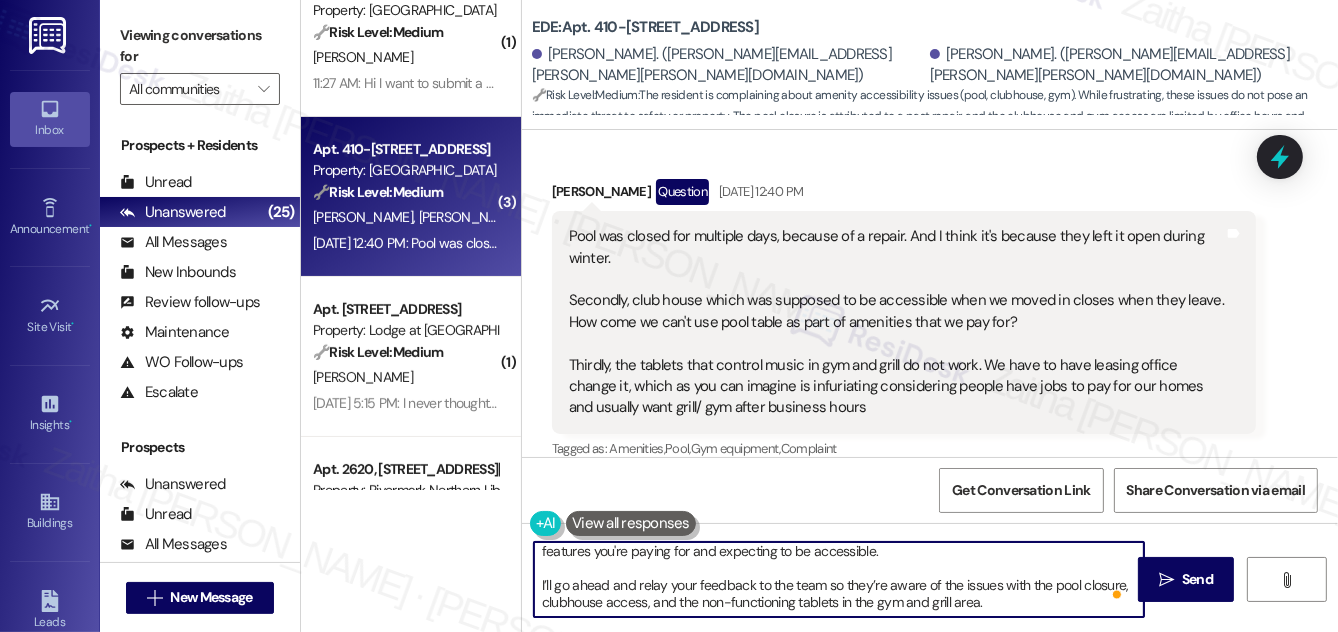 paste on "I’ll follow up once I hear back from the team and appreciate you bringing this to our attention." 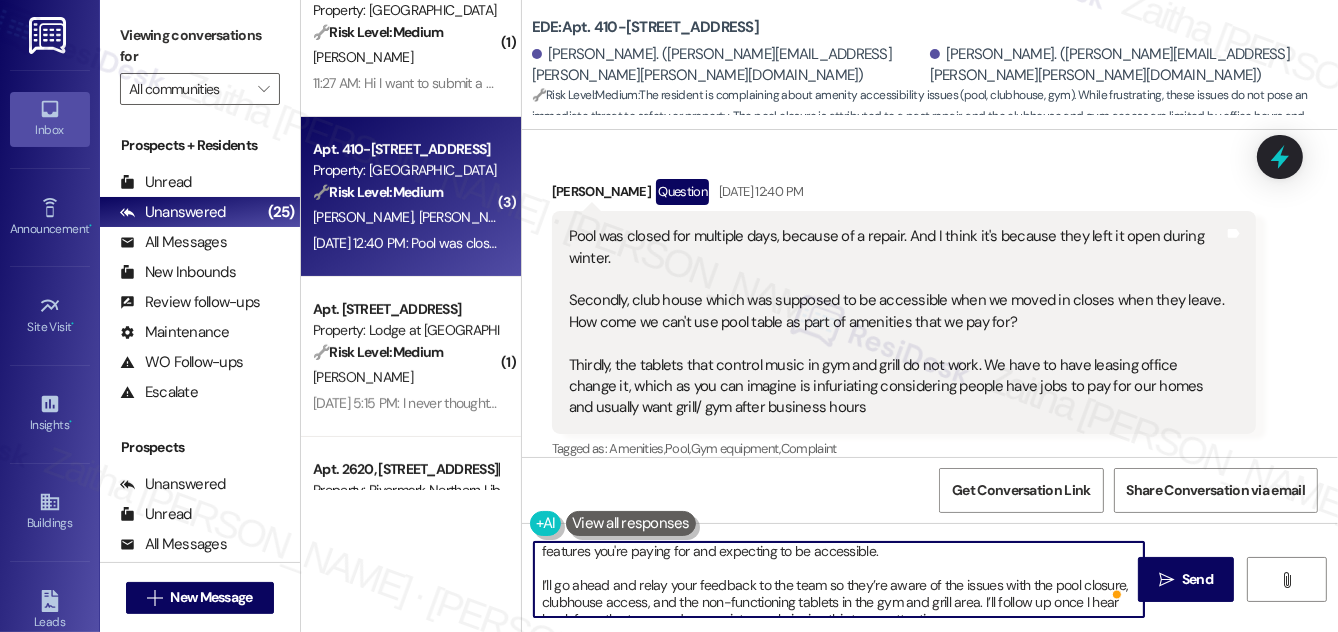 scroll, scrollTop: 50, scrollLeft: 0, axis: vertical 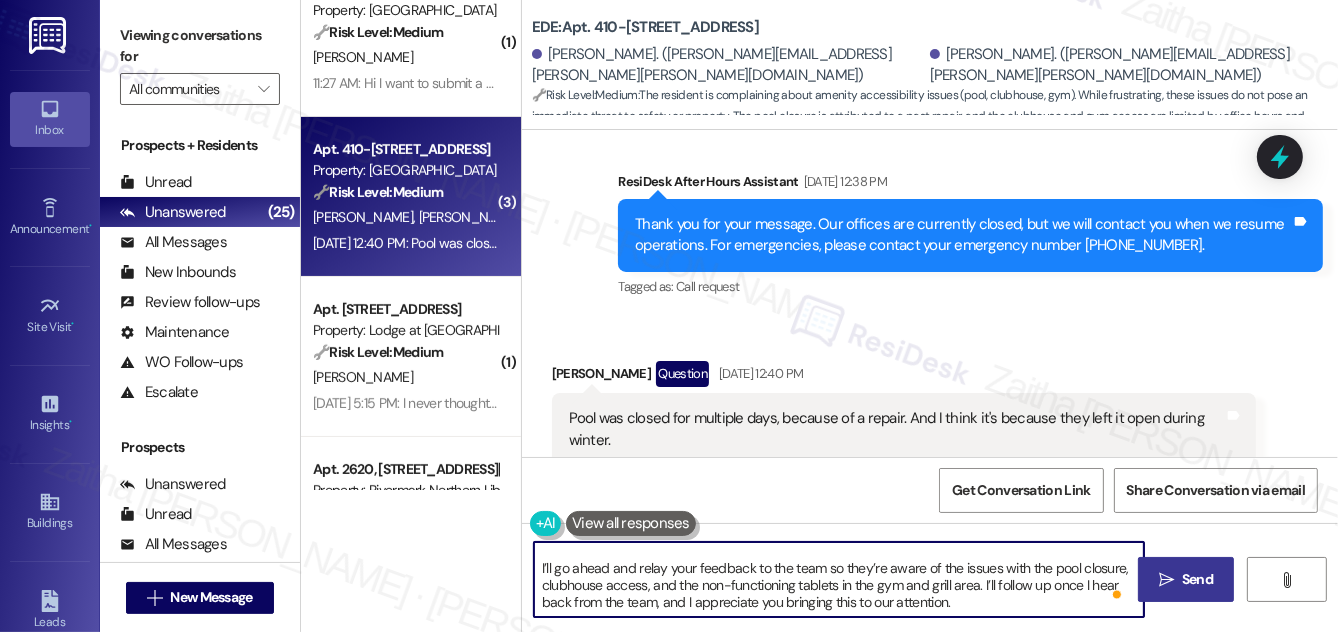 type on "Hi Zachary, thank you for sharing your concerns. I’m sorry to hear about your experience with the amenities. What you’ve described is understandably frustrating, especially when these are features you're paying for and expecting to be accessible.
I’ll go ahead and relay your feedback to the team so they’re aware of the issues with the pool closure, clubhouse access, and the non-functioning tablets in the gym and grill area. I’ll follow up once I hear back from the team, and I appreciate you bringing this to our attention." 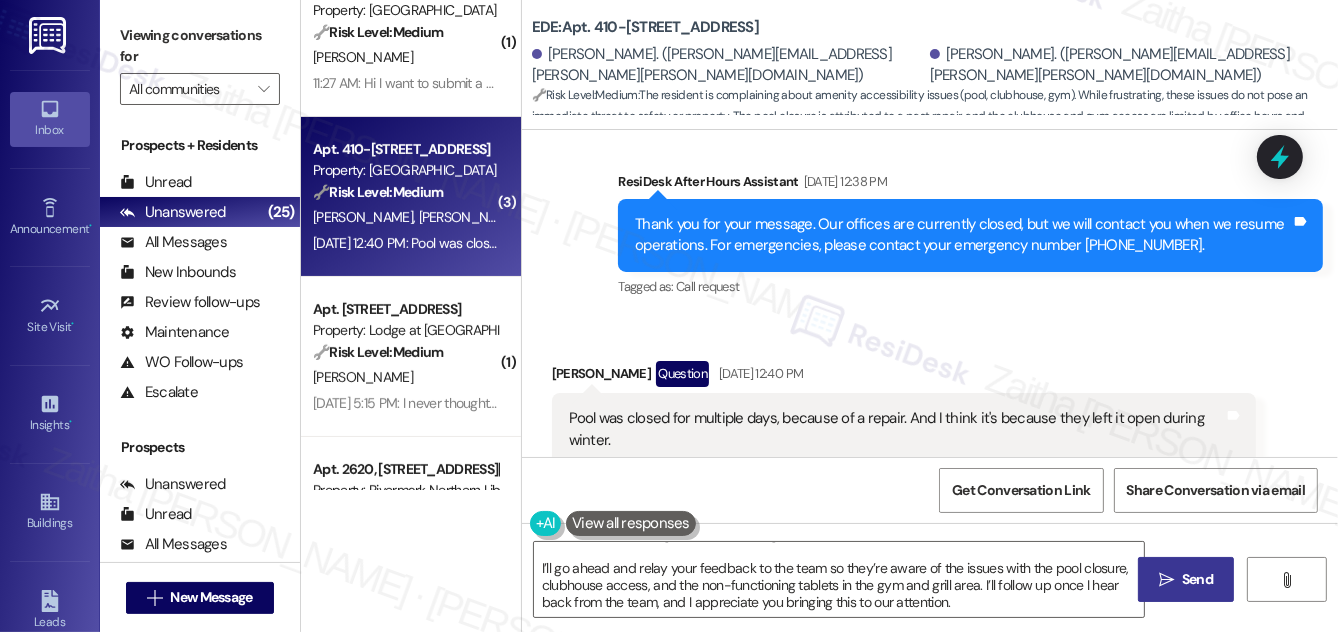 scroll, scrollTop: 0, scrollLeft: 0, axis: both 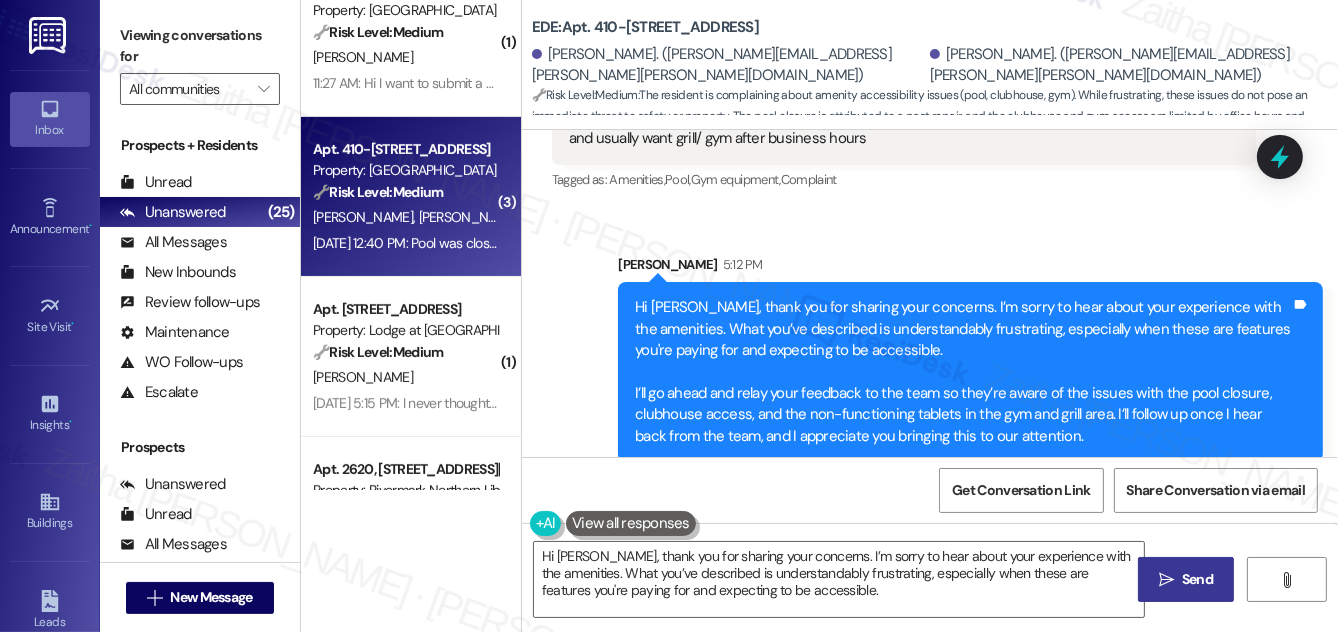 click 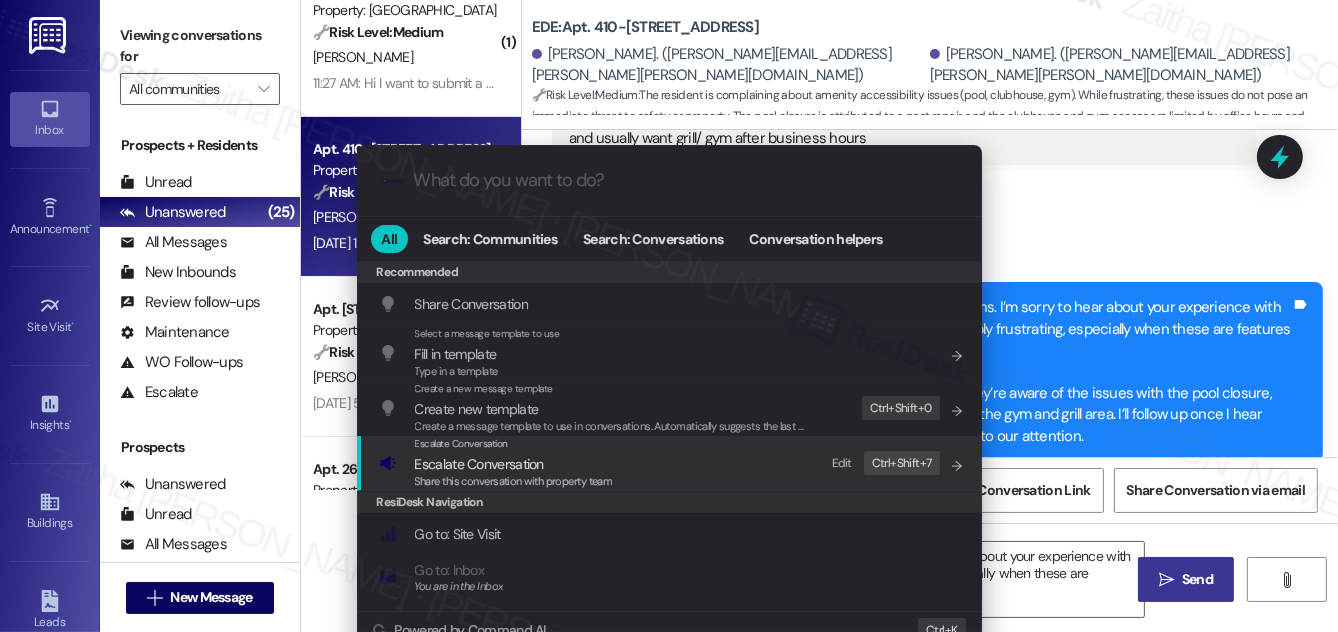 click on "Escalate Conversation" at bounding box center [479, 464] 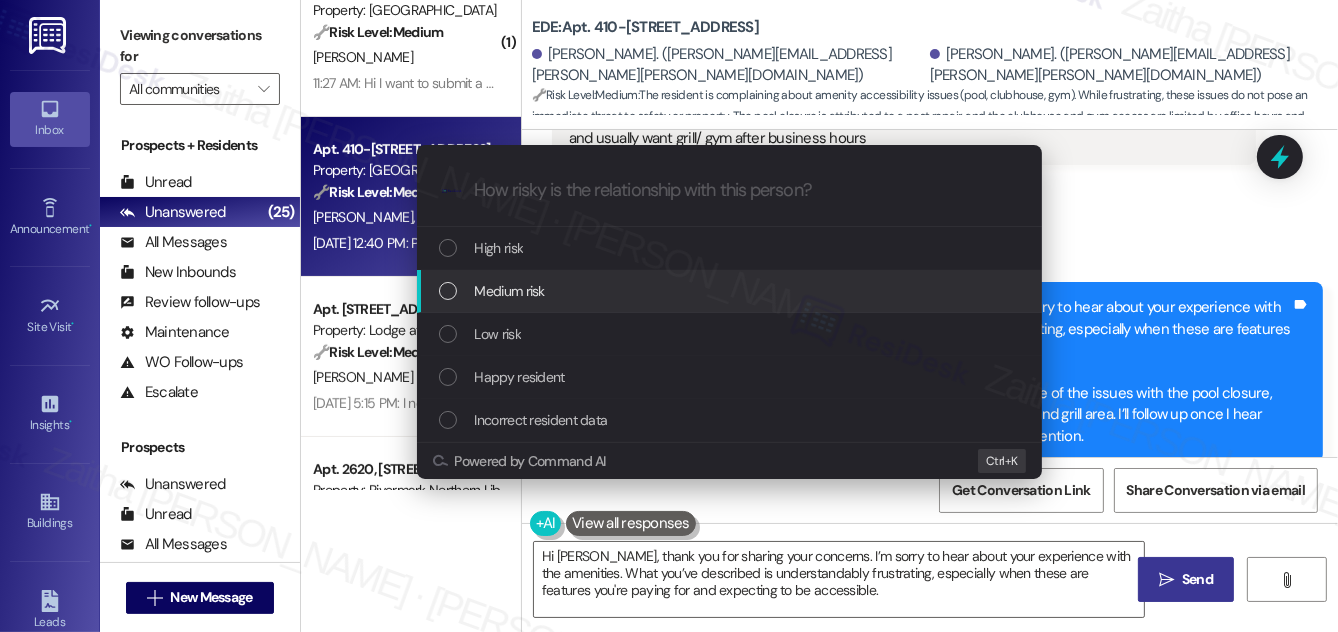 click on "Medium risk" at bounding box center (510, 291) 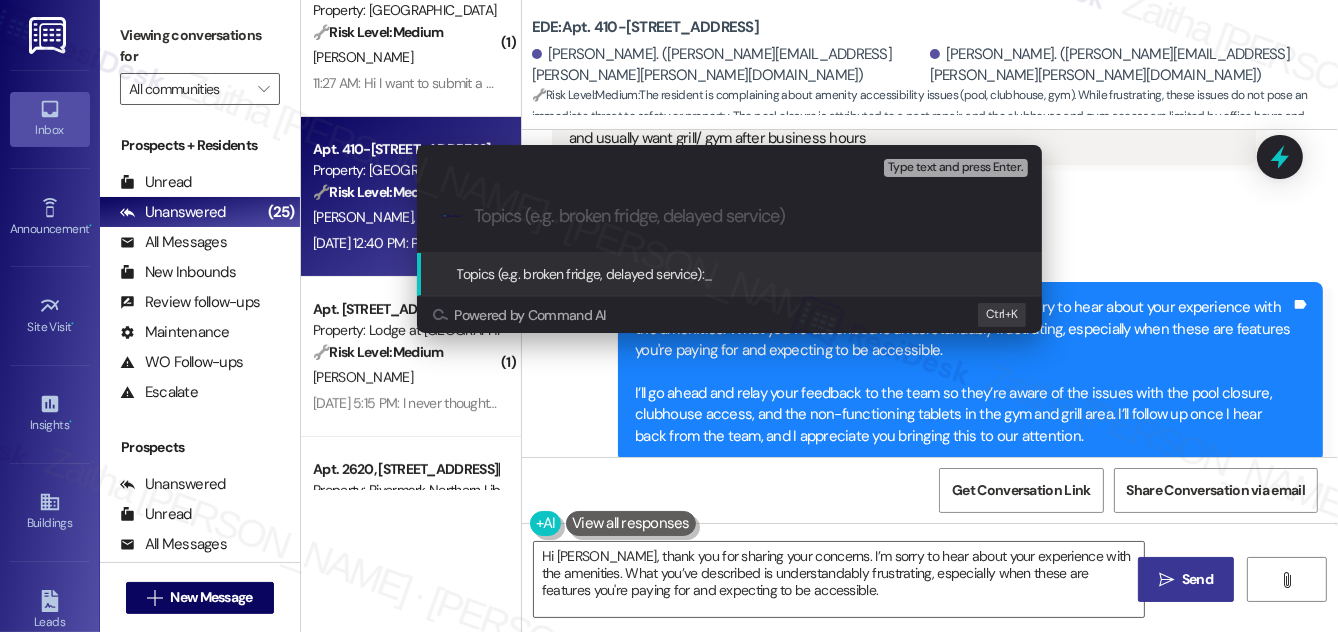 paste on "Amenity Accessibility Concerns and Equipment Functionality Issues" 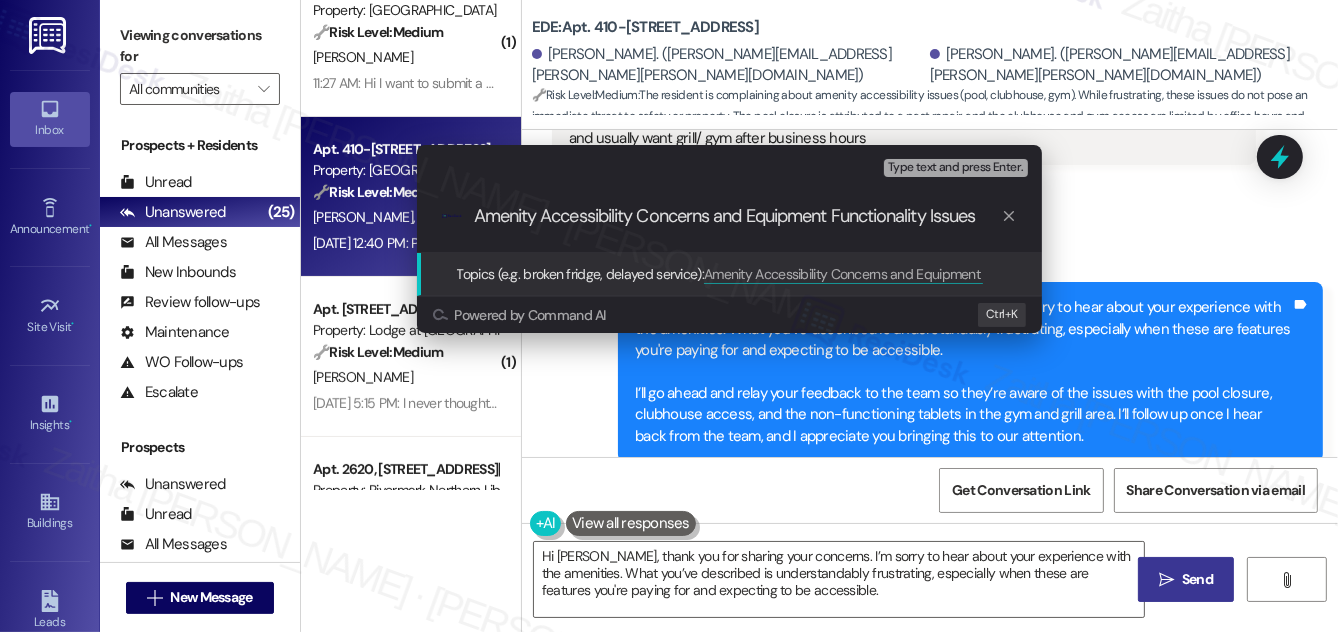 type 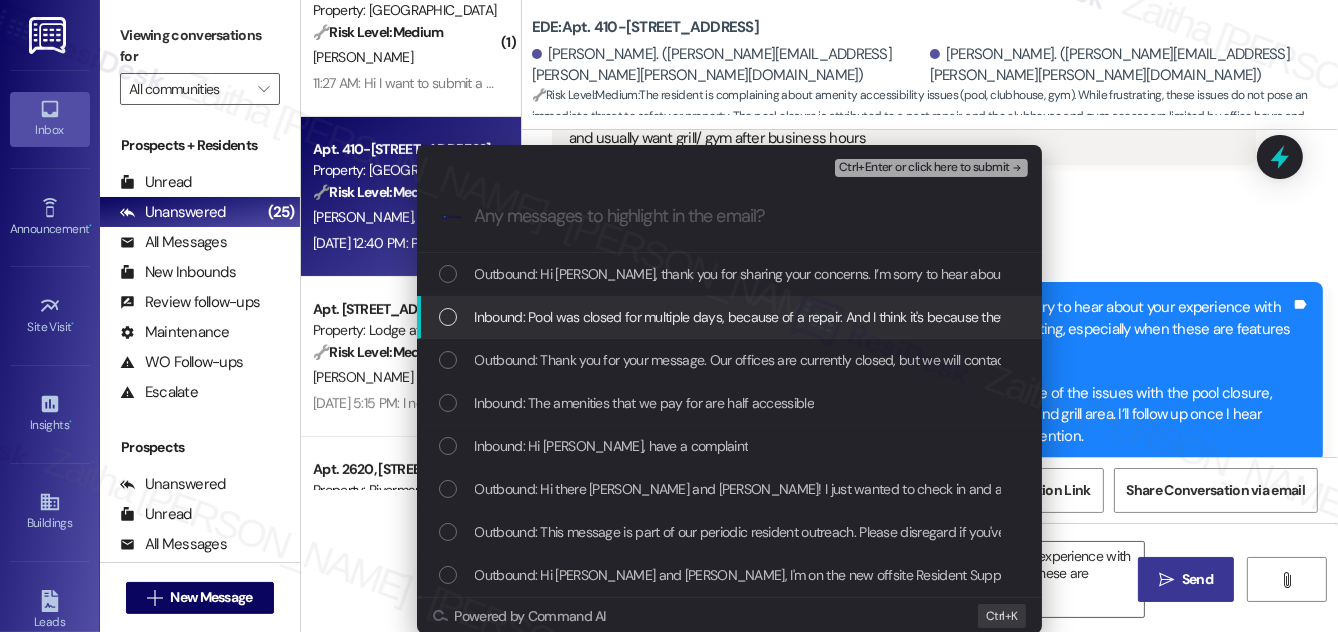 click at bounding box center [448, 317] 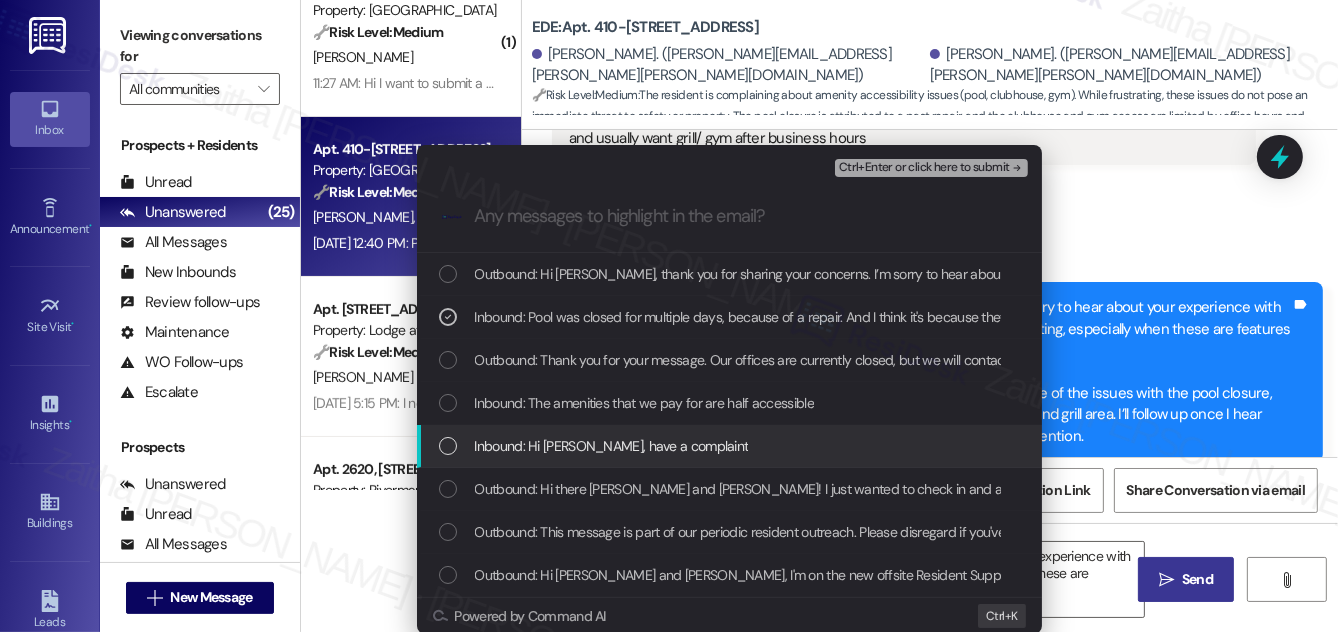 drag, startPoint x: 445, startPoint y: 445, endPoint x: 439, endPoint y: 420, distance: 25.70992 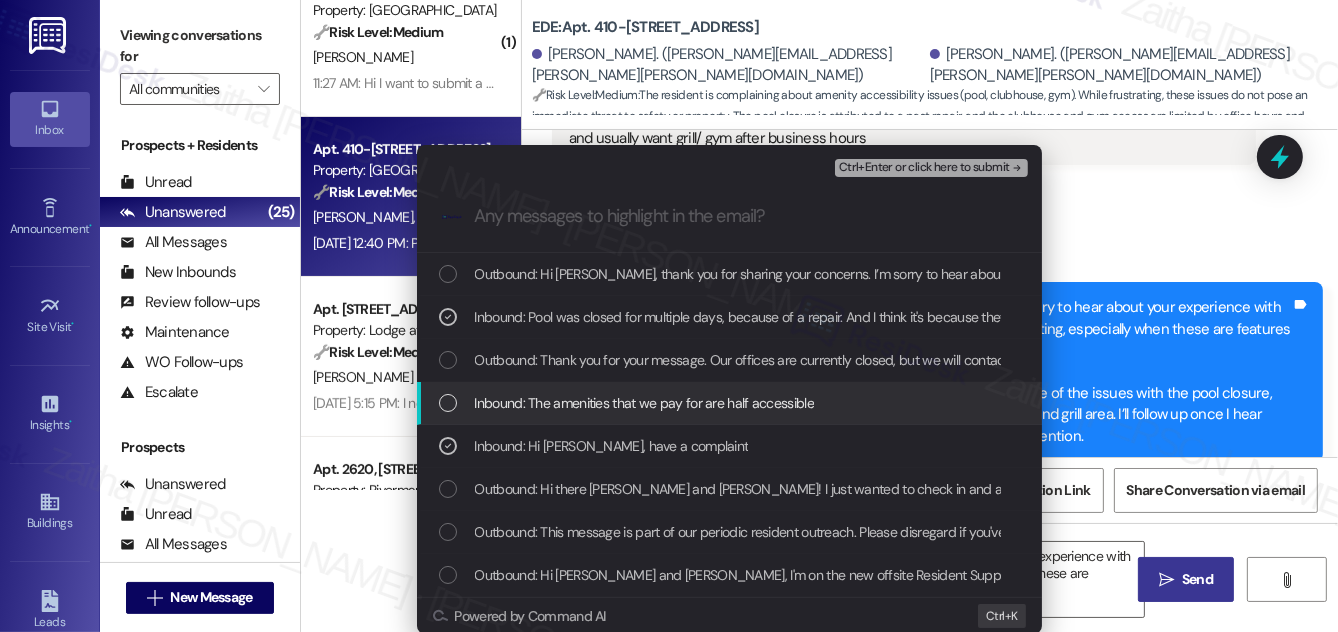 click at bounding box center (448, 403) 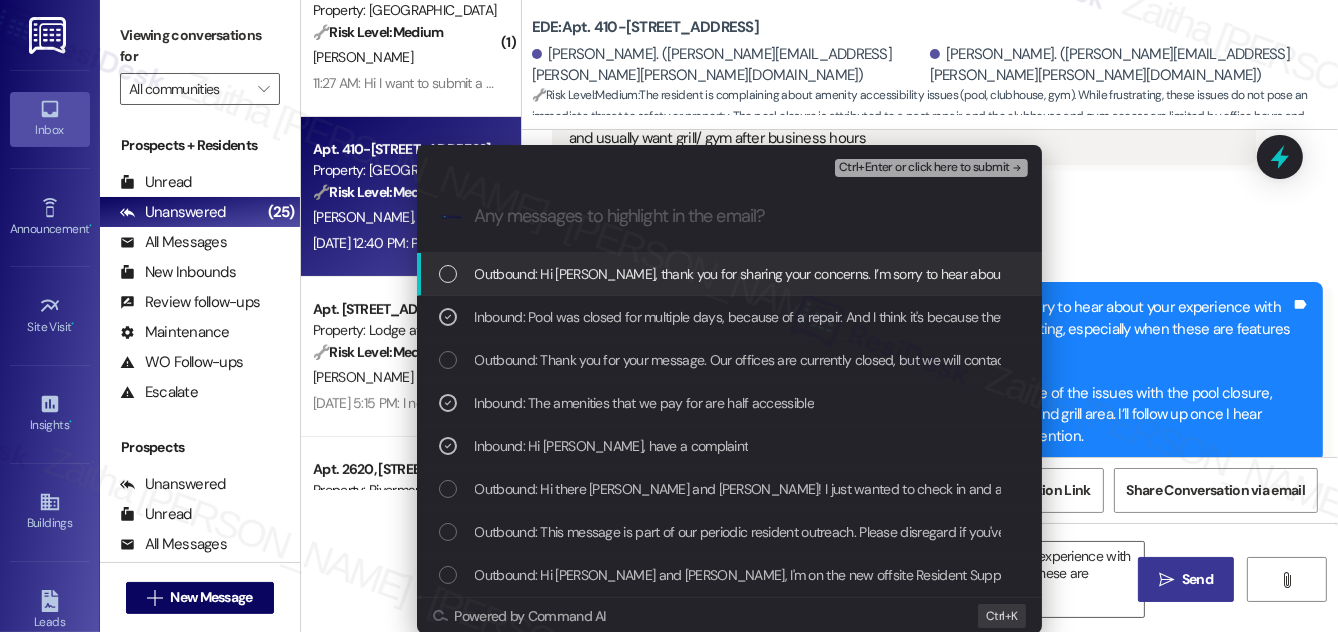 click on "Ctrl+Enter or click here to submit" at bounding box center (924, 168) 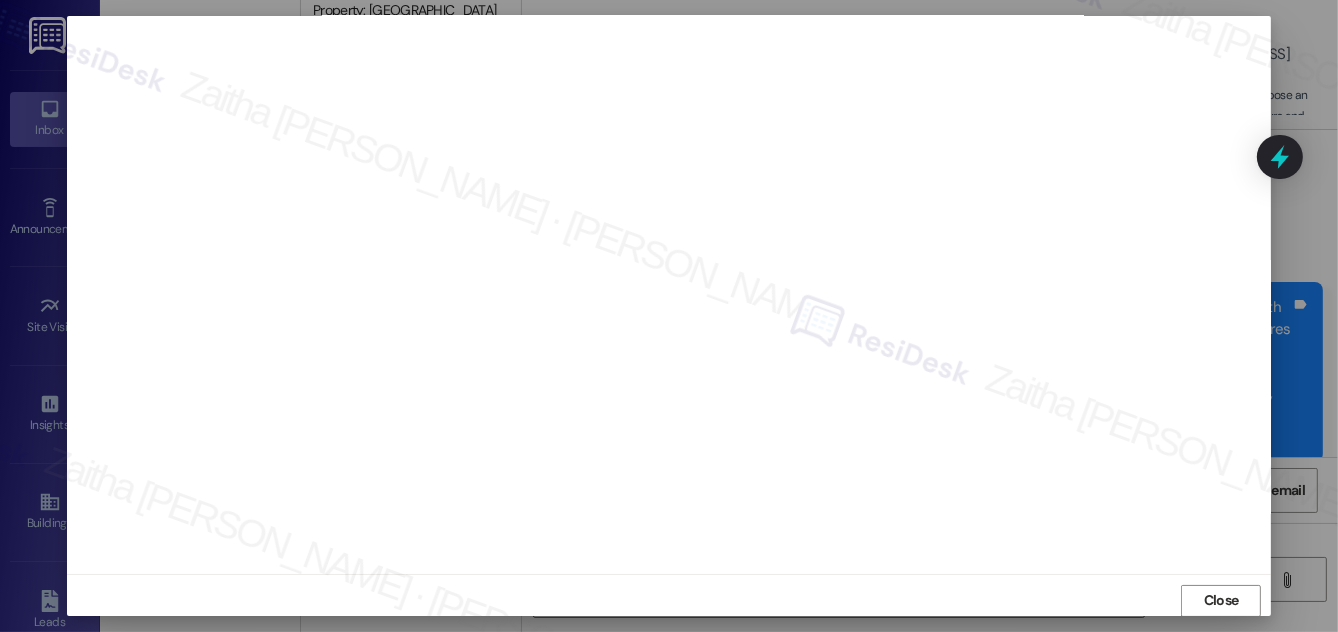 scroll, scrollTop: 21, scrollLeft: 0, axis: vertical 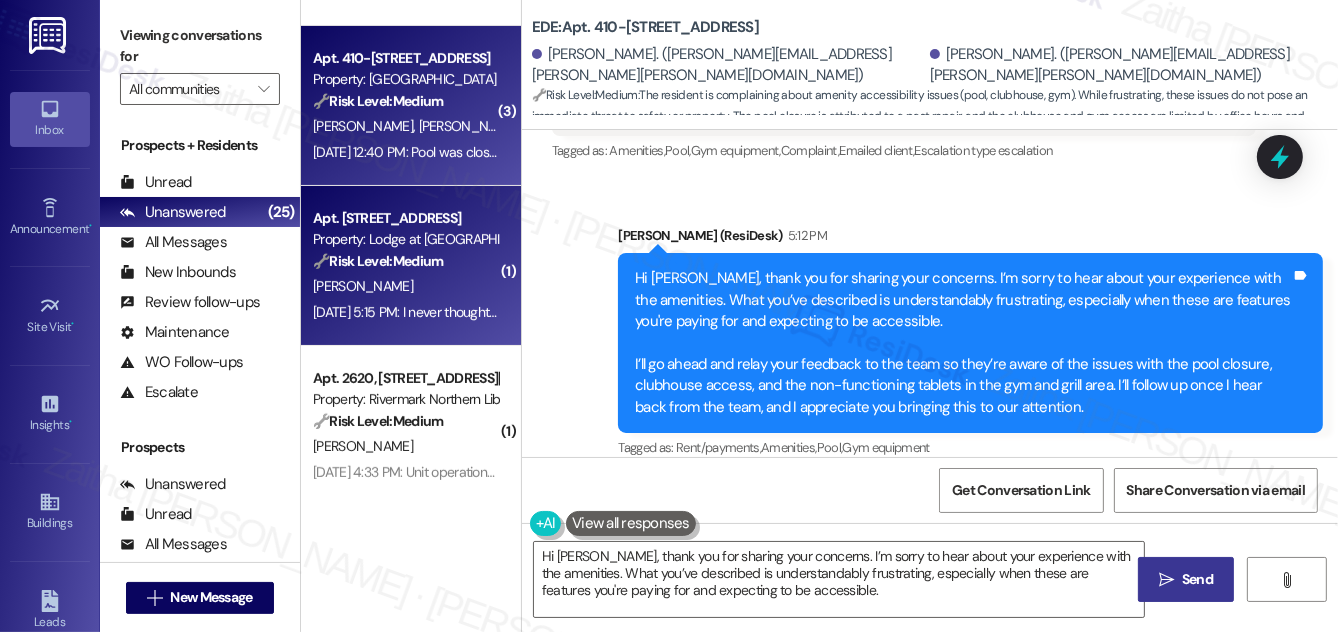 click on "N. Teer" at bounding box center [405, 286] 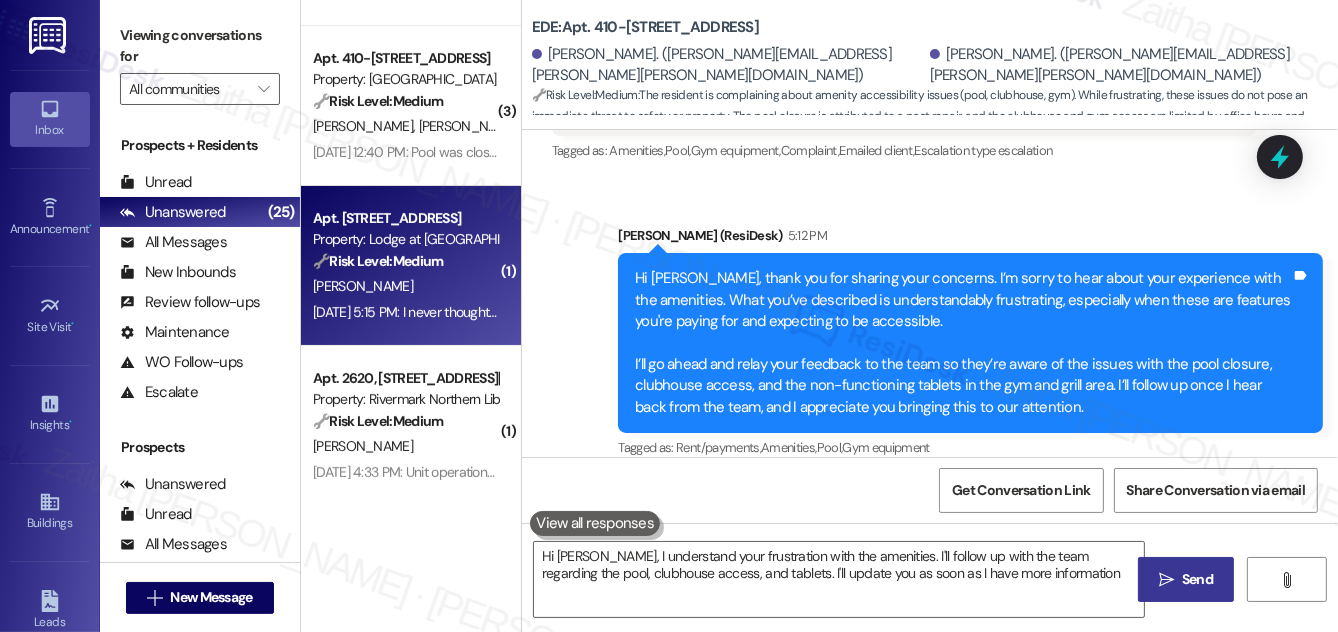 type on "Hi Zachary, I understand your frustration with the amenities. I'll follow up with the team regarding the pool, clubhouse access, and tablets. I'll update you as soon as I have more information." 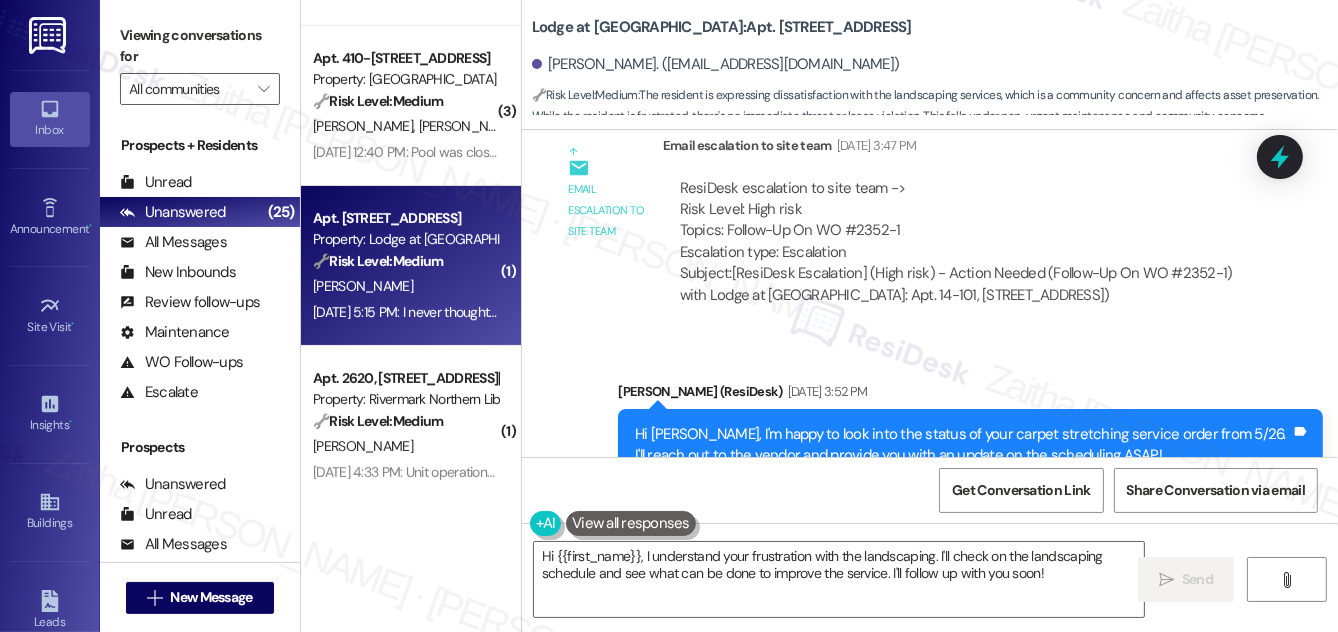 scroll, scrollTop: 16414, scrollLeft: 0, axis: vertical 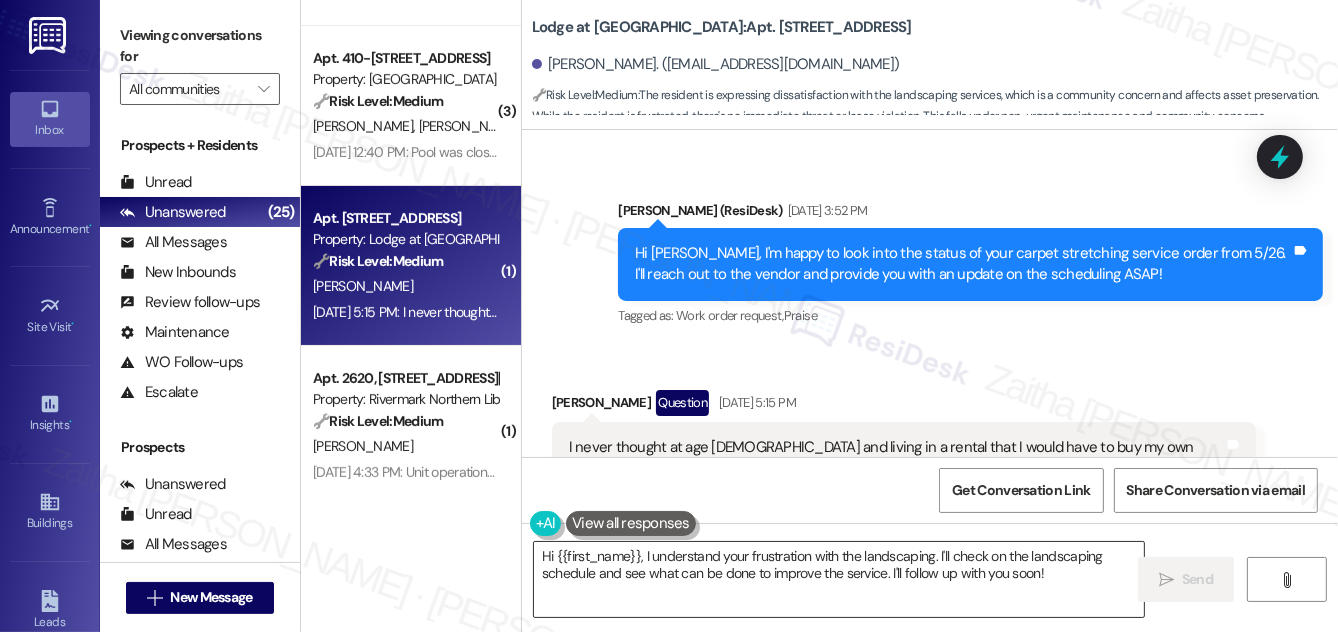 click on "Hi {{first_name}}, I understand your frustration with the landscaping. I'll check on the landscaping schedule and see what can be done to improve the service. I'll follow up with you soon!" at bounding box center (839, 579) 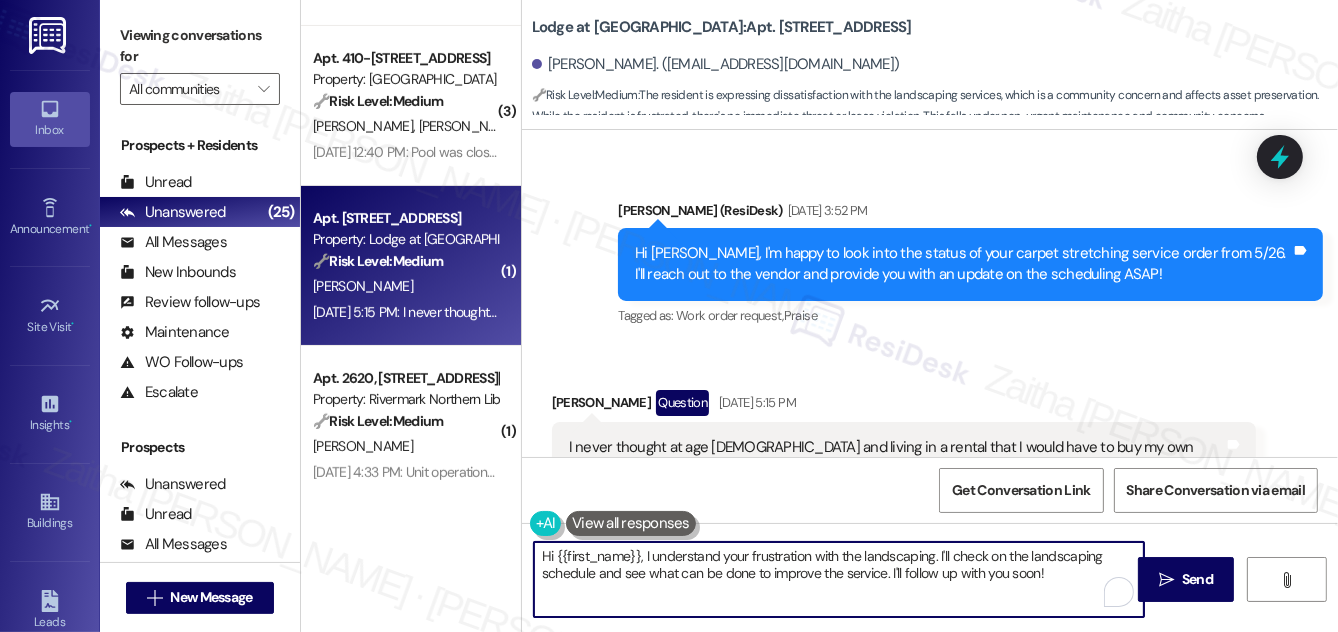 click on "Hi {{first_name}}, I understand your frustration with the landscaping. I'll check on the landscaping schedule and see what can be done to improve the service. I'll follow up with you soon!" at bounding box center (839, 579) 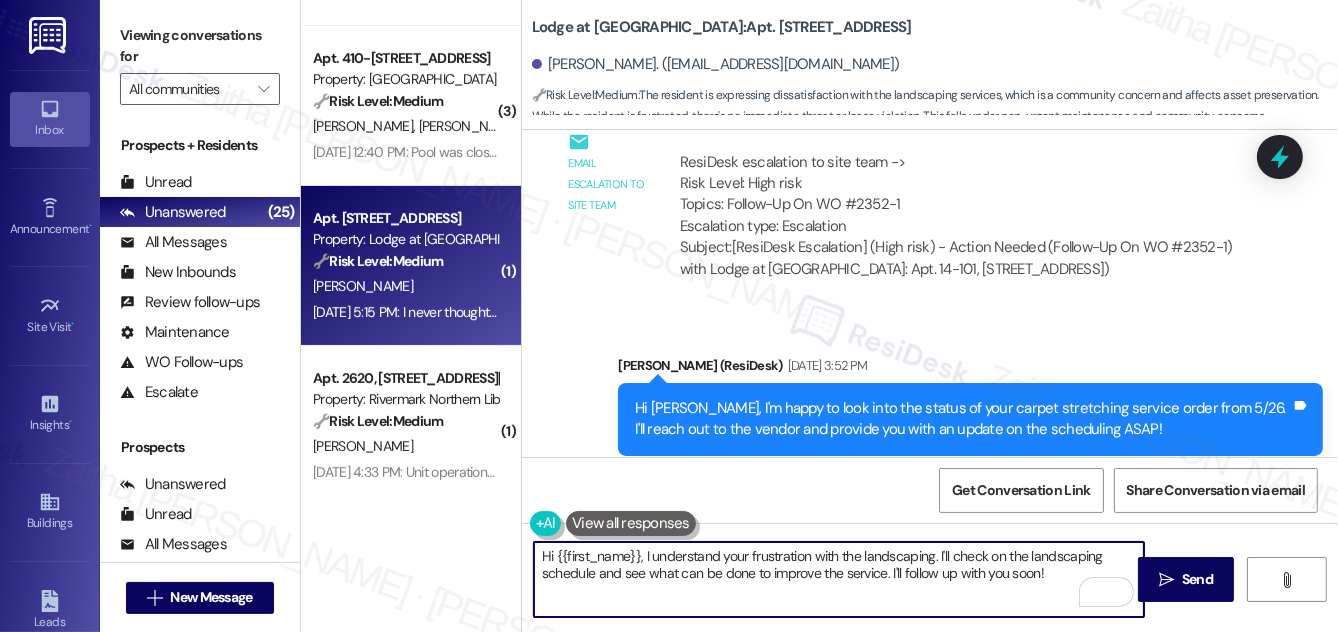 scroll, scrollTop: 16414, scrollLeft: 0, axis: vertical 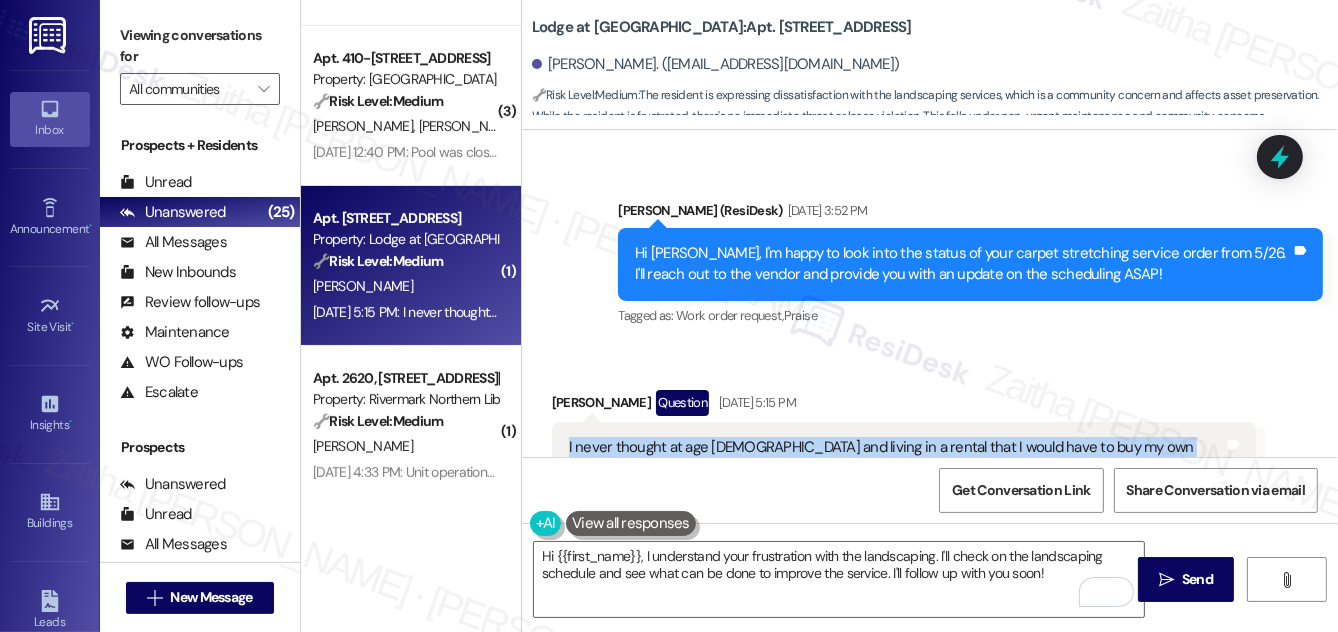 drag, startPoint x: 560, startPoint y: 339, endPoint x: 935, endPoint y: 380, distance: 377.23468 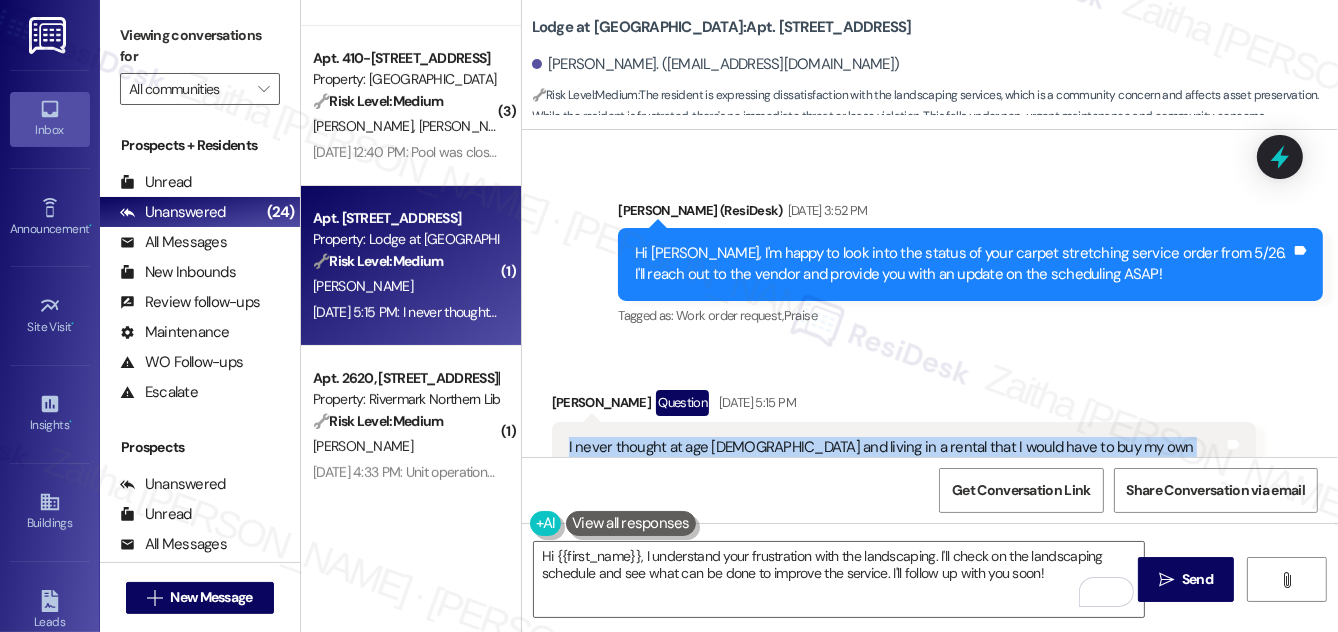 click on "I never thought at age 69 and living in a rental that I would have to buy my own Trimmer/Edger and Blower to take care of my little outside space at my unit.
It's a shame that the landscapers can't do a thorough job!" at bounding box center [897, 469] 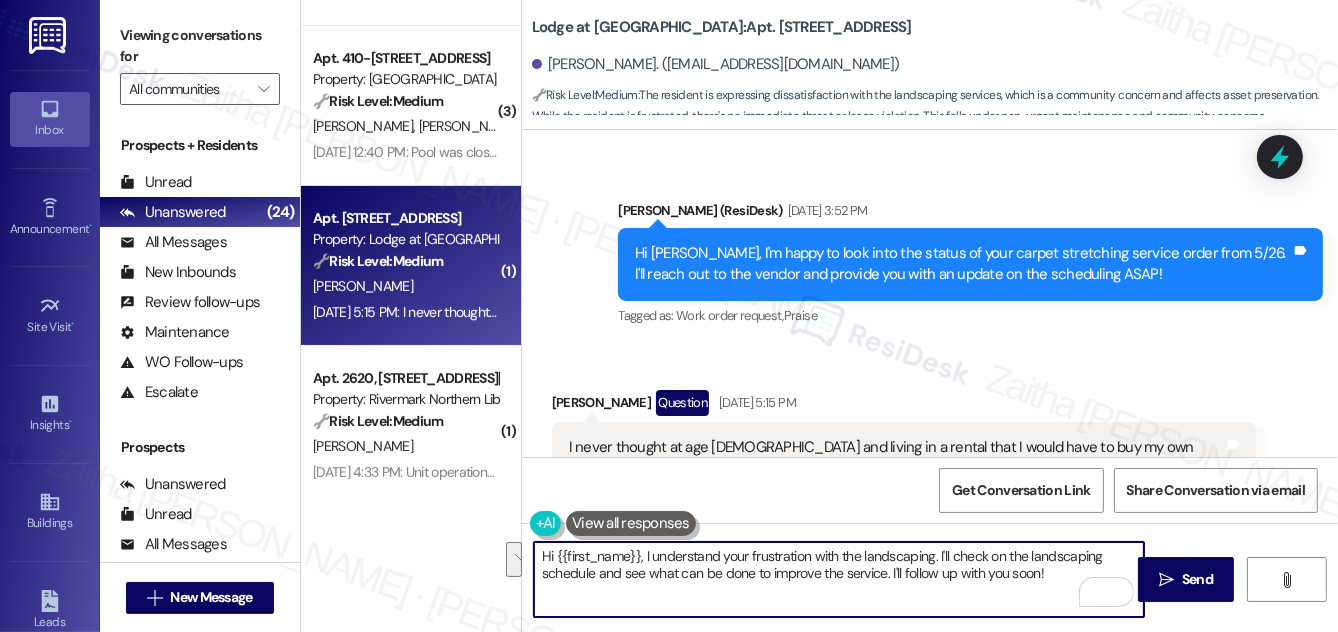 drag, startPoint x: 936, startPoint y: 554, endPoint x: 1061, endPoint y: 583, distance: 128.31992 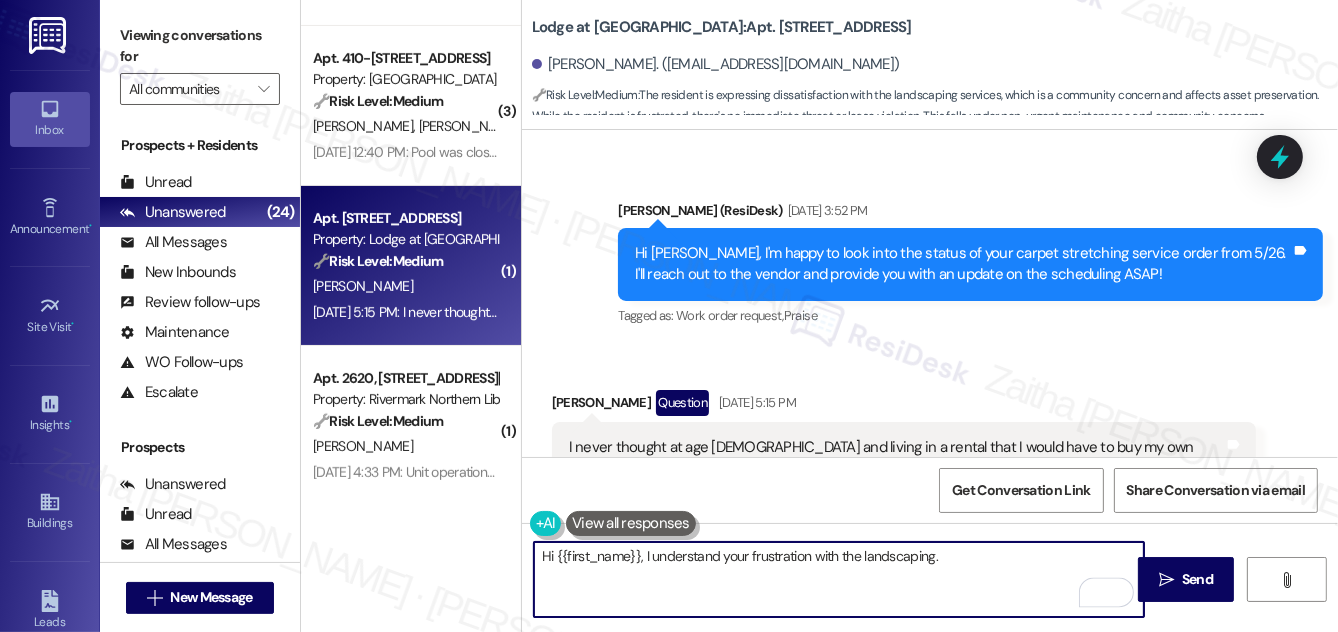 paste on "I’ll go ahead and share your feedback with the site team to see if this can be addressed moving forward." 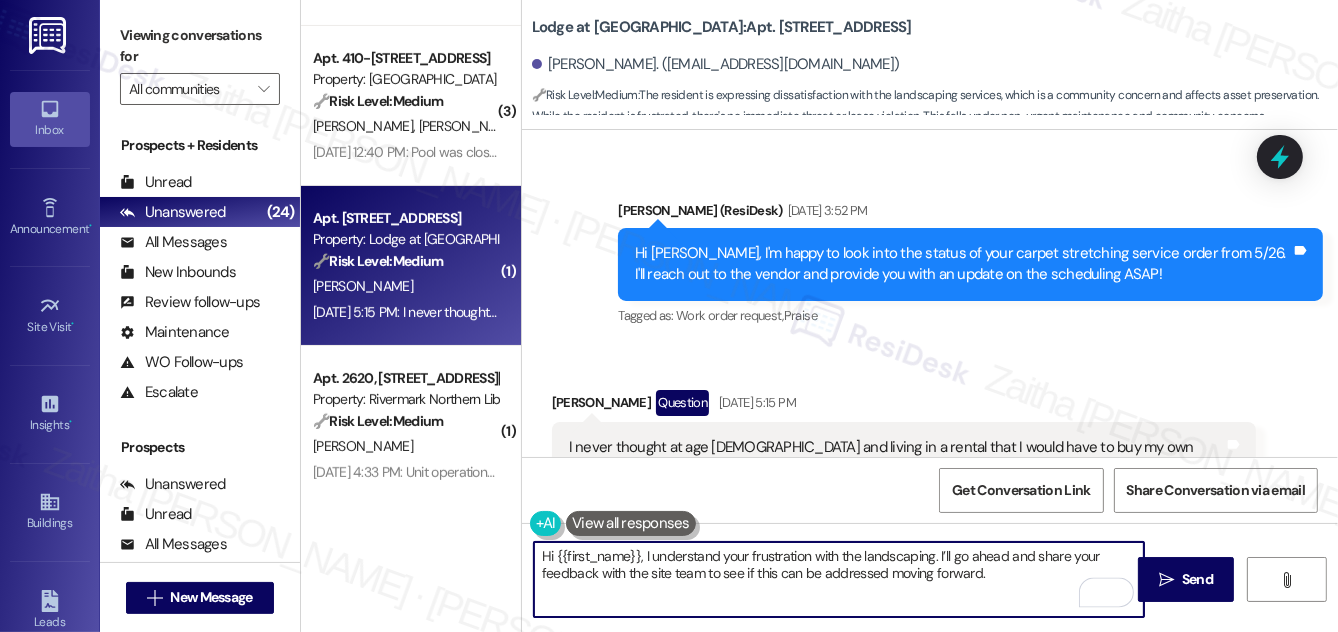 paste on "Thank you for sharing this" 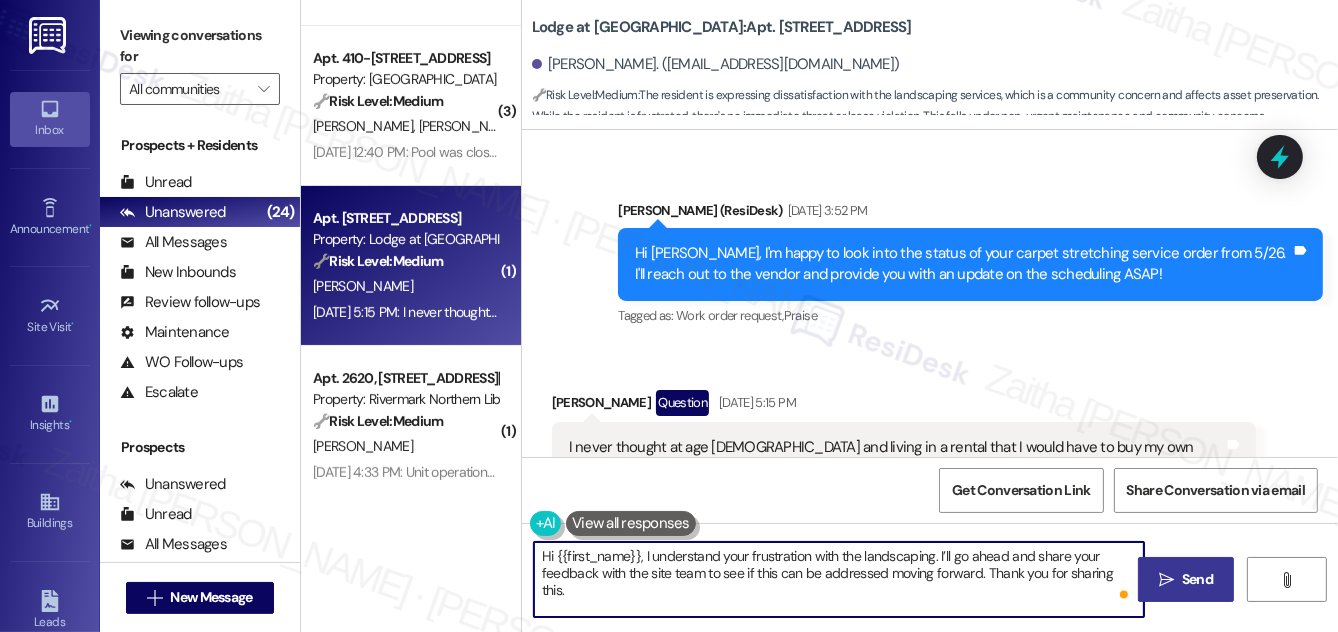 type on "Hi {{first_name}}, I understand your frustration with the landscaping. I’ll go ahead and share your feedback with the site team to see if this can be addressed moving forward. Thank you for sharing this." 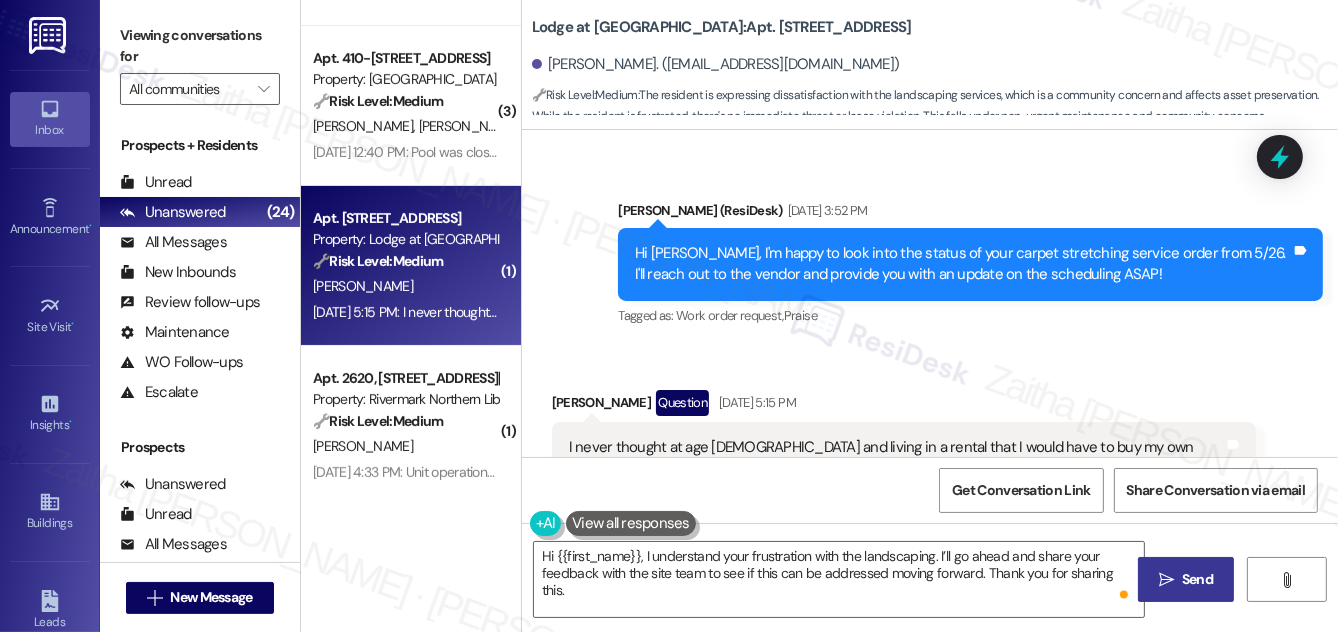 click on "Send" at bounding box center (1197, 579) 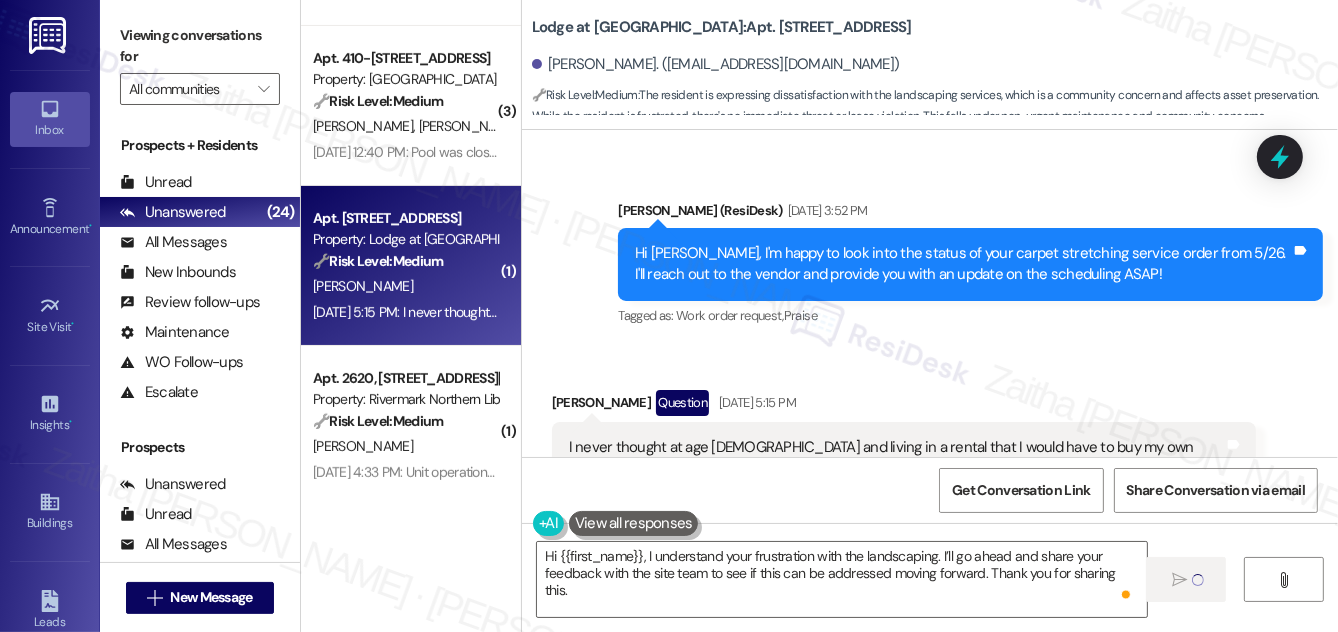 type 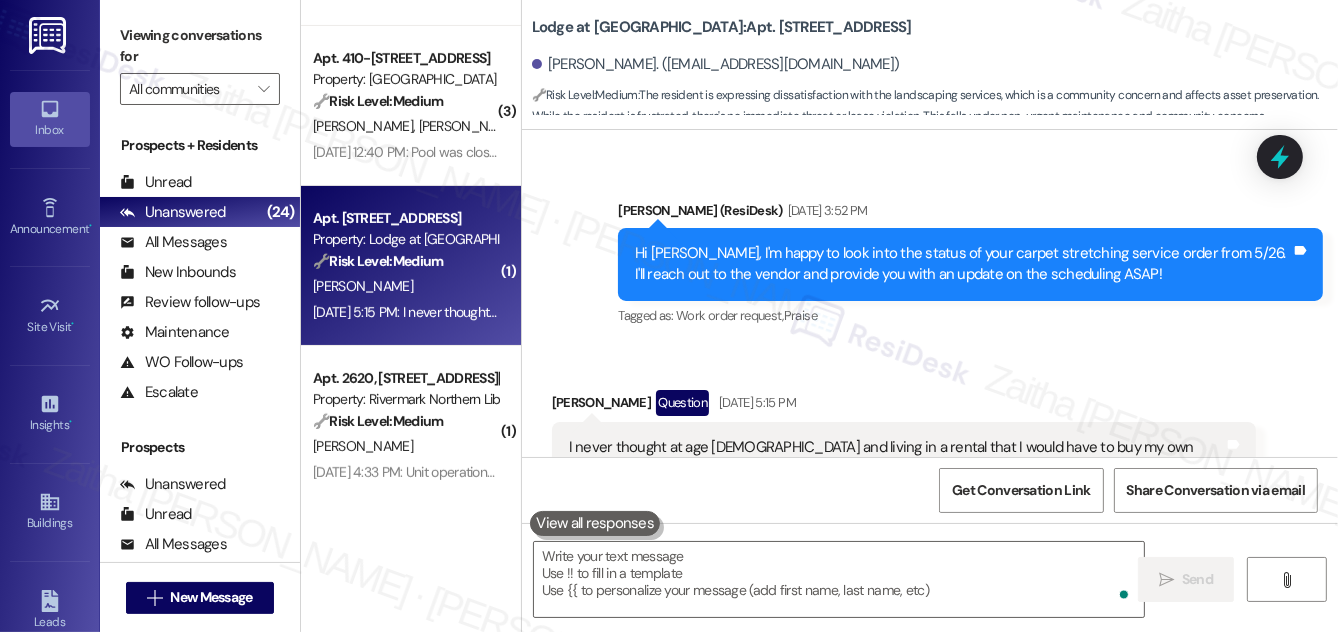 scroll, scrollTop: 16413, scrollLeft: 0, axis: vertical 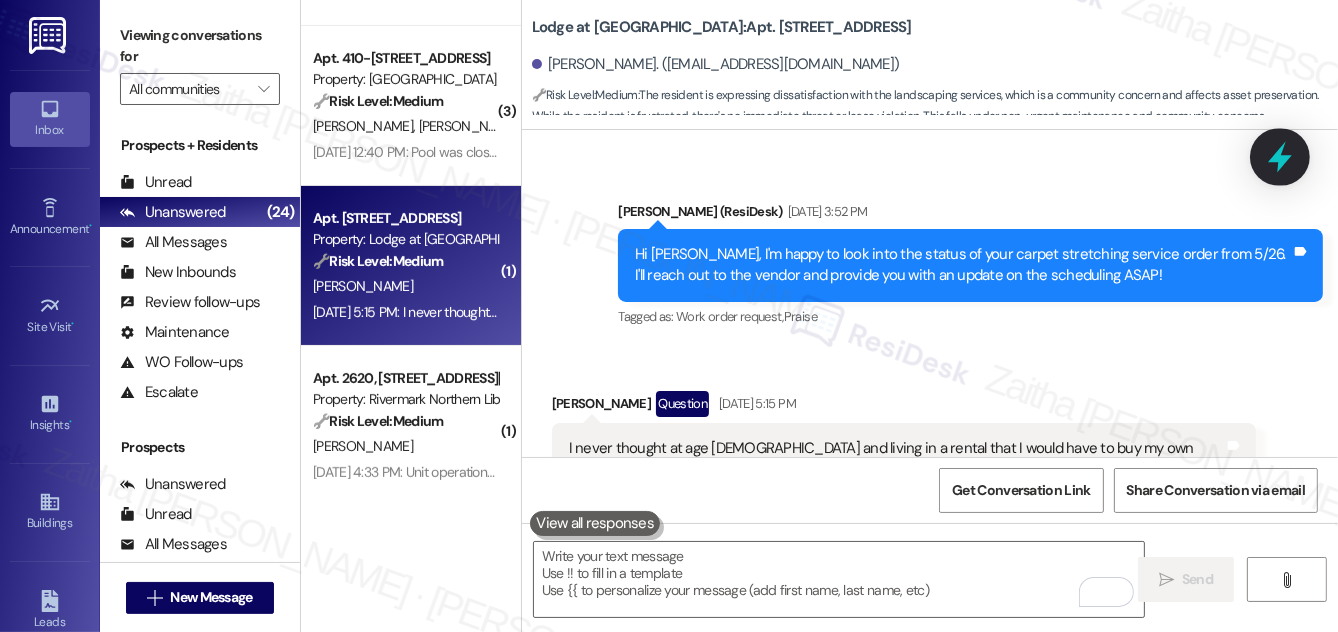 click 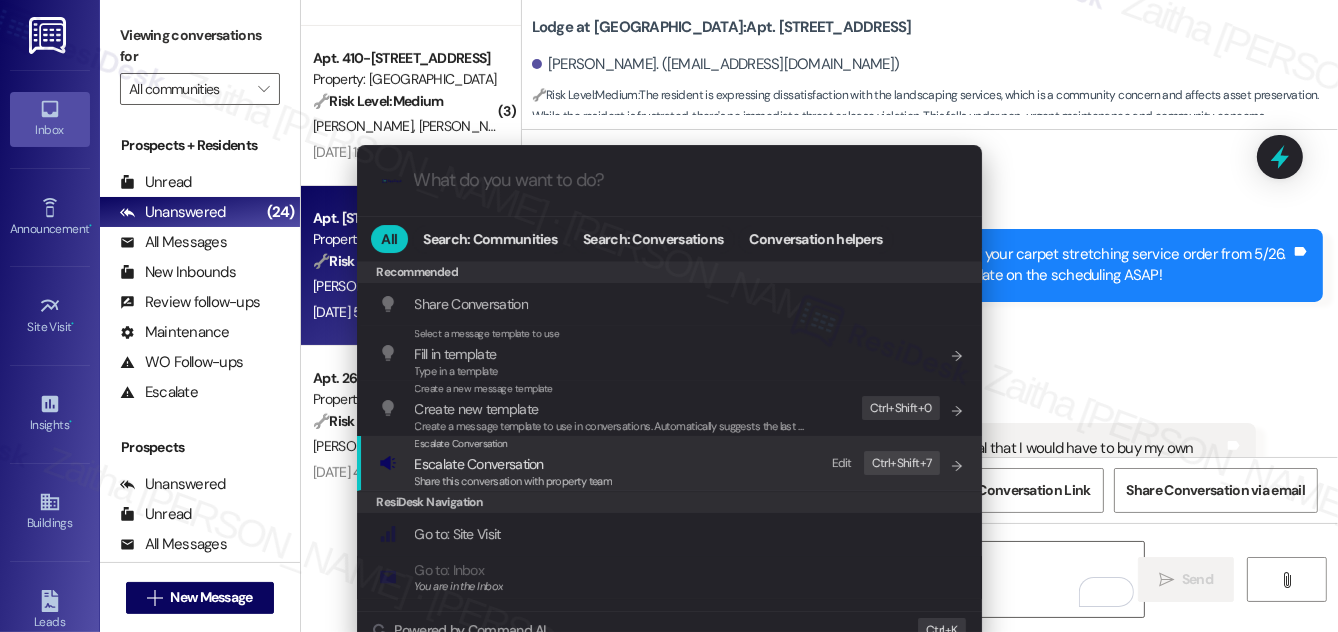 click on "Escalate Conversation" at bounding box center [479, 464] 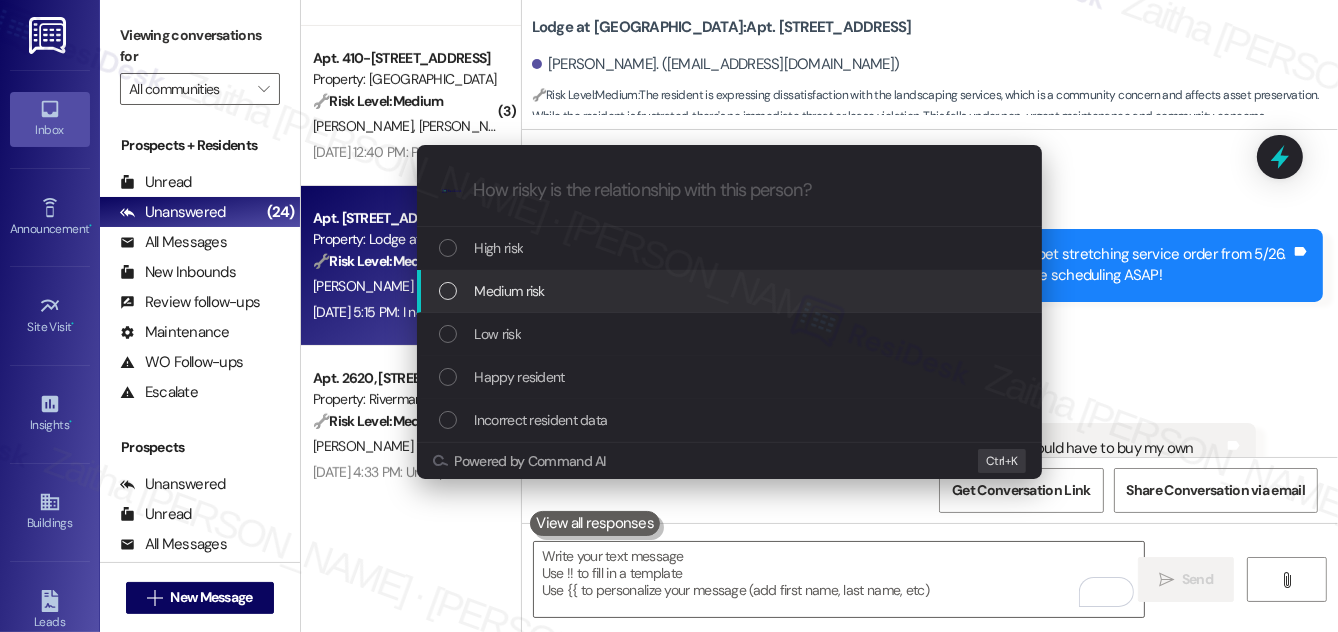 click on "Medium risk" at bounding box center (510, 291) 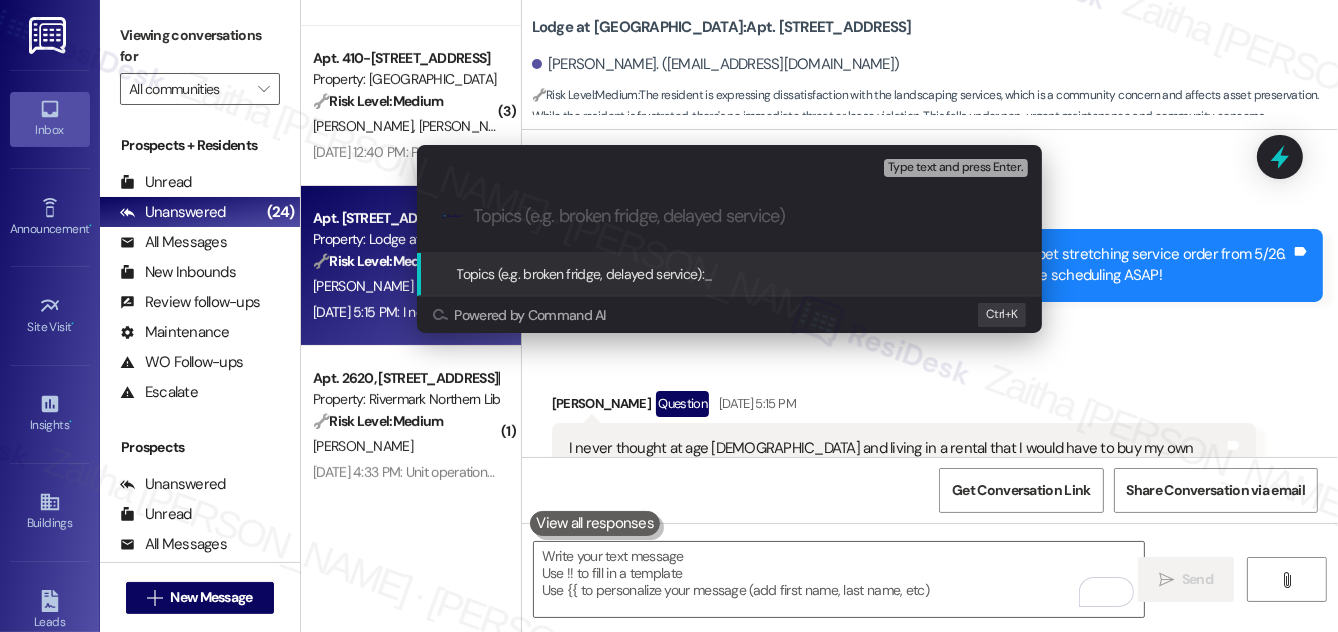 click on "Escalate Conversation Medium risk Topics (e.g. broken fridge, delayed service) Any messages to highlight in the email? Type text and press Enter. .cls-1{fill:#0a055f;}.cls-2{fill:#0cc4c4;} resideskLogoBlueOrange Topics (e.g. broken fridge, delayed service):  _ Powered by Command AI Ctrl+ K" at bounding box center [669, 316] 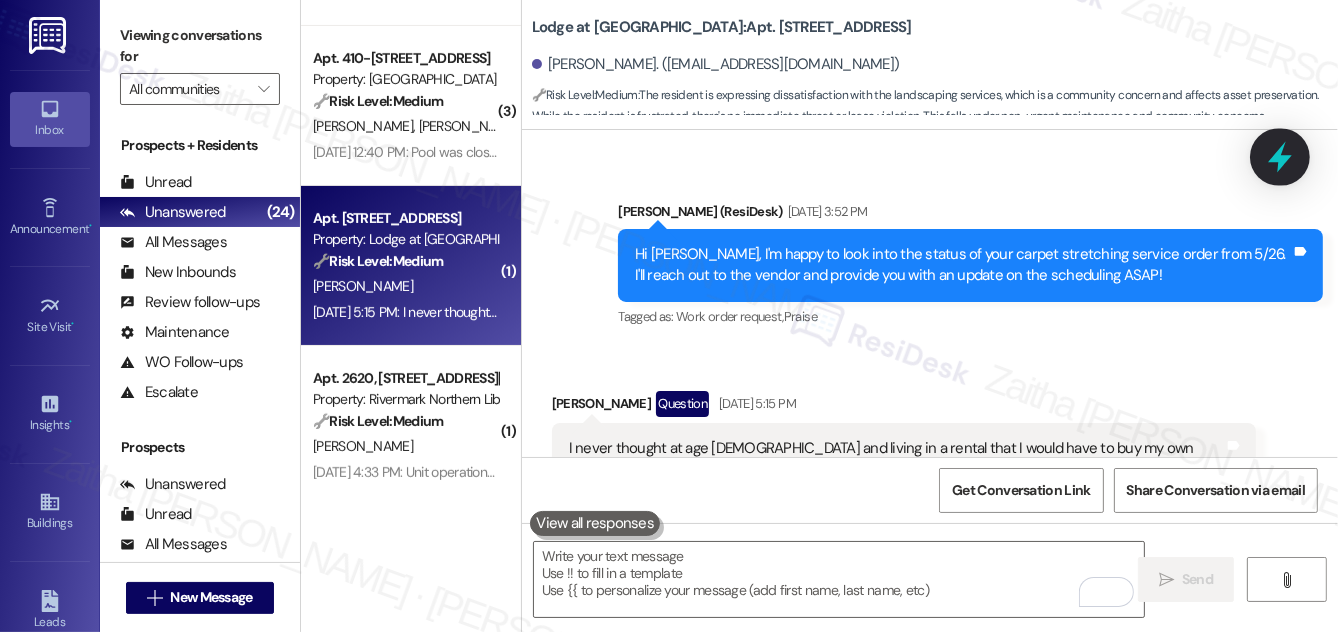 click 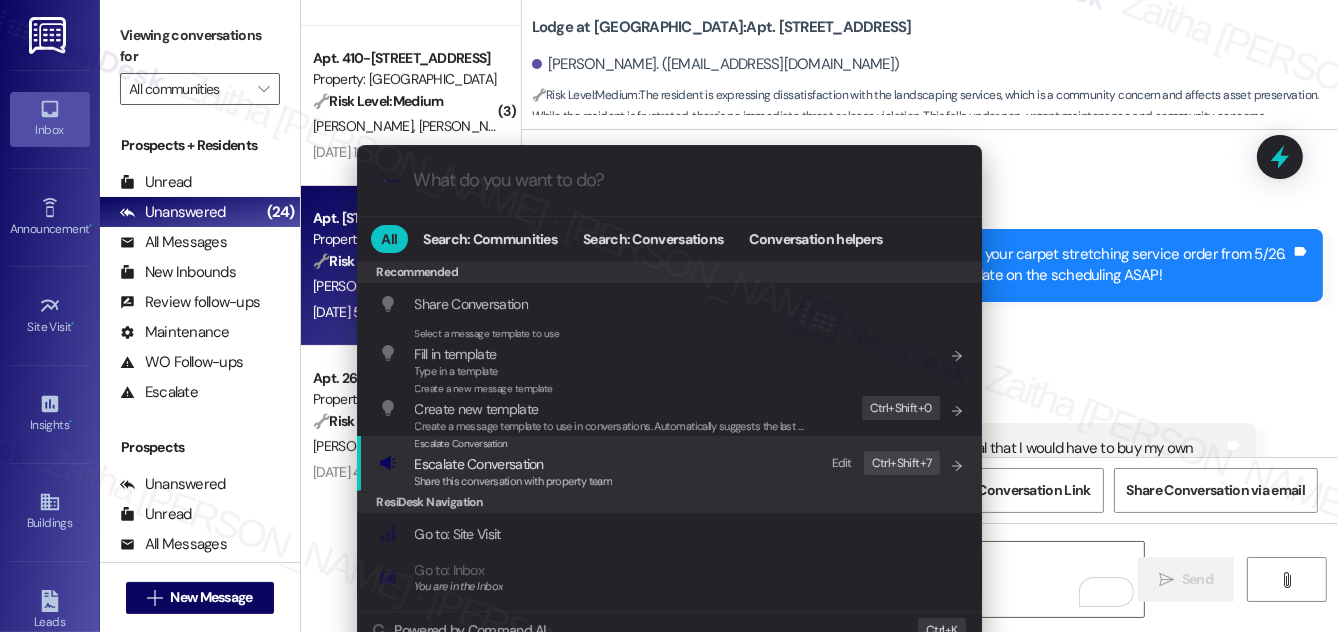 click on "Share this conversation with property team" at bounding box center [514, 481] 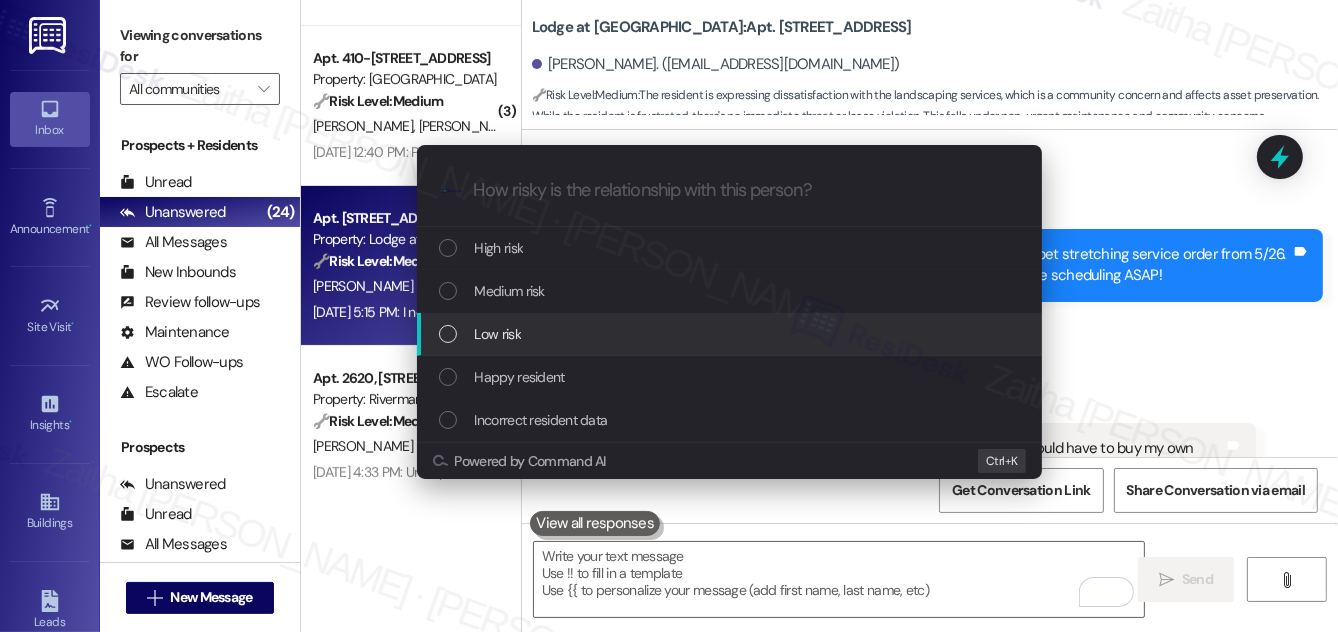 click on "Low risk" at bounding box center [498, 334] 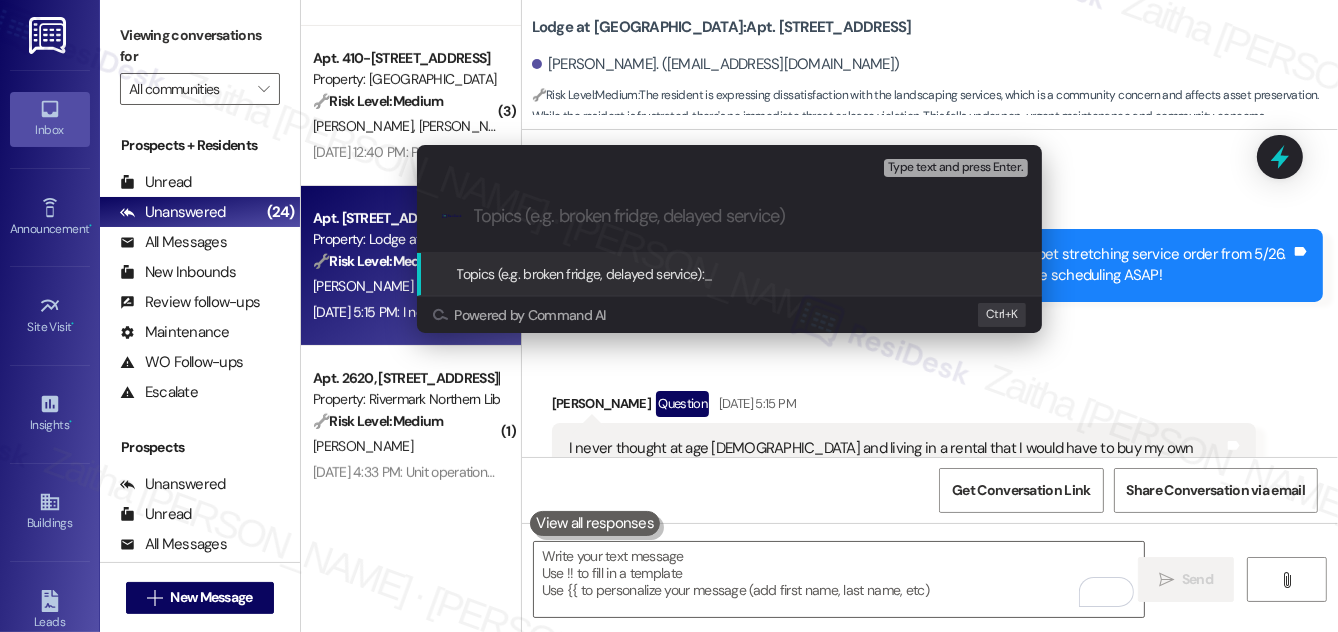paste on "Landscaping Concern" 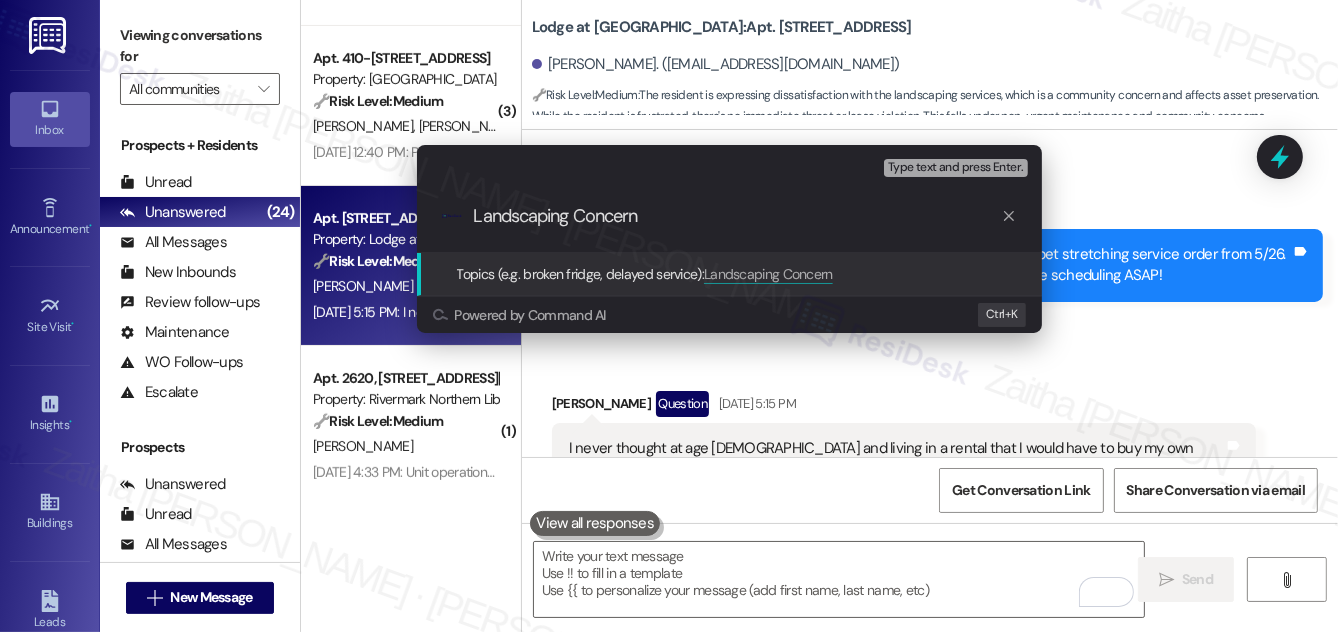 type 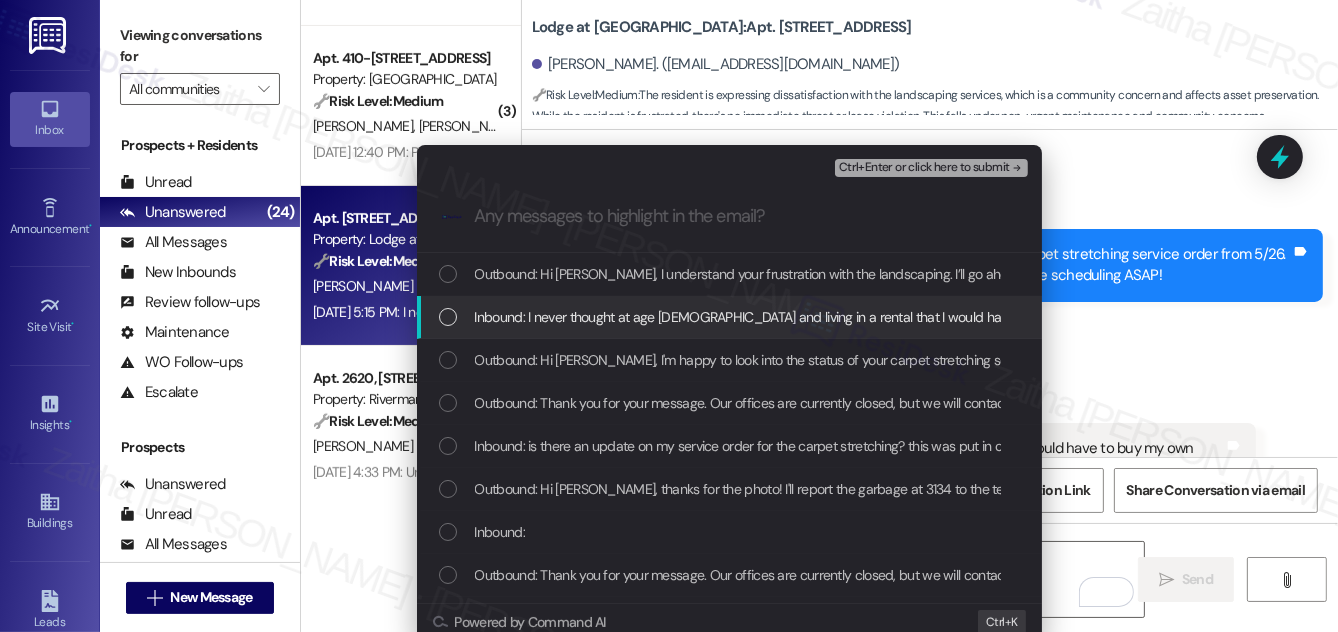 click at bounding box center (448, 317) 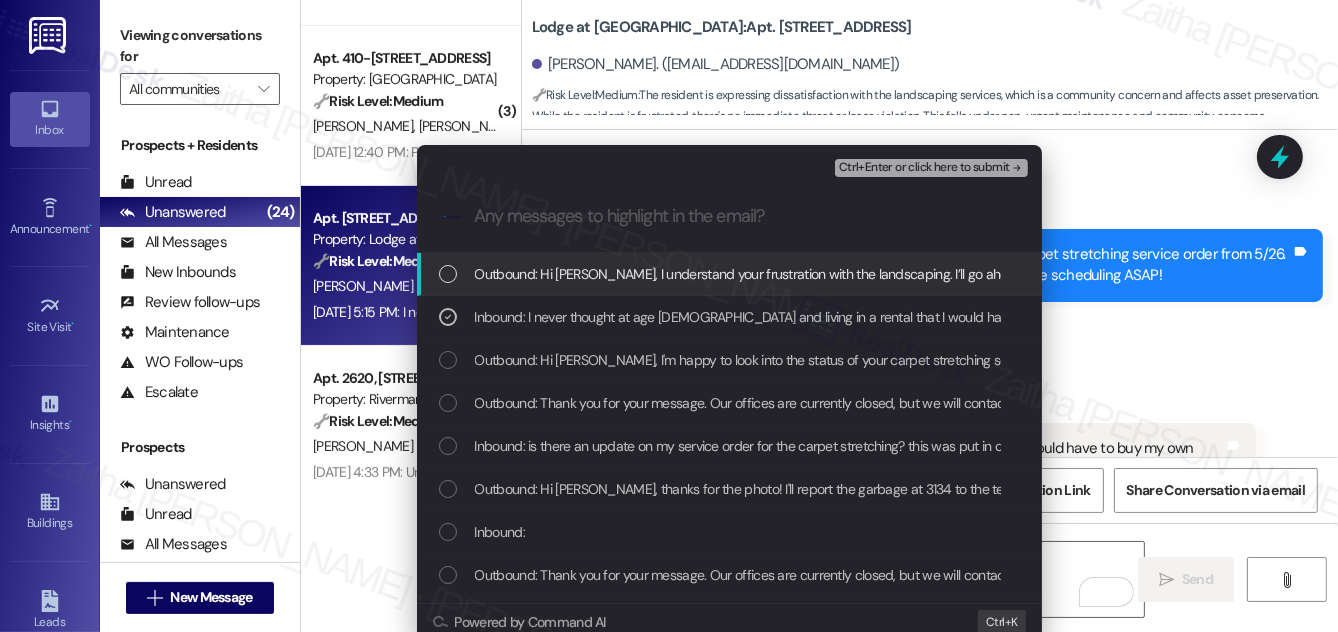 click on "Ctrl+Enter or click here to submit" at bounding box center (924, 168) 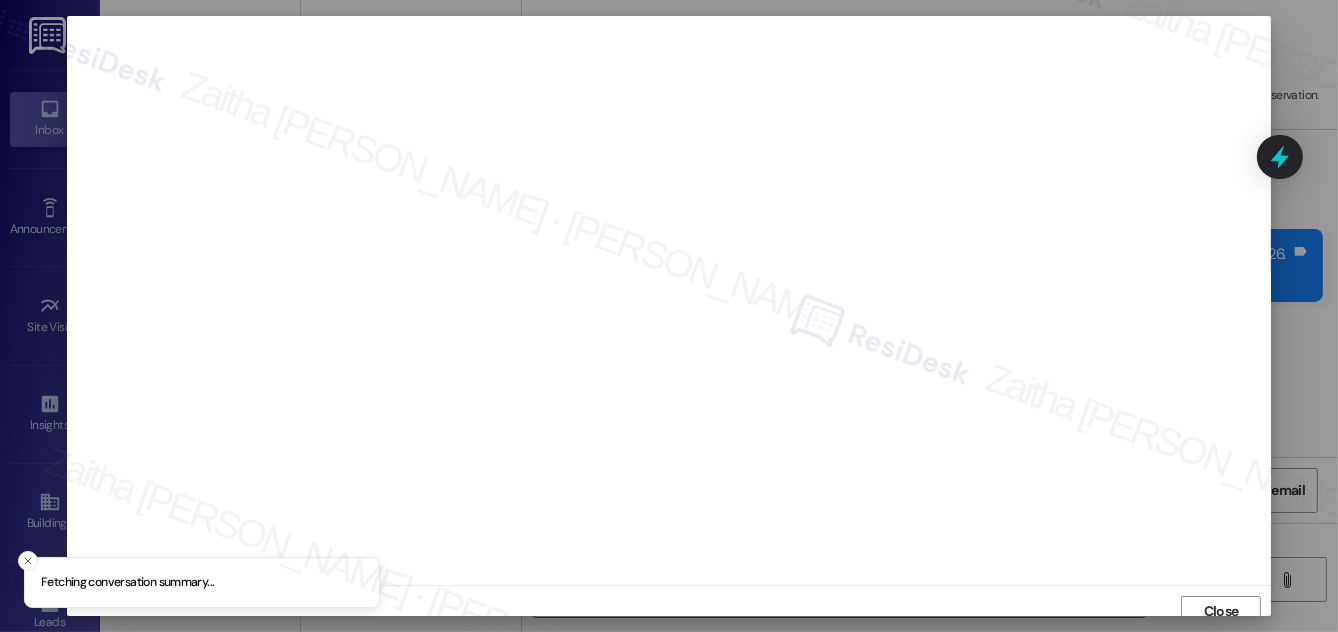 scroll, scrollTop: 11, scrollLeft: 0, axis: vertical 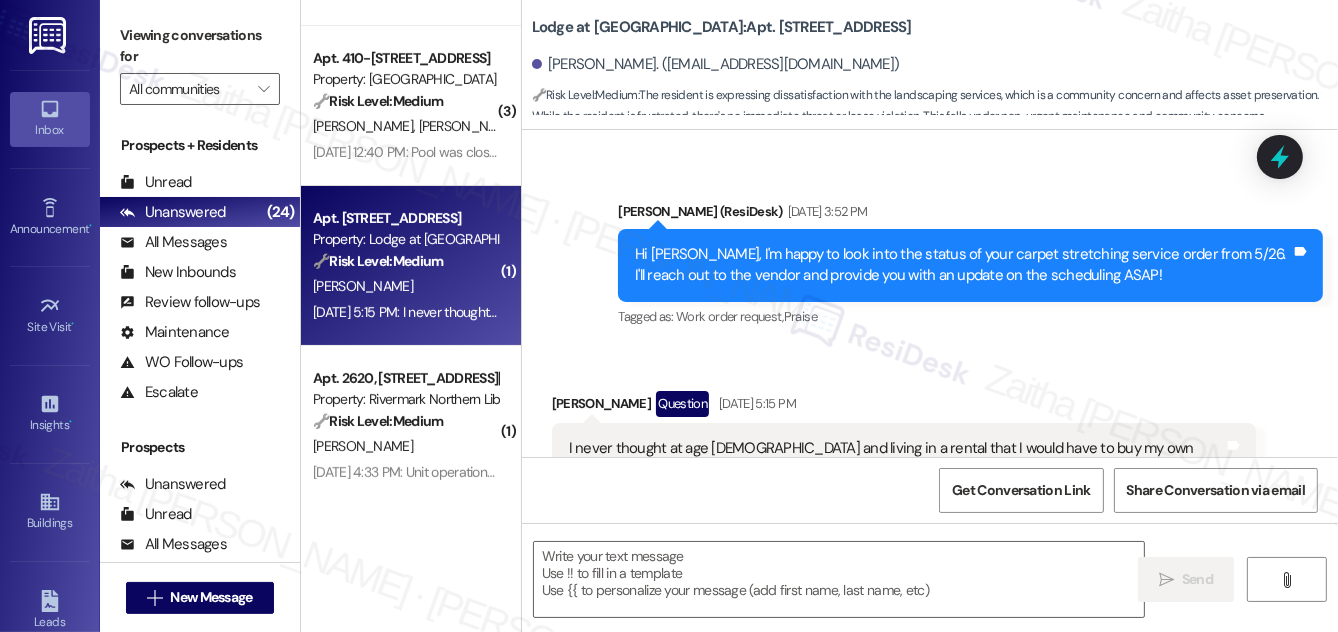 type on "Fetching suggested responses. Please feel free to read through the conversation in the meantime." 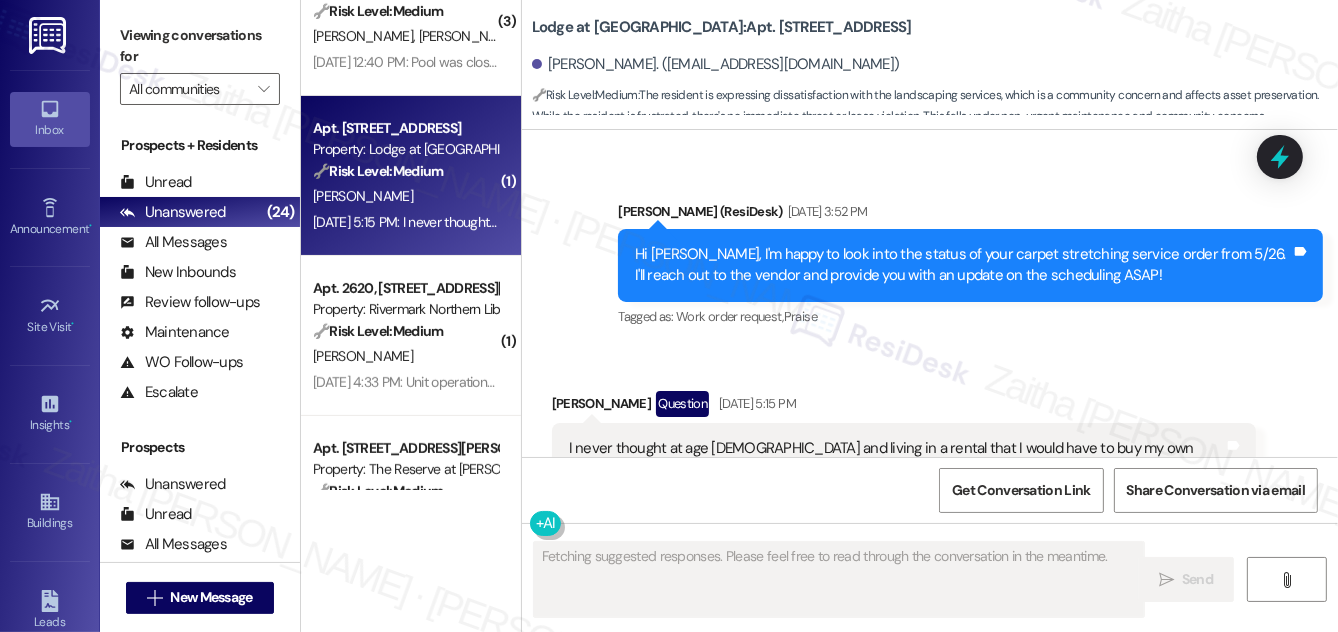 scroll, scrollTop: 545, scrollLeft: 0, axis: vertical 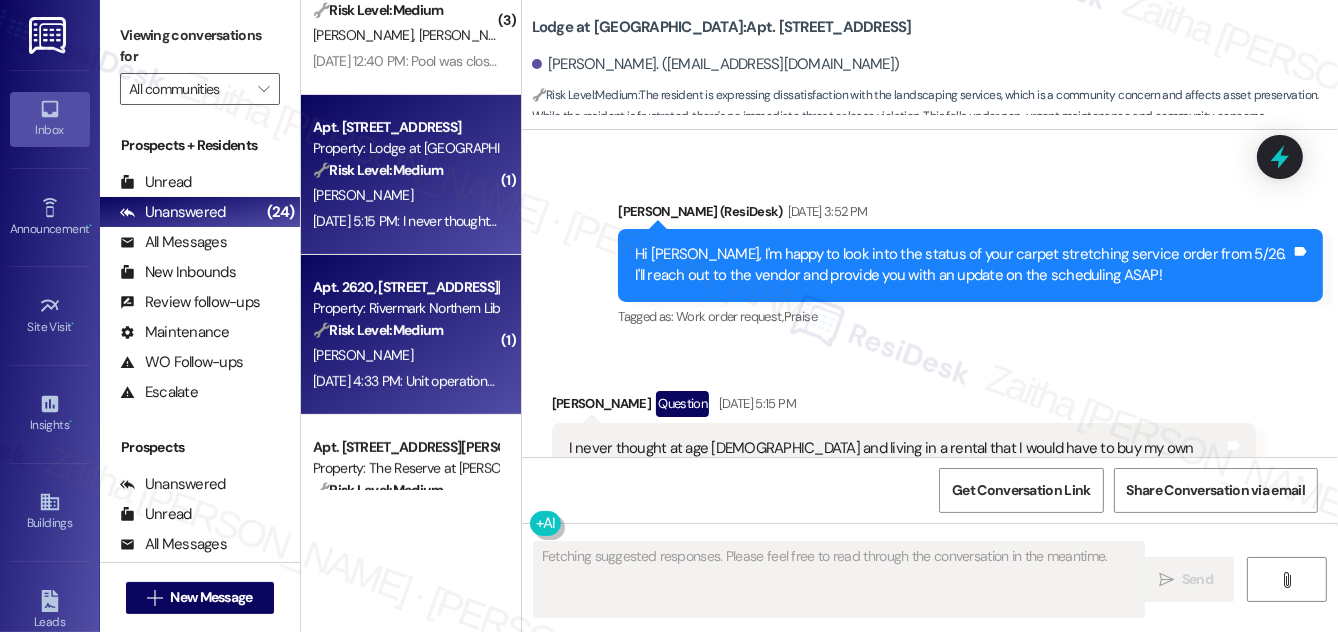 click on "P. Jaurigue" at bounding box center [405, 355] 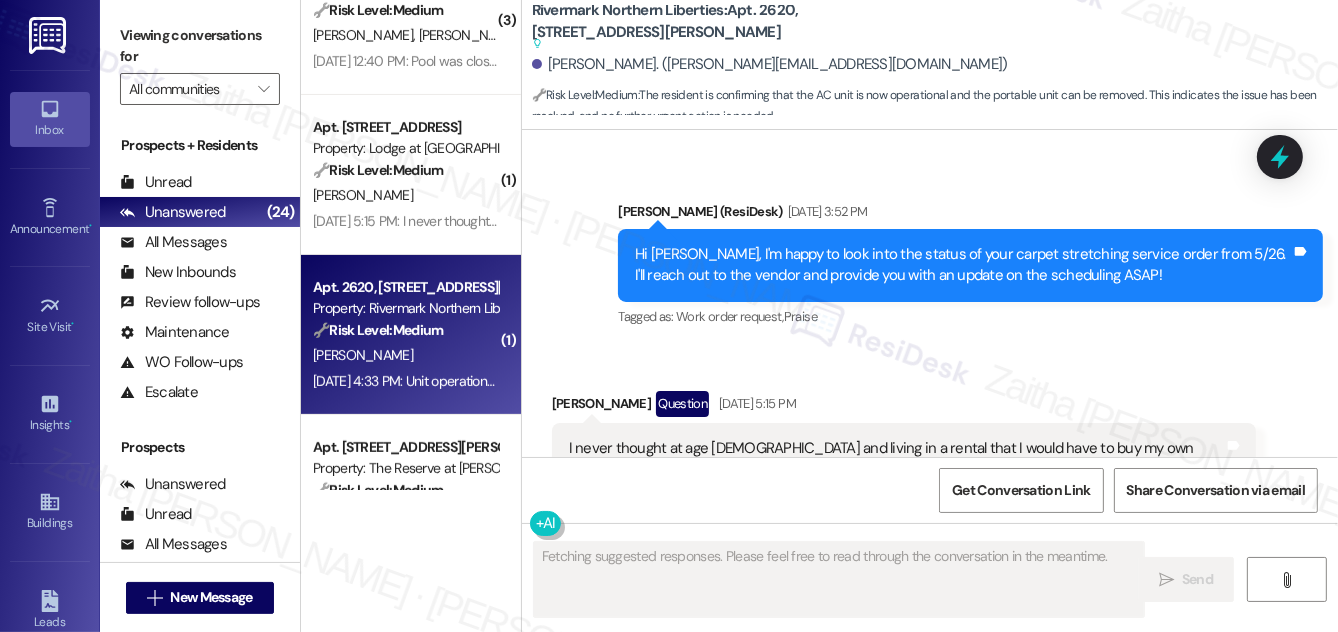 scroll, scrollTop: 2069, scrollLeft: 0, axis: vertical 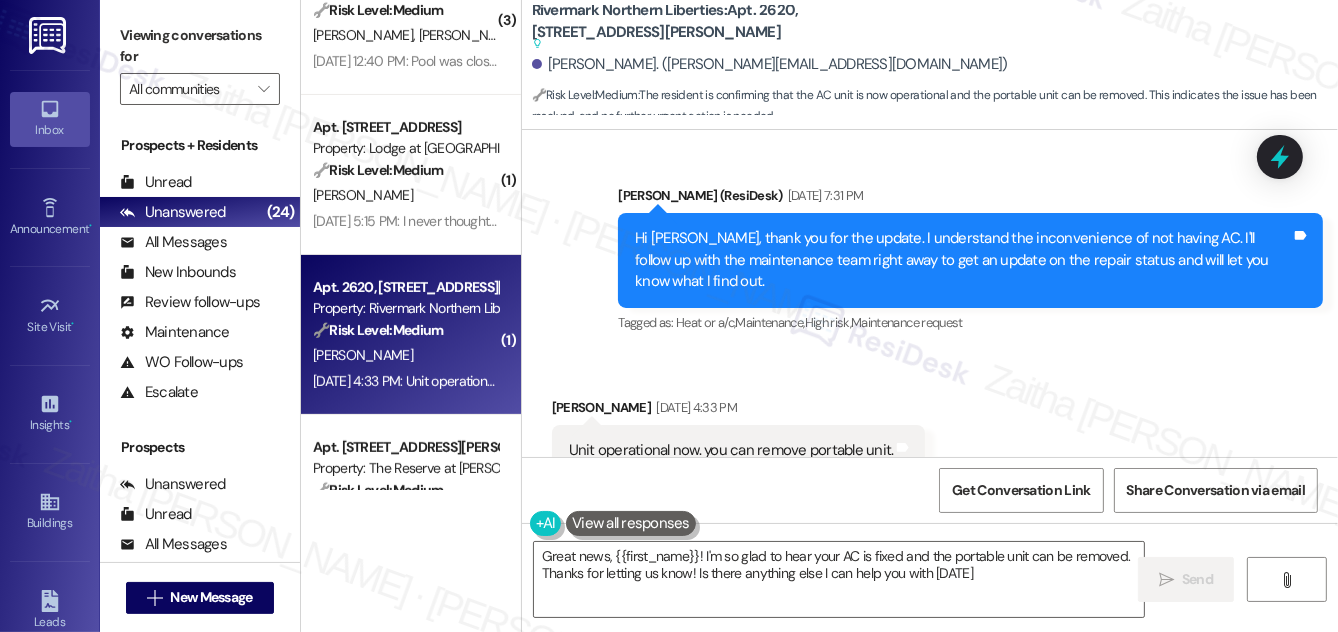 type on "Great news, {{first_name}}! I'm so glad to hear your AC is fixed and the portable unit can be removed. Thanks for letting us know! Is there anything else I can help you with today?" 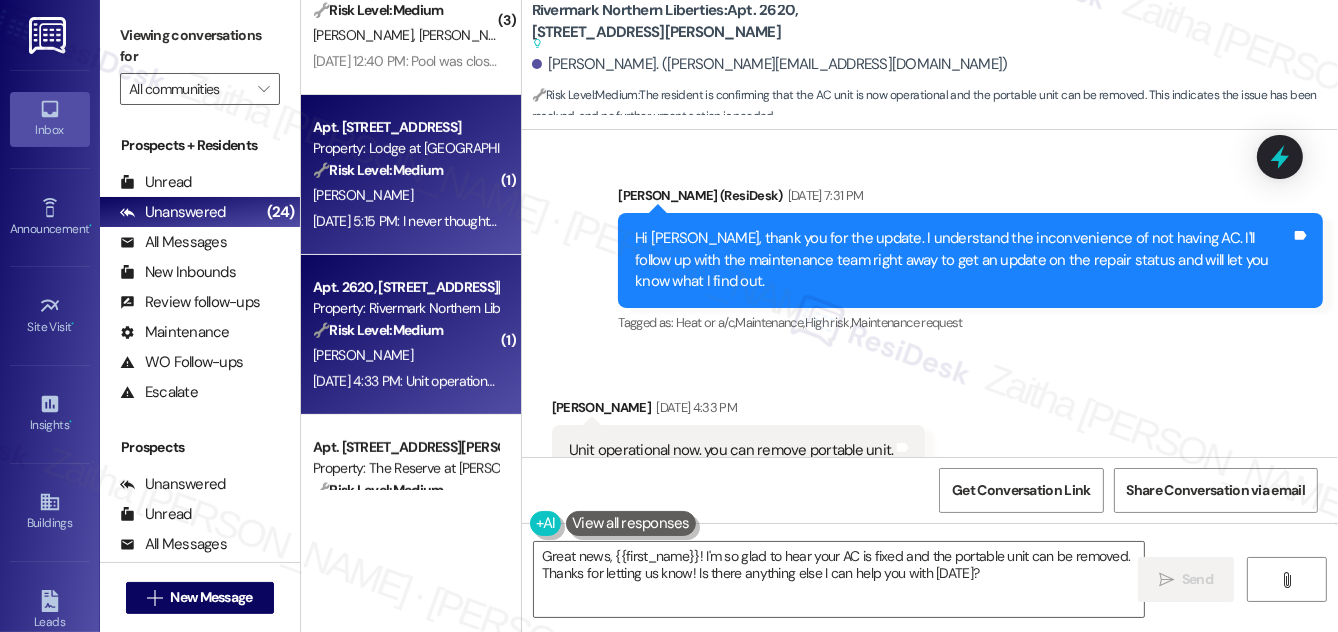 click on "N. Teer" at bounding box center (405, 195) 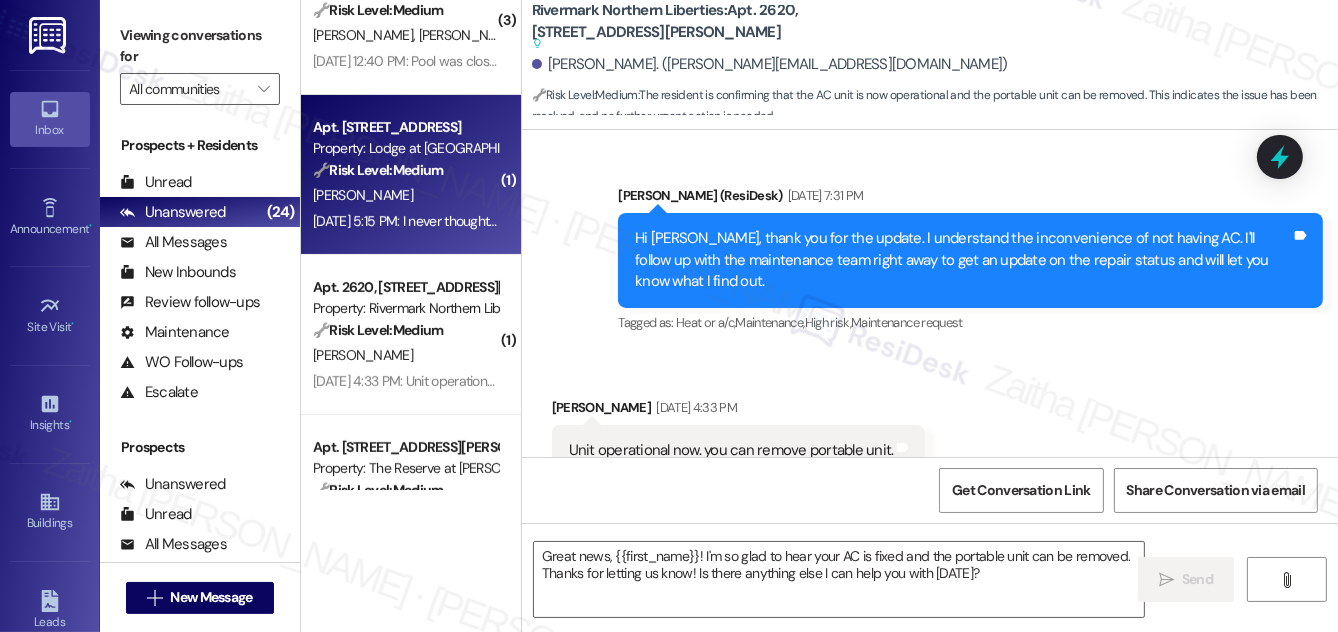 type on "Fetching suggested responses. Please feel free to read through the conversation in the meantime." 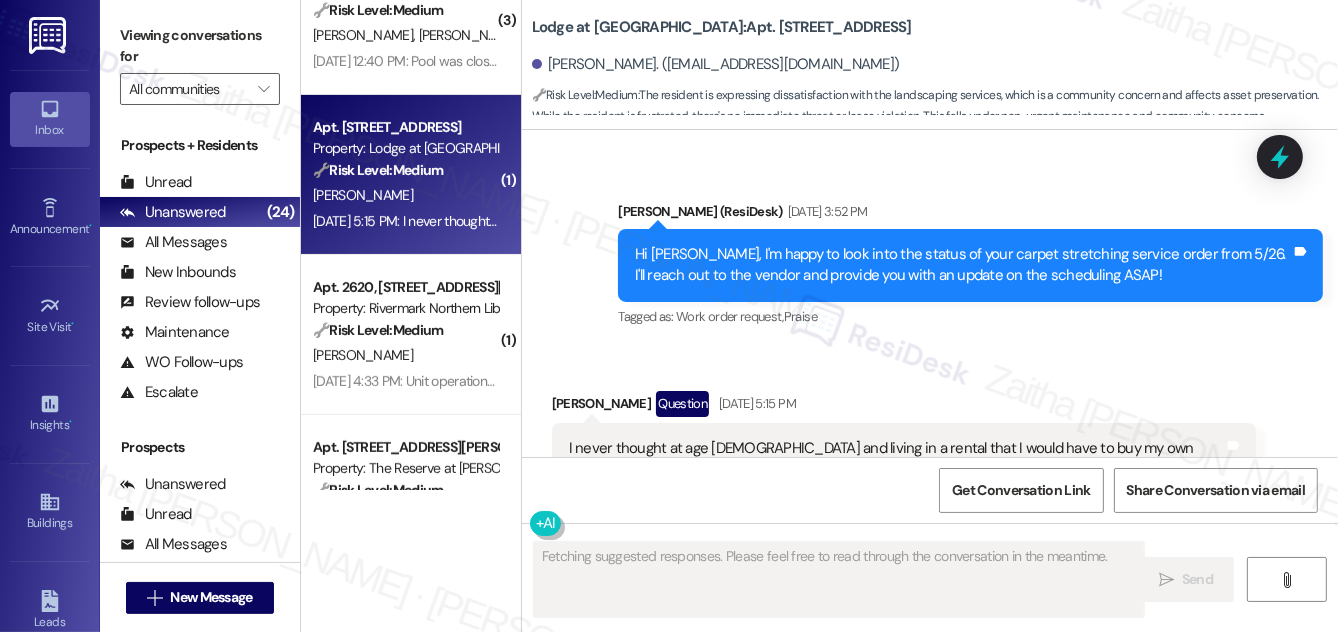 scroll, scrollTop: 16850, scrollLeft: 0, axis: vertical 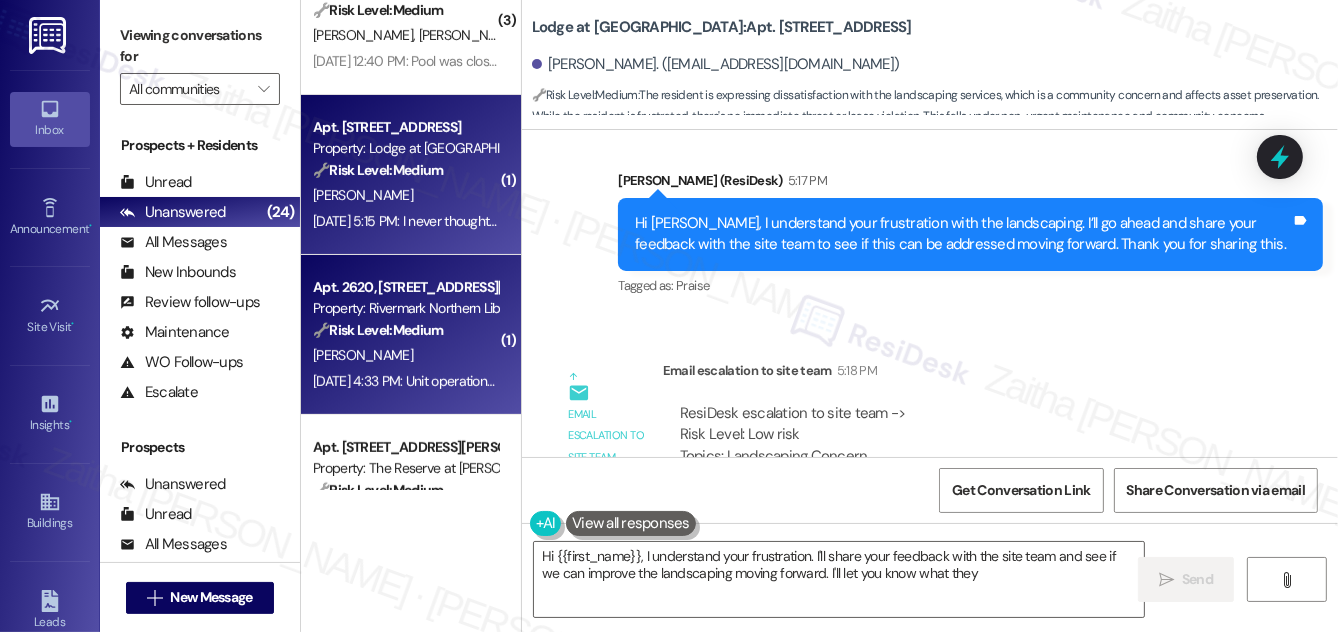 type on "Hi {{first_name}}, I understand your frustration. I'll share your feedback with the site team and see if we can improve the landscaping moving forward. I'll let you know what they say" 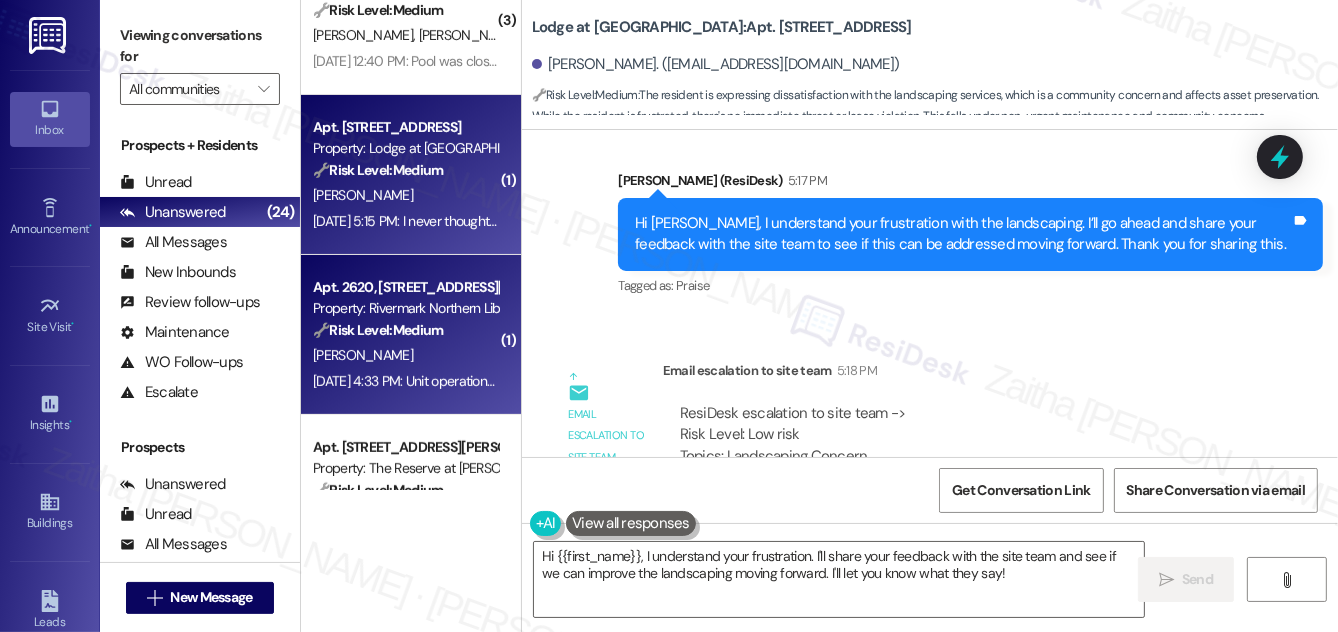 click on "P. Jaurigue" at bounding box center (405, 355) 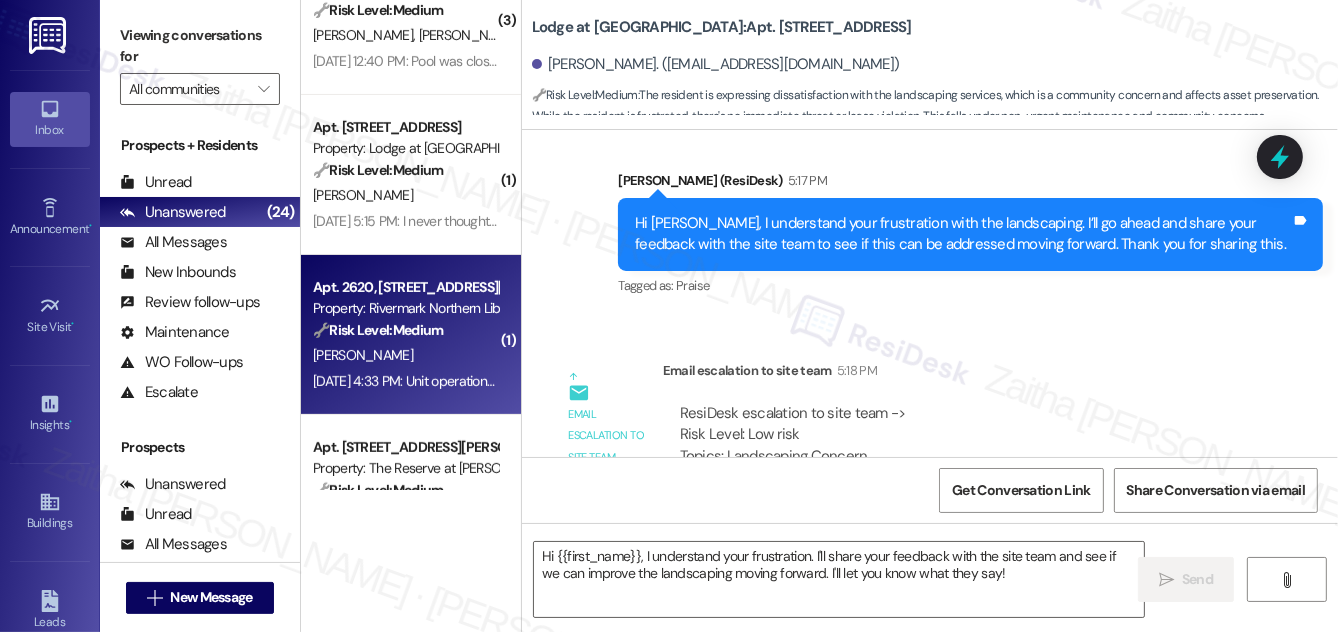 type on "Fetching suggested responses. Please feel free to read through the conversation in the meantime." 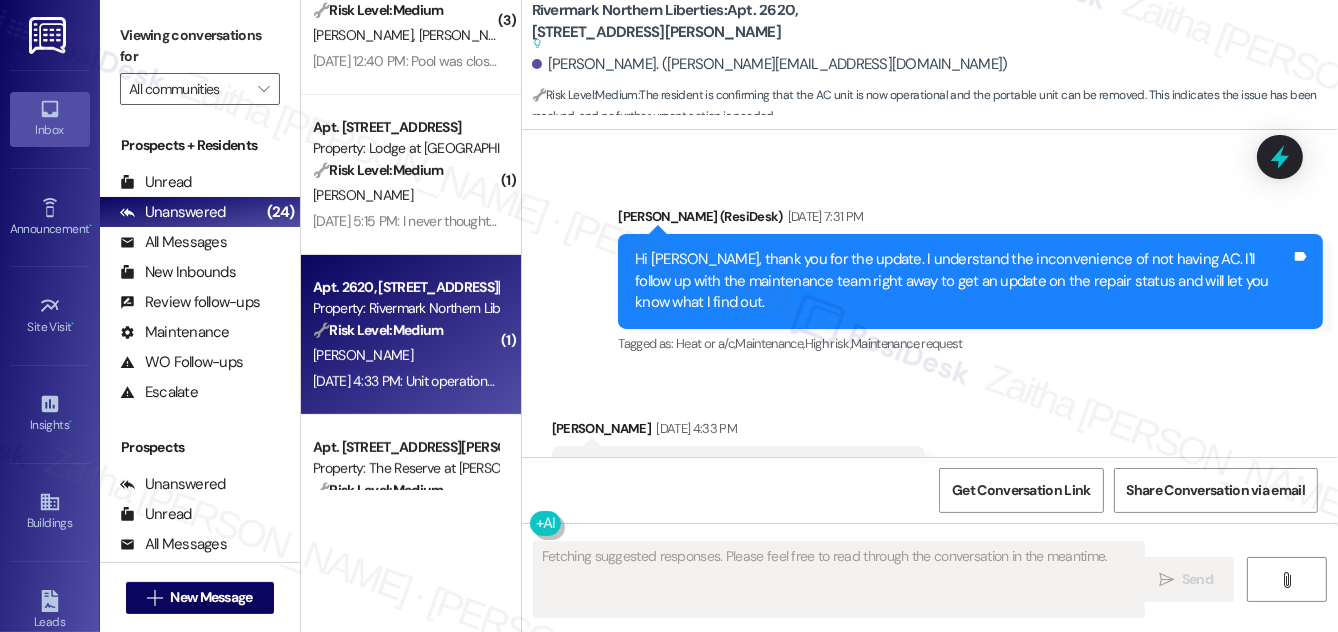 scroll, scrollTop: 2068, scrollLeft: 0, axis: vertical 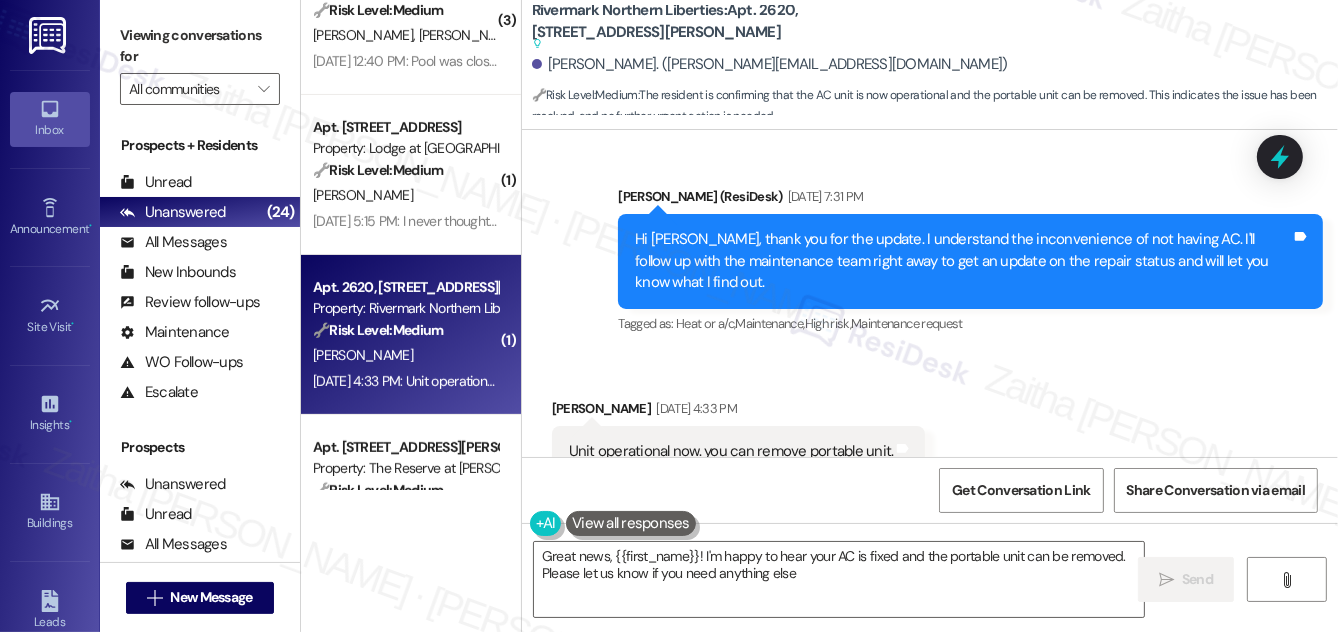 type on "Great news, {{first_name}}! I'm happy to hear your AC is fixed and the portable unit can be removed. Please let us know if you need anything else!" 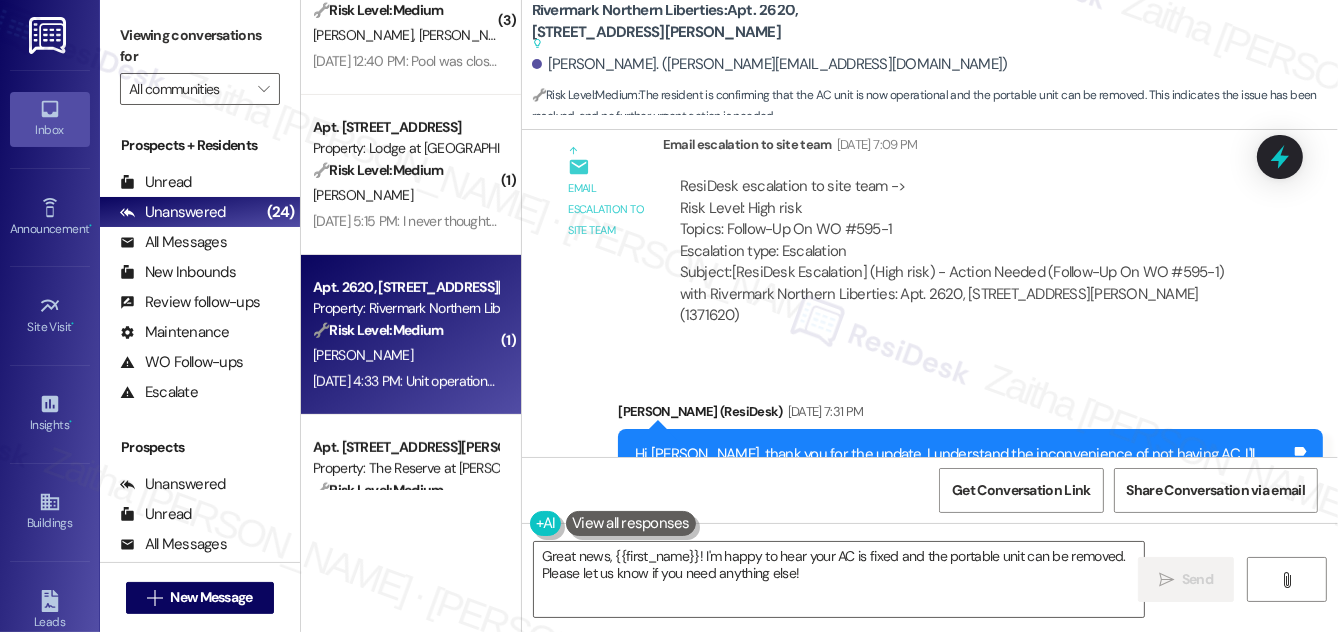 scroll, scrollTop: 2069, scrollLeft: 0, axis: vertical 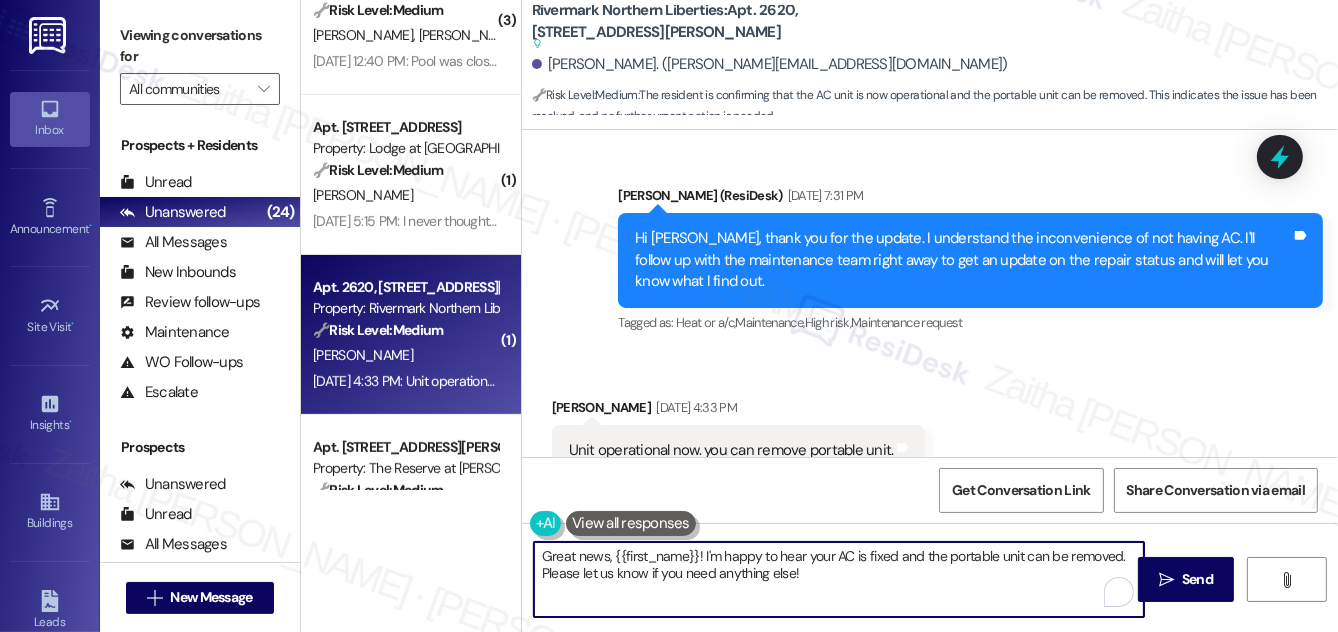 click on "Great news, {{first_name}}! I'm happy to hear your AC is fixed and the portable unit can be removed. Please let us know if you need anything else!" at bounding box center (839, 579) 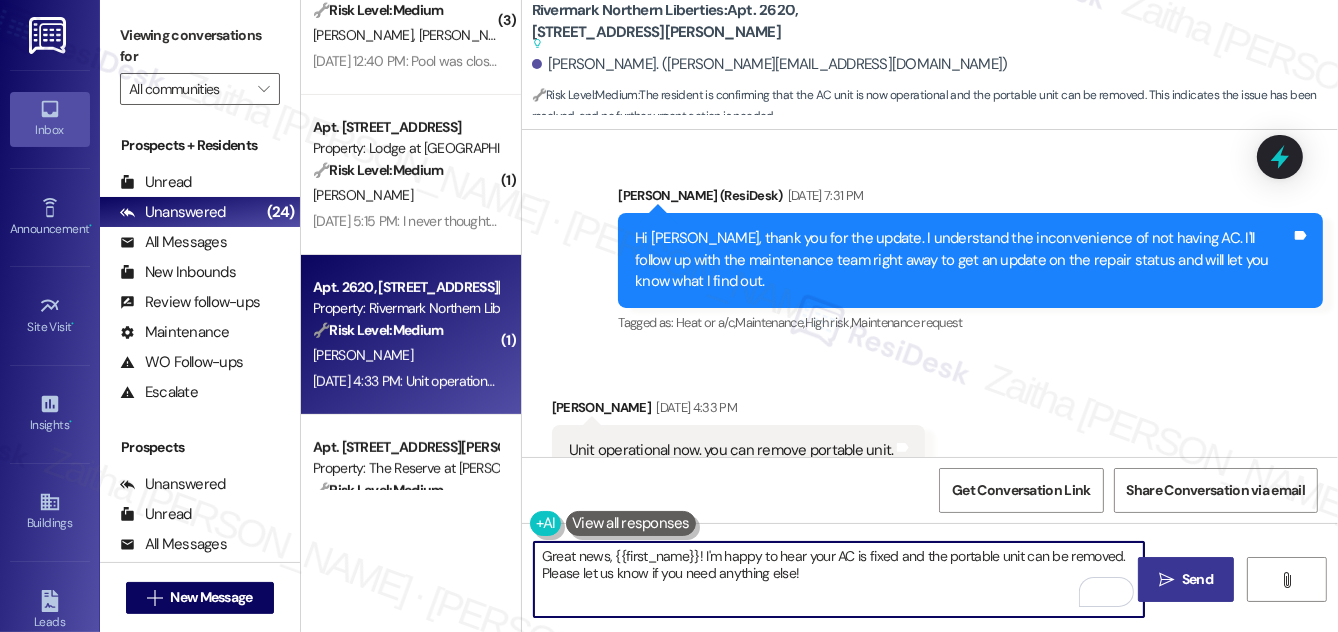 click on "" at bounding box center [1166, 580] 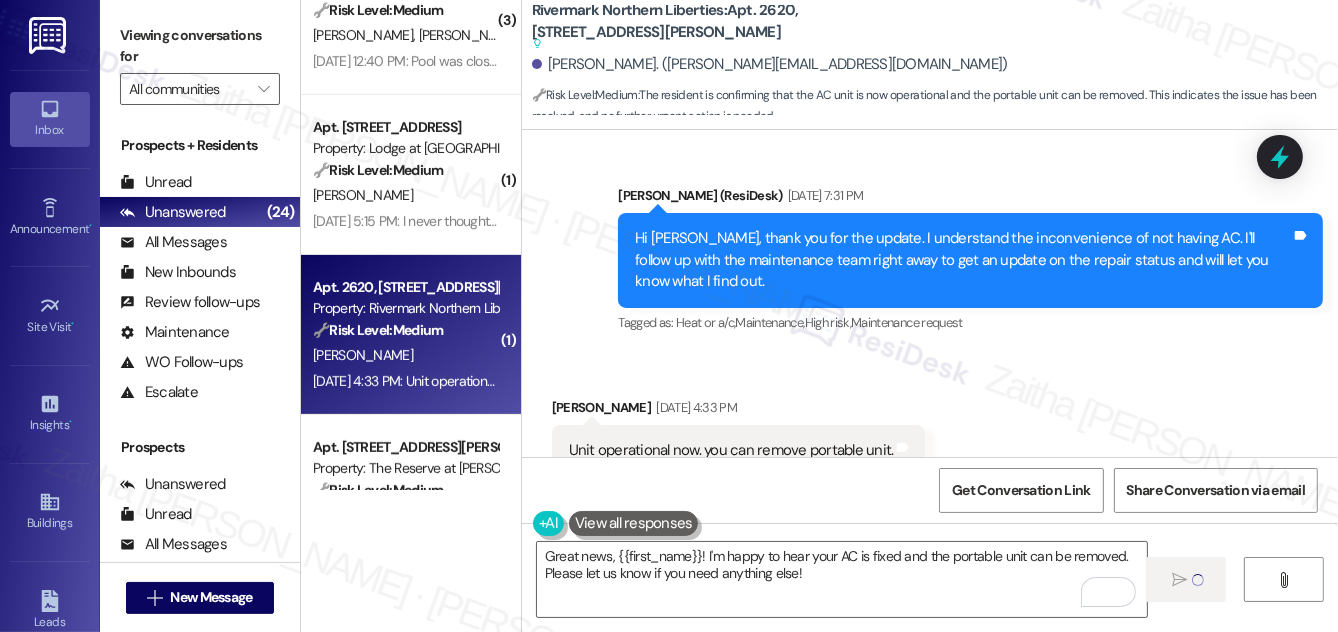 type 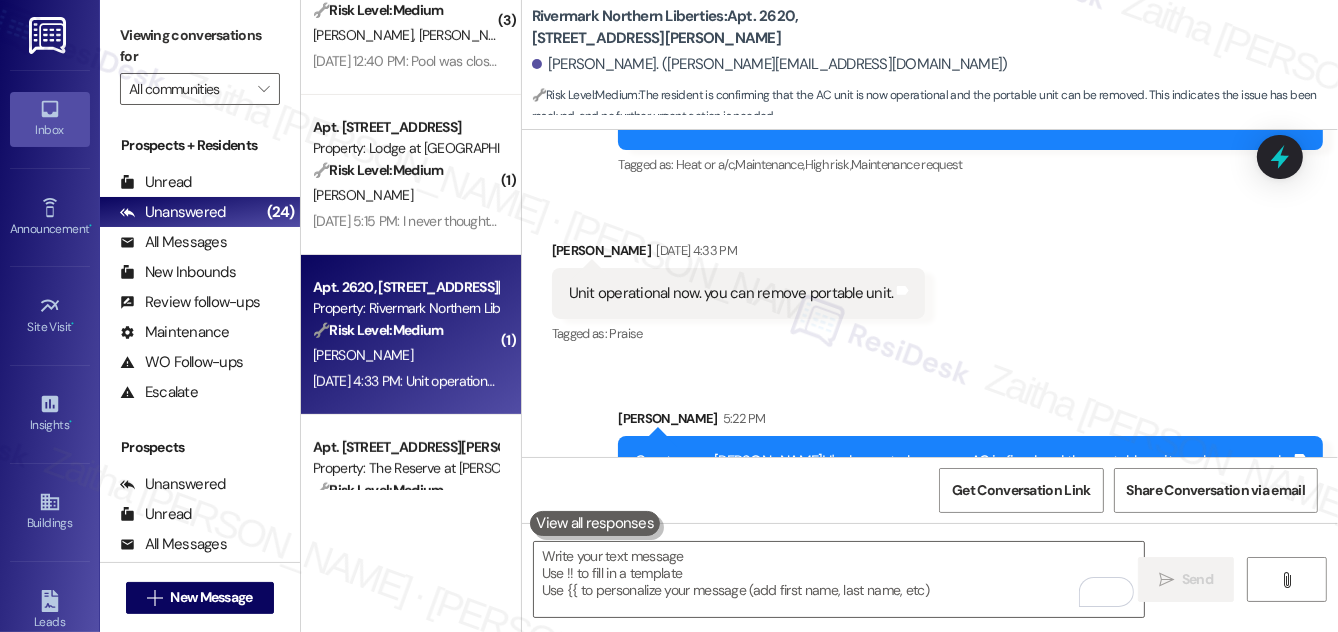 scroll, scrollTop: 2170, scrollLeft: 0, axis: vertical 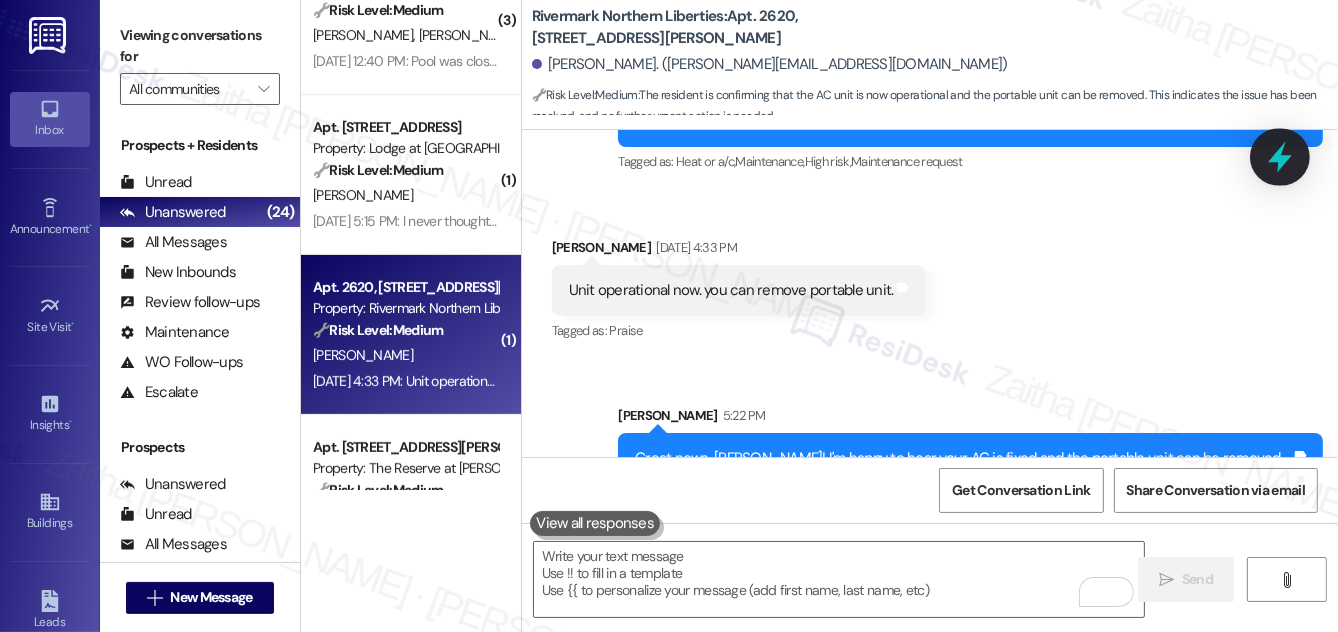 click 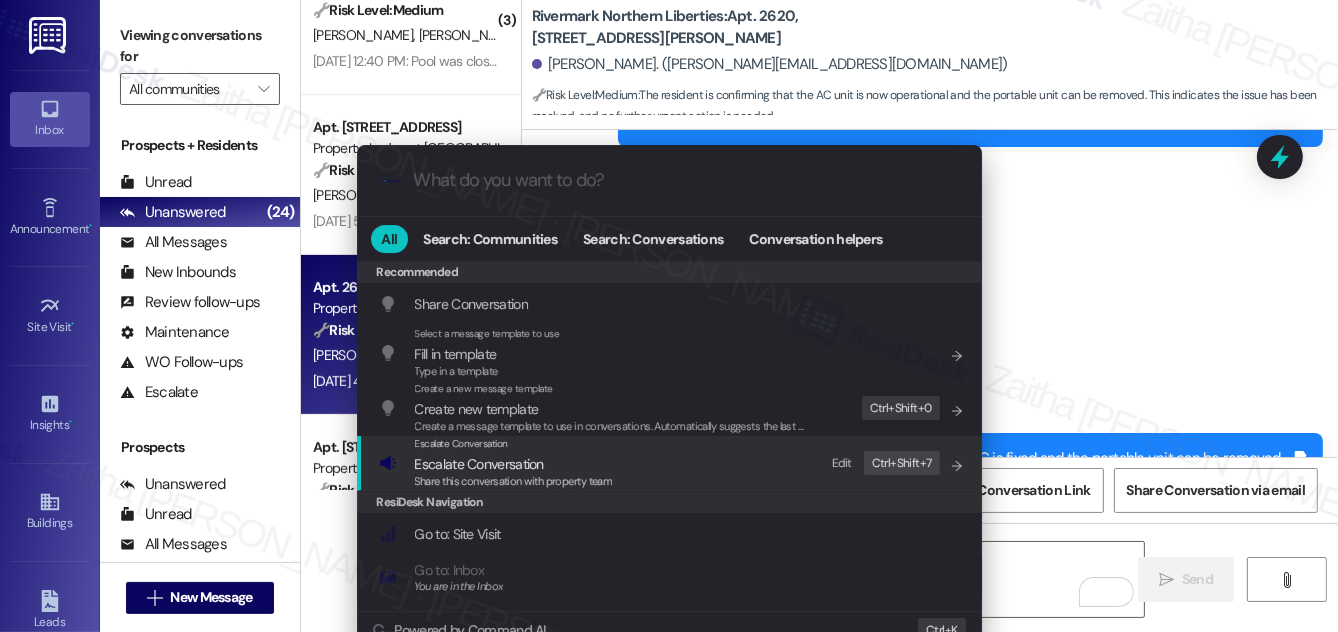 click on "Share this conversation with property team" at bounding box center [514, 482] 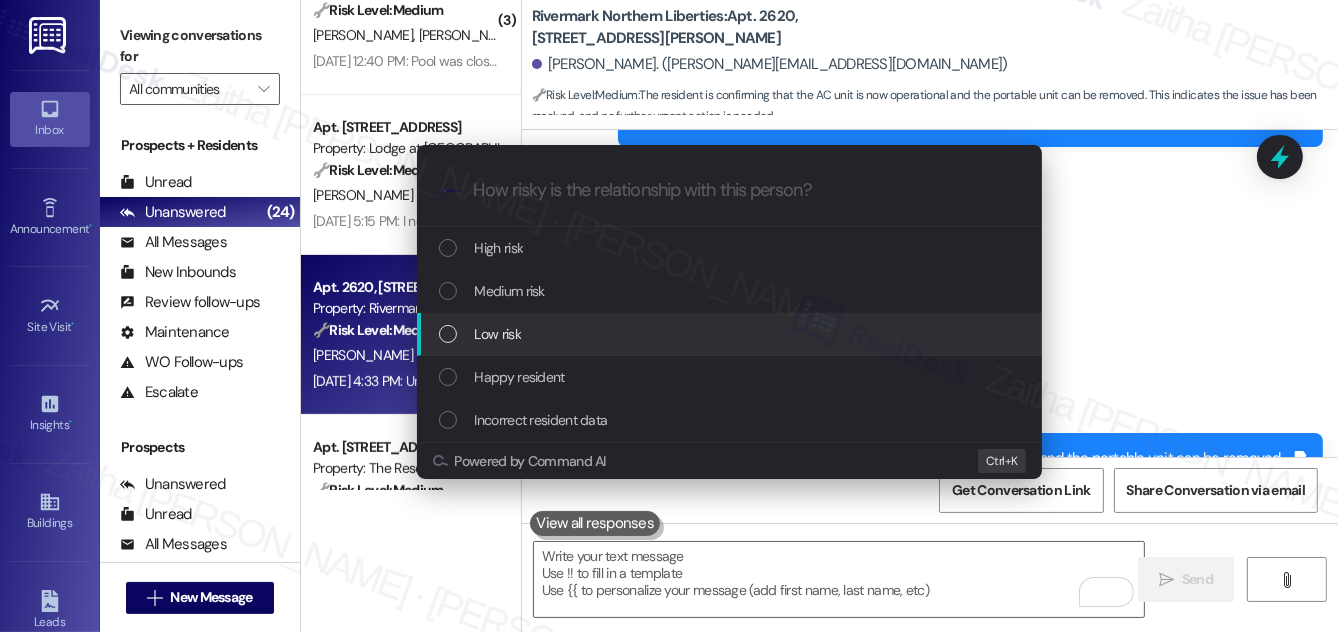 click on "Low risk" at bounding box center [731, 334] 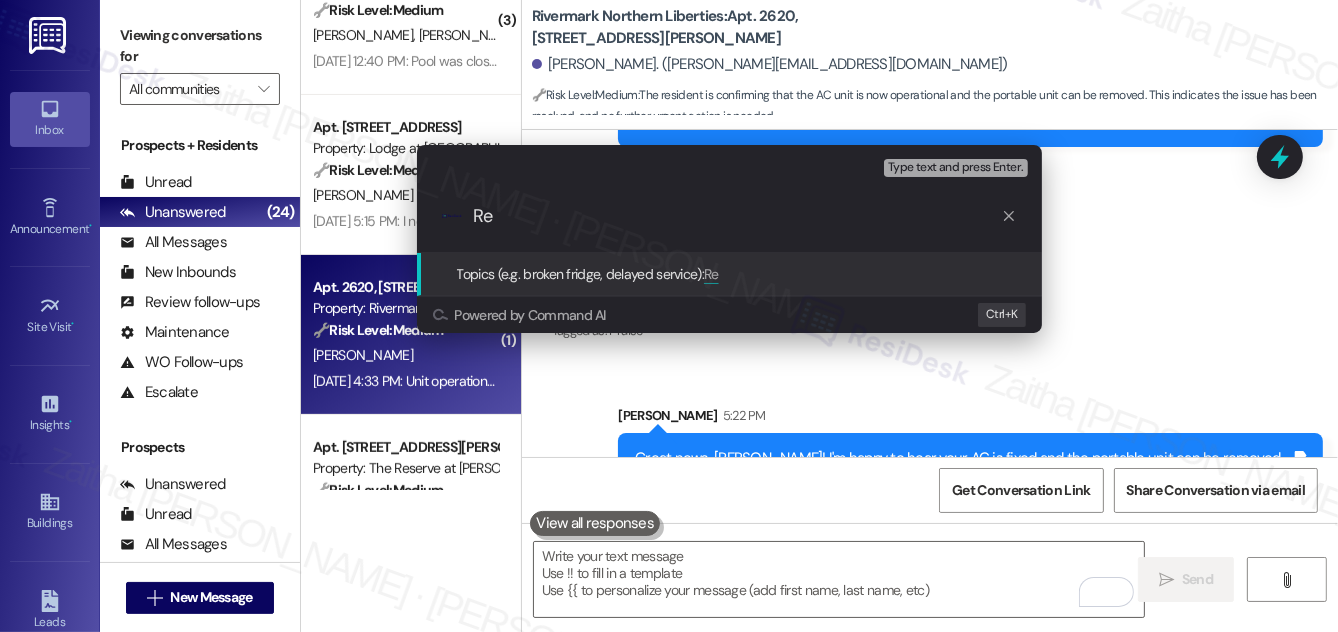 click on "Escalate Conversation Low risk Topics (e.g. broken fridge, delayed service) Any messages to highlight in the email? Type text and press Enter. .cls-1{fill:#0a055f;}.cls-2{fill:#0cc4c4;} resideskLogoBlueOrange Re Topics (e.g. broken fridge, delayed service):  Re Powered by Command AI Ctrl+ K" at bounding box center [669, 316] 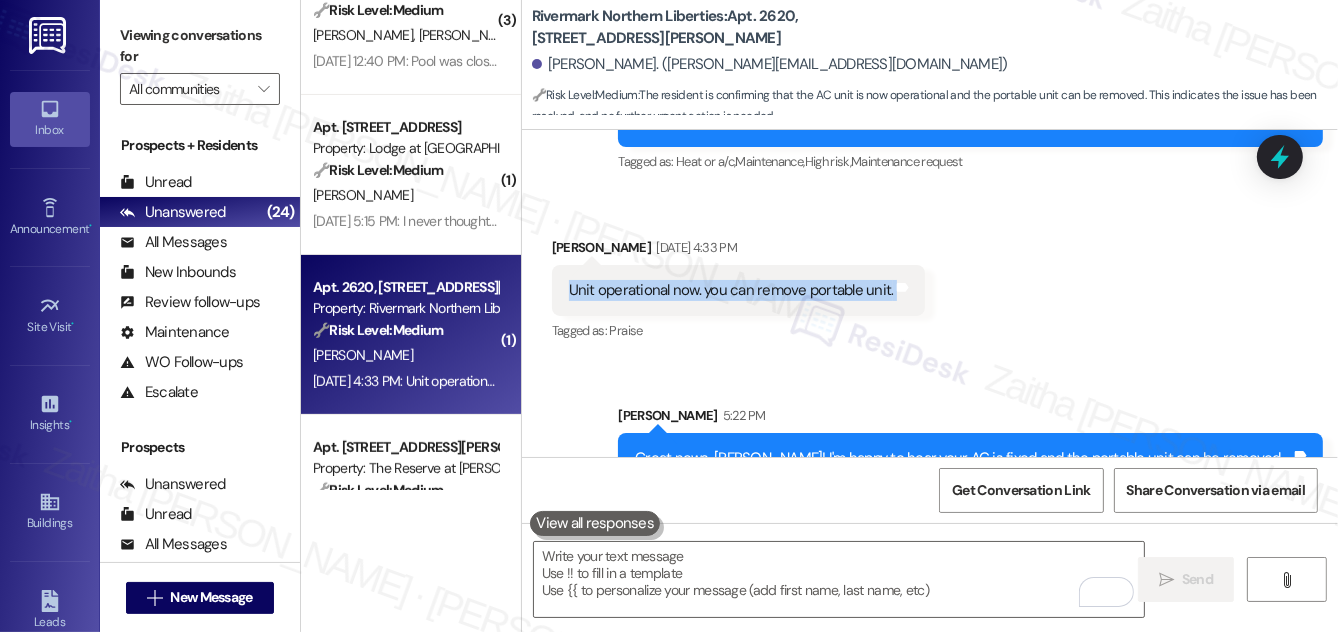 drag, startPoint x: 557, startPoint y: 225, endPoint x: 896, endPoint y: 243, distance: 339.47754 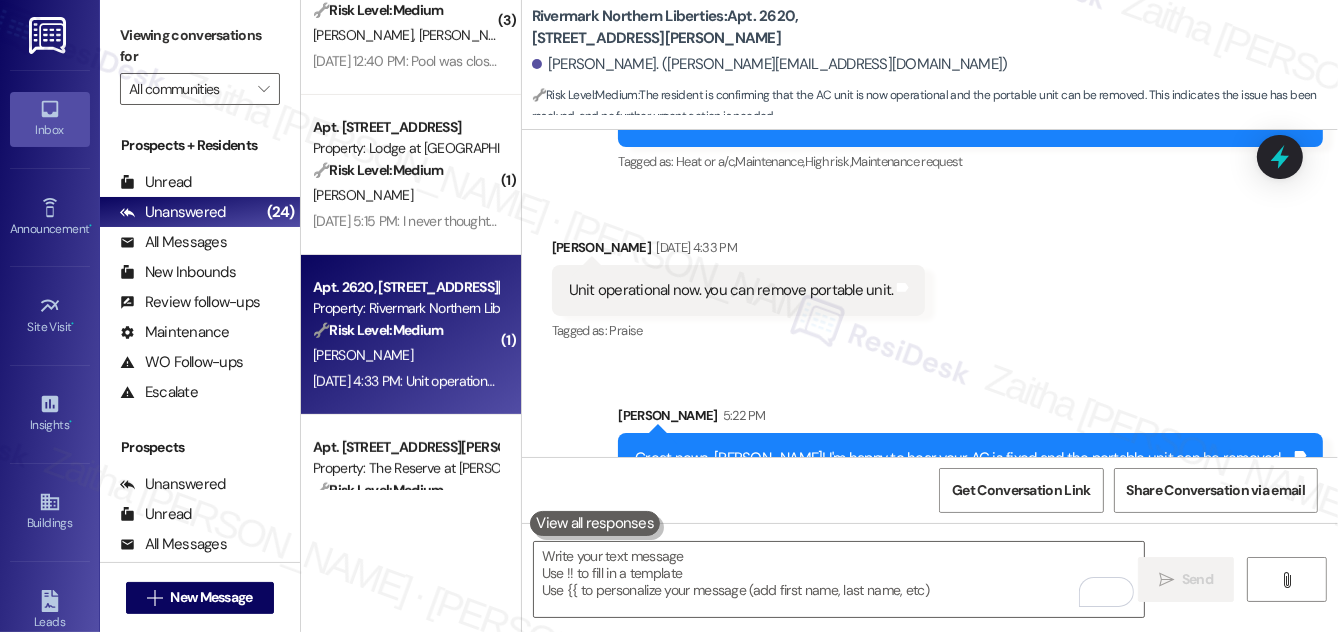 click on "Received via SMS Philip Jaurigue Jul 11, 2025 at 4:33 PM Unit operational now. you can remove portable unit.
Tags and notes Tagged as:   Praise Click to highlight conversations about Praise" at bounding box center [930, 276] 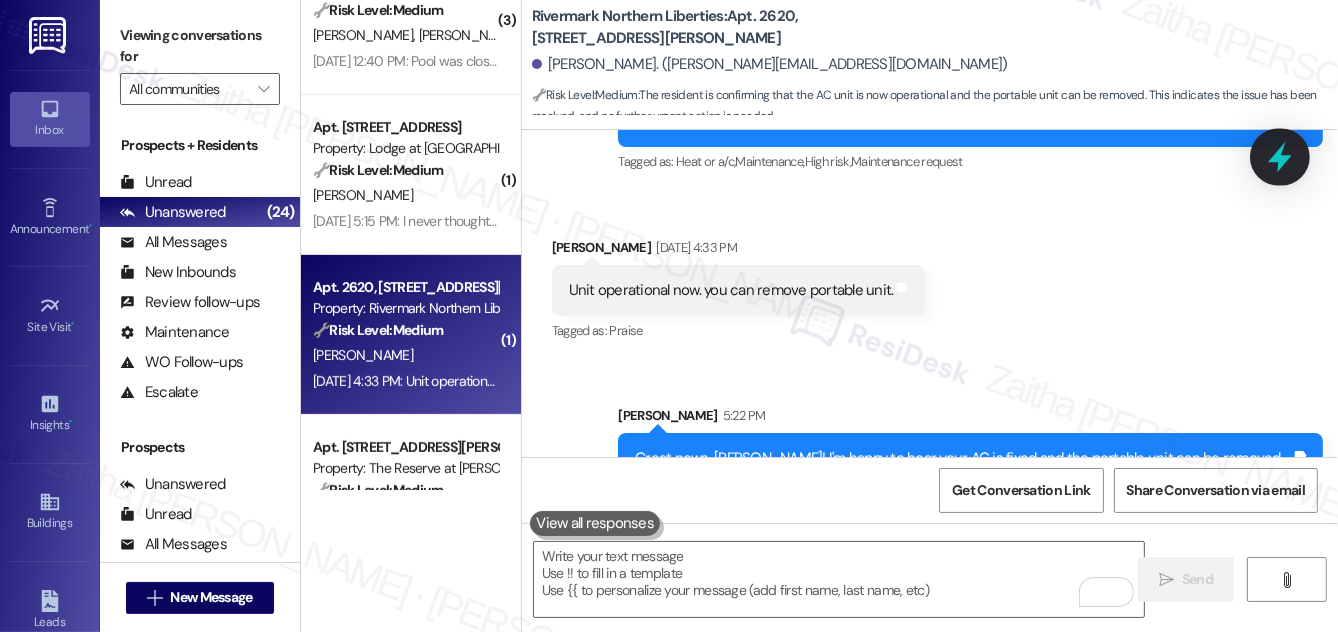 click 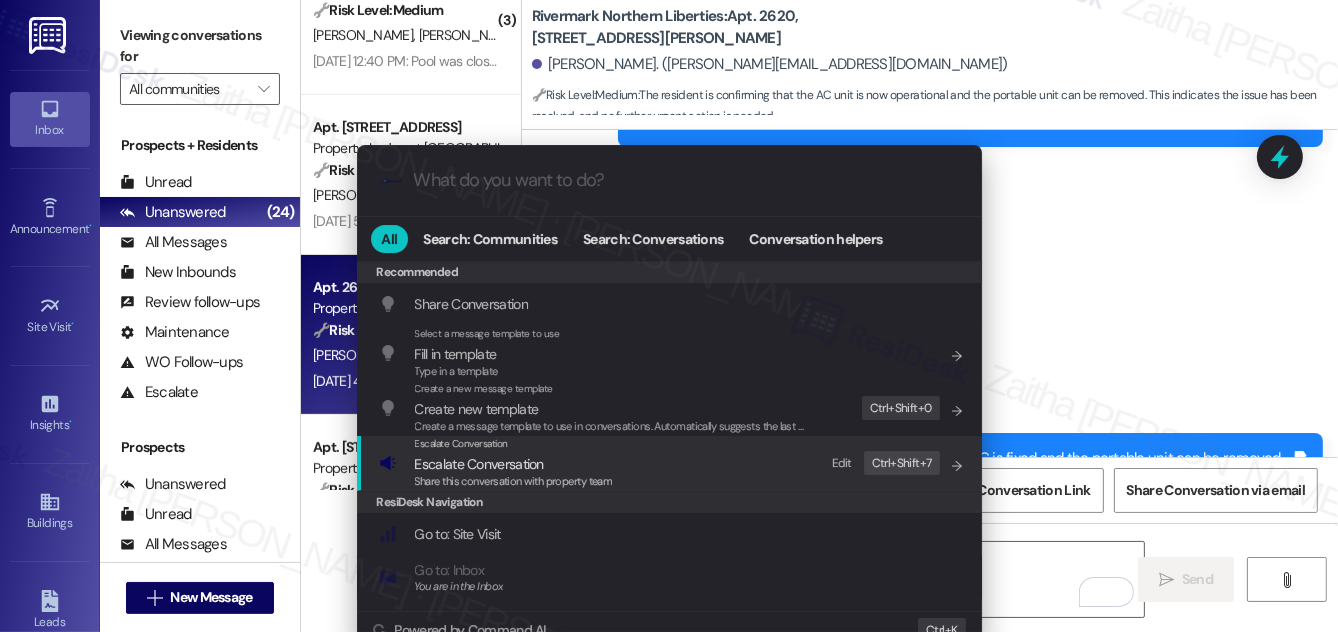 click on "Escalate Conversation" at bounding box center [479, 464] 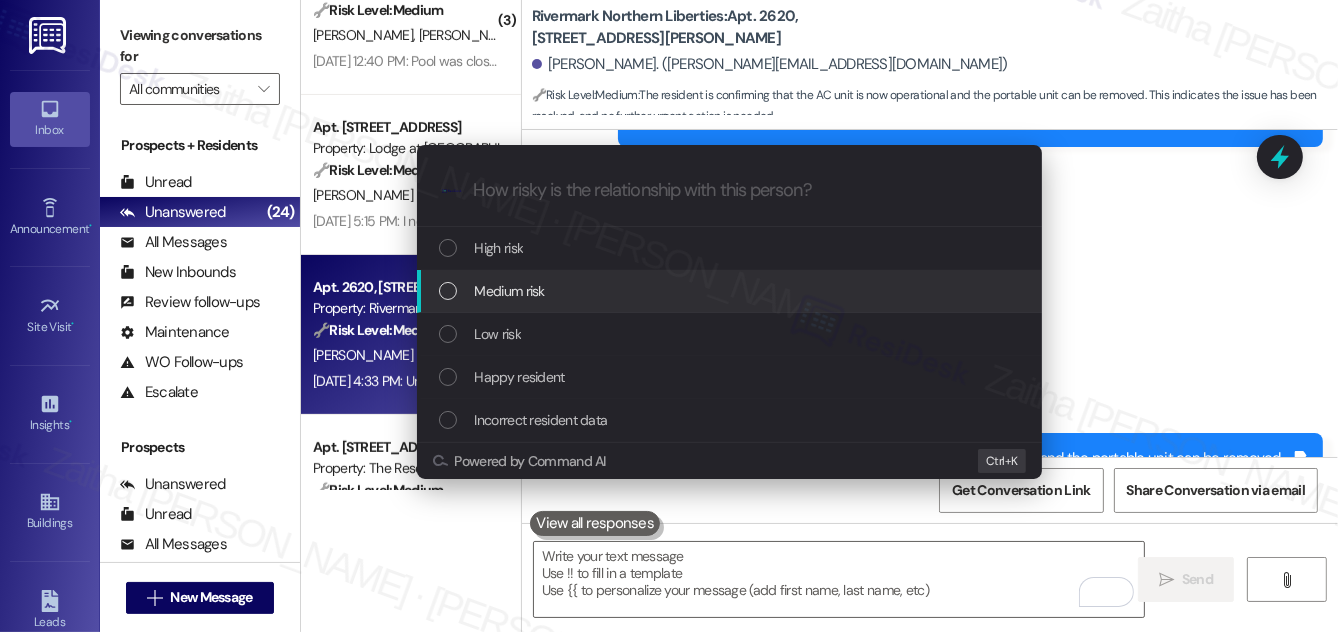click on "Medium risk" at bounding box center [510, 291] 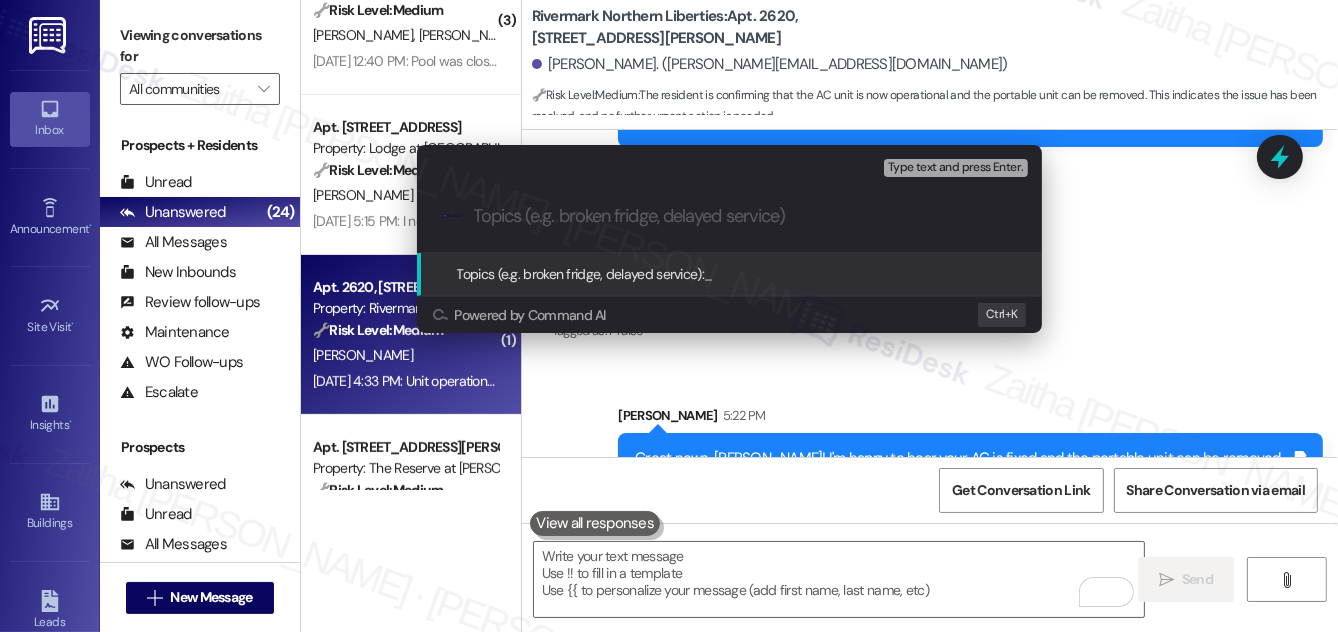 paste on "Primary Unit Restored – Portable Unit Removal Request          Ask ChatGPT" 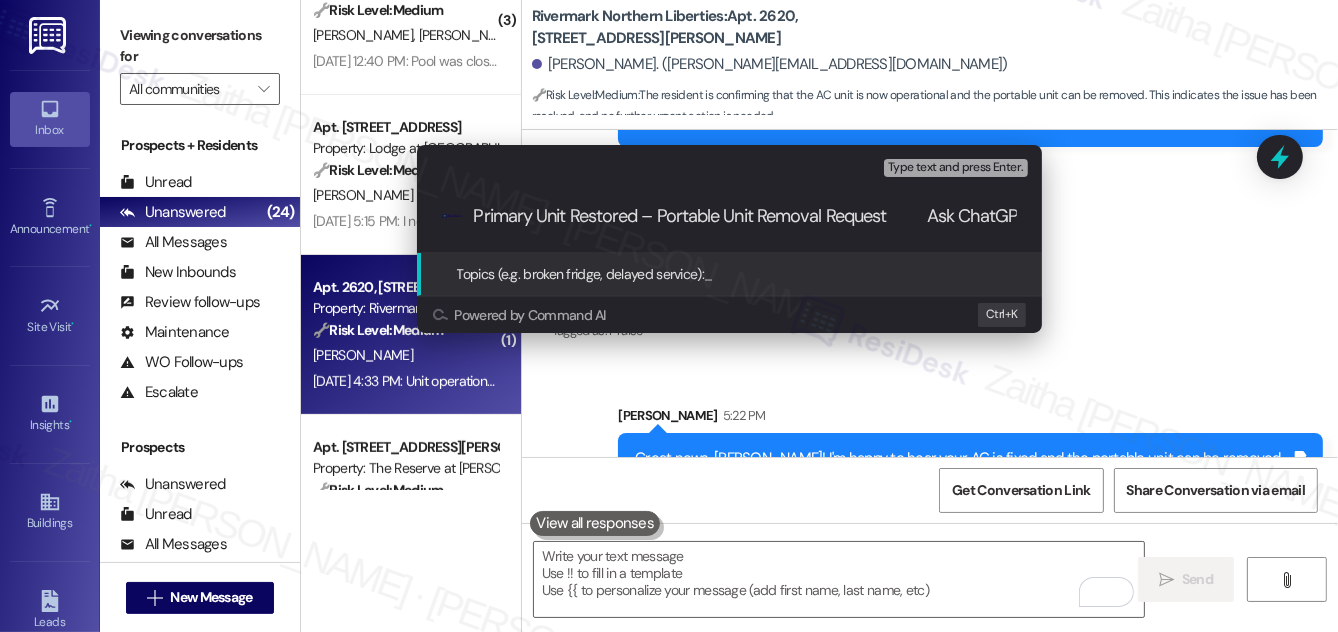 scroll, scrollTop: 0, scrollLeft: 26, axis: horizontal 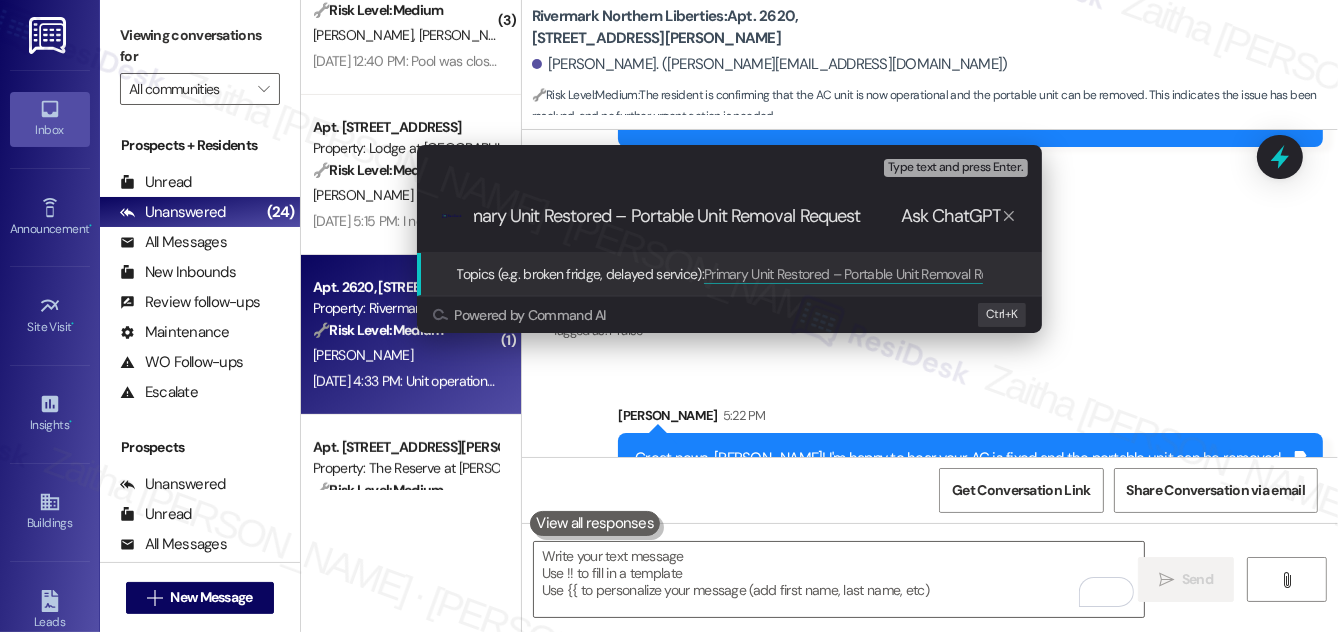 drag, startPoint x: 886, startPoint y: 213, endPoint x: 1008, endPoint y: 205, distance: 122.26202 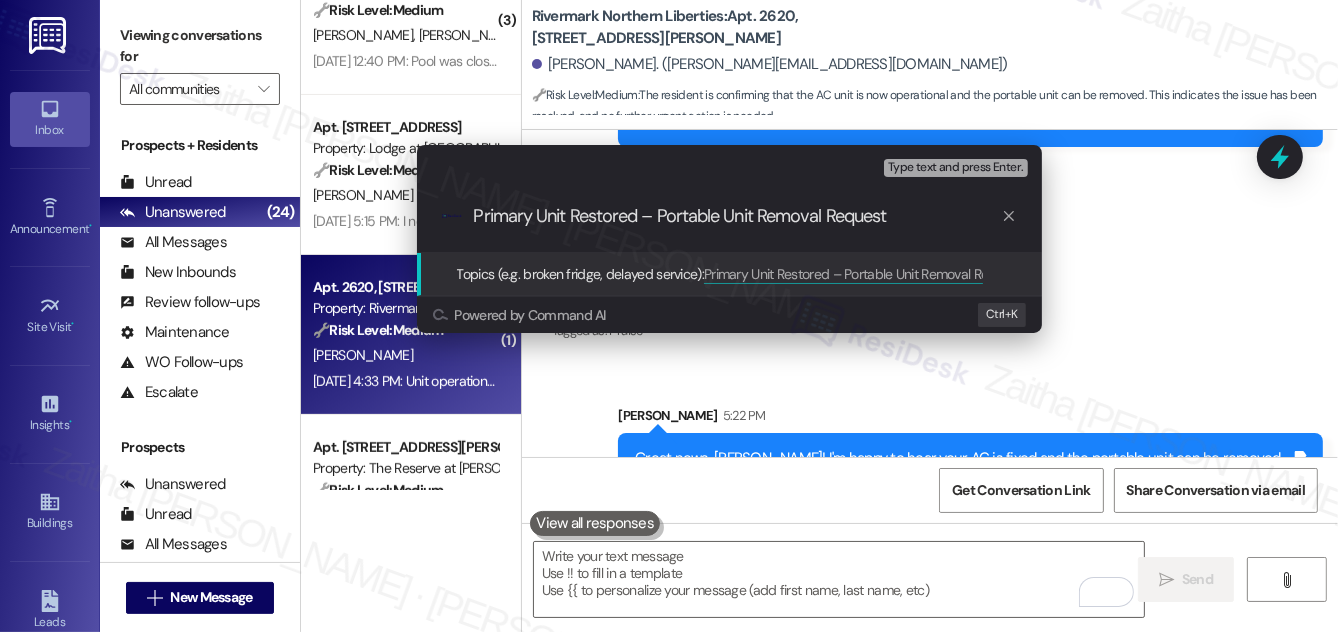 scroll, scrollTop: 0, scrollLeft: 0, axis: both 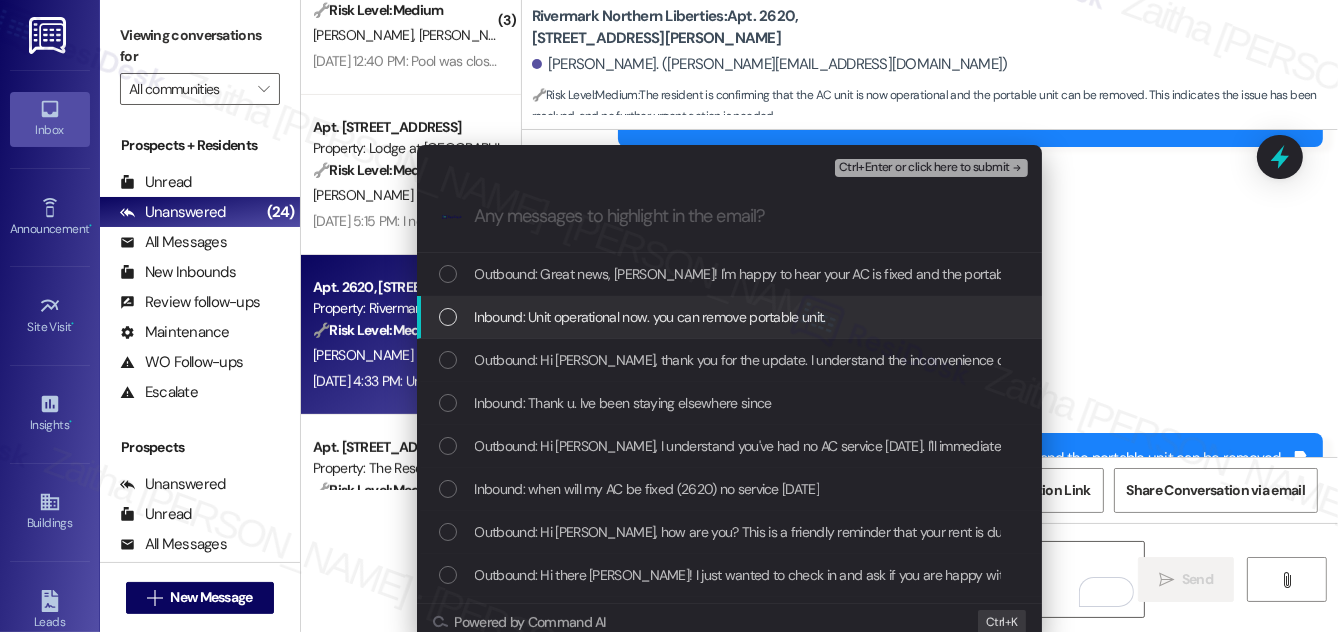 click at bounding box center (448, 317) 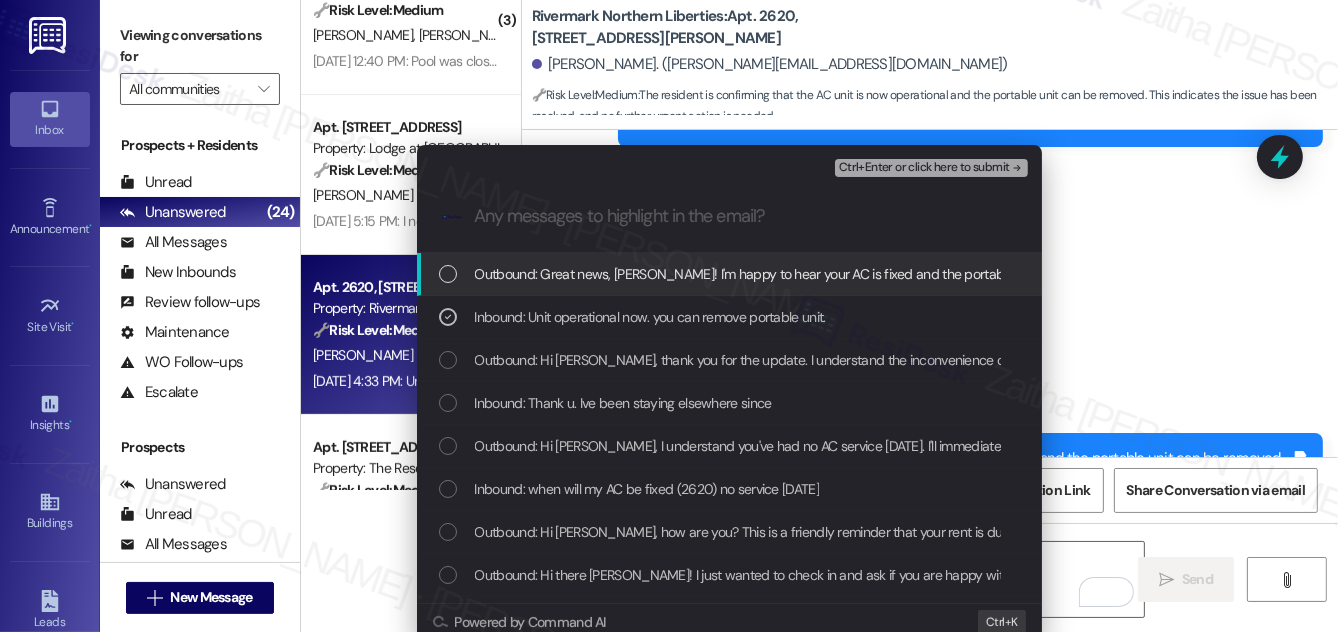 click on ".cls-1{fill:#0a055f;}.cls-2{fill:#0cc4c4;} resideskLogoBlueOrange" at bounding box center (729, 216) 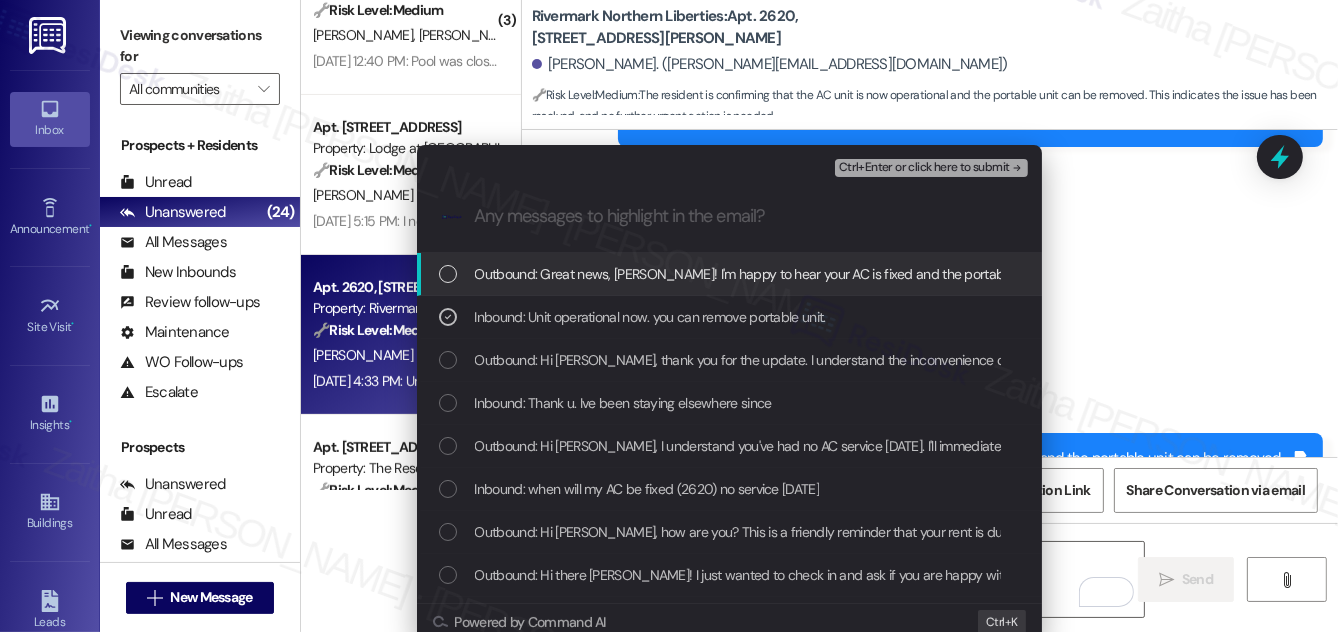 click on "Ctrl+Enter or click here to submit" at bounding box center (924, 168) 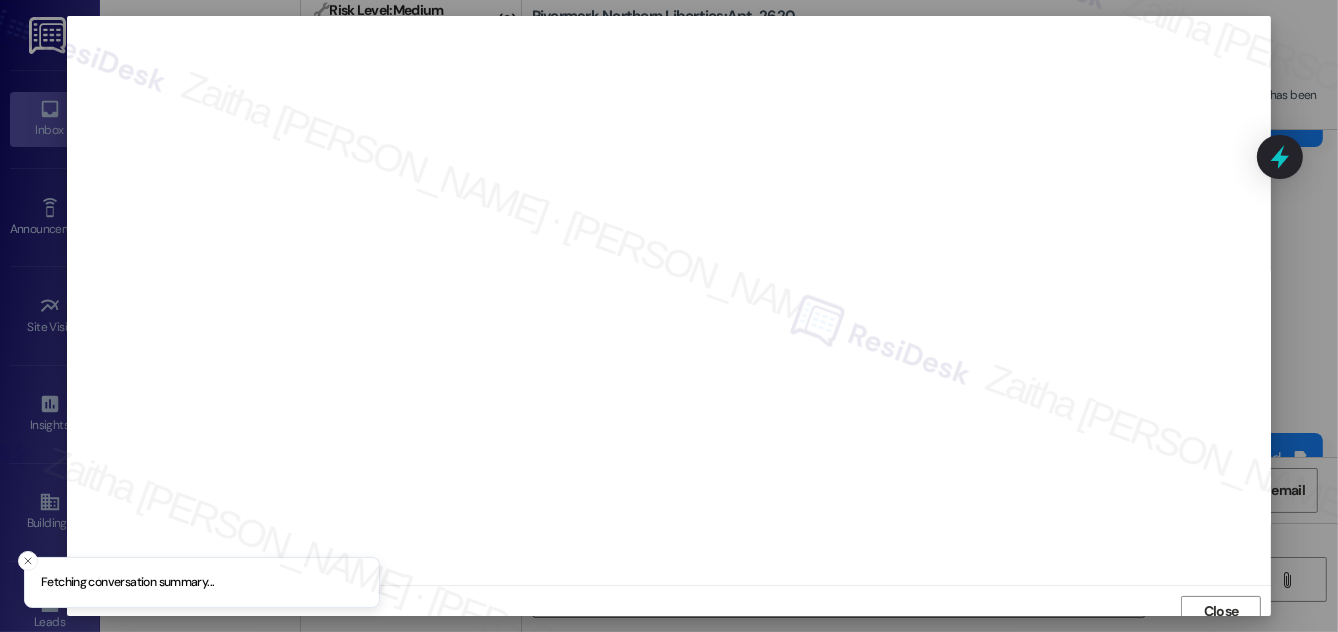 scroll, scrollTop: 11, scrollLeft: 0, axis: vertical 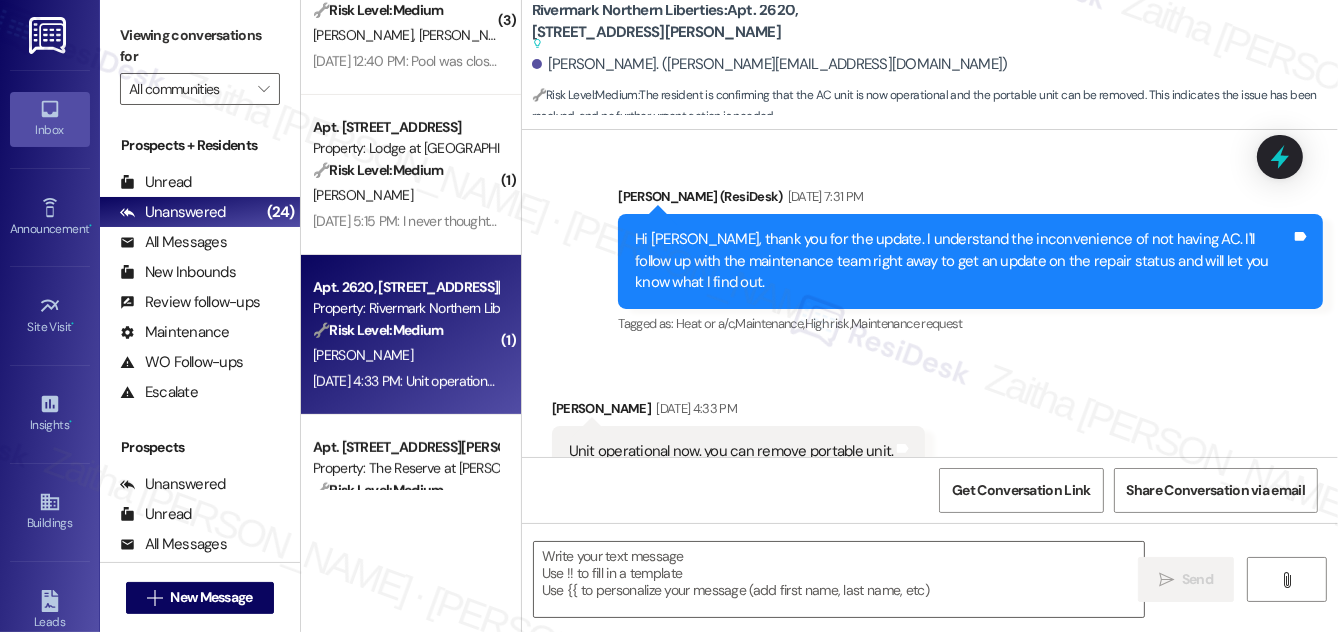 type on "Fetching suggested responses. Please feel free to read through the conversation in the meantime." 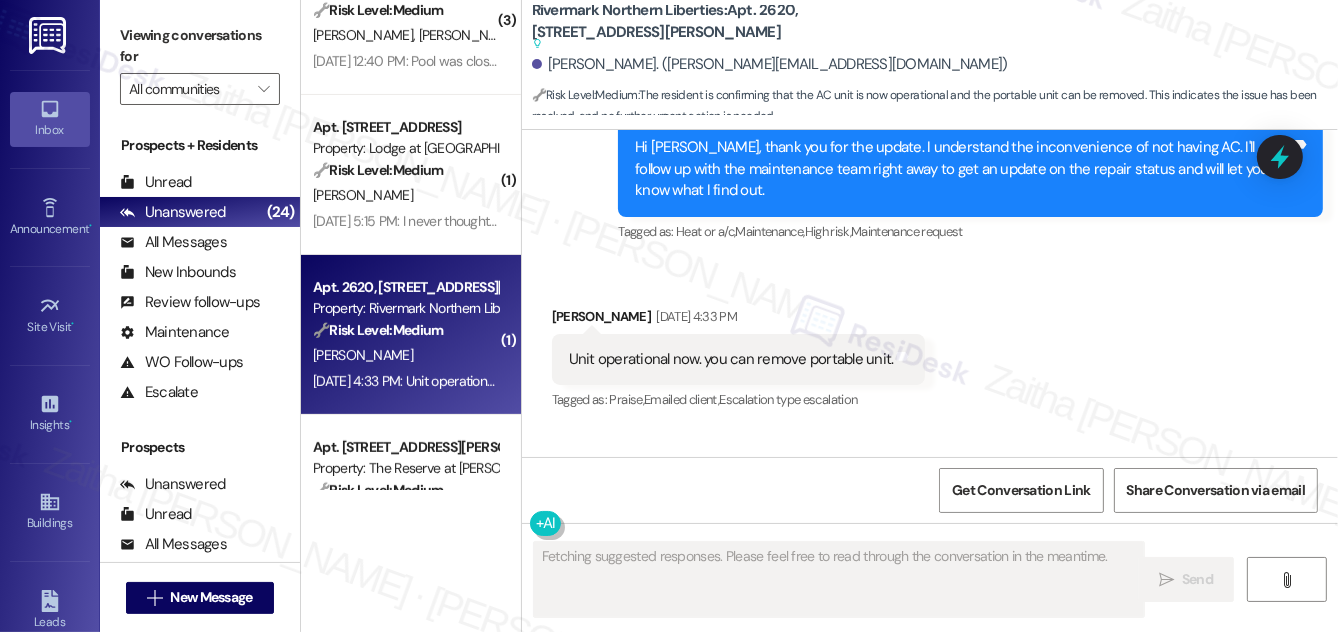 scroll, scrollTop: 2259, scrollLeft: 0, axis: vertical 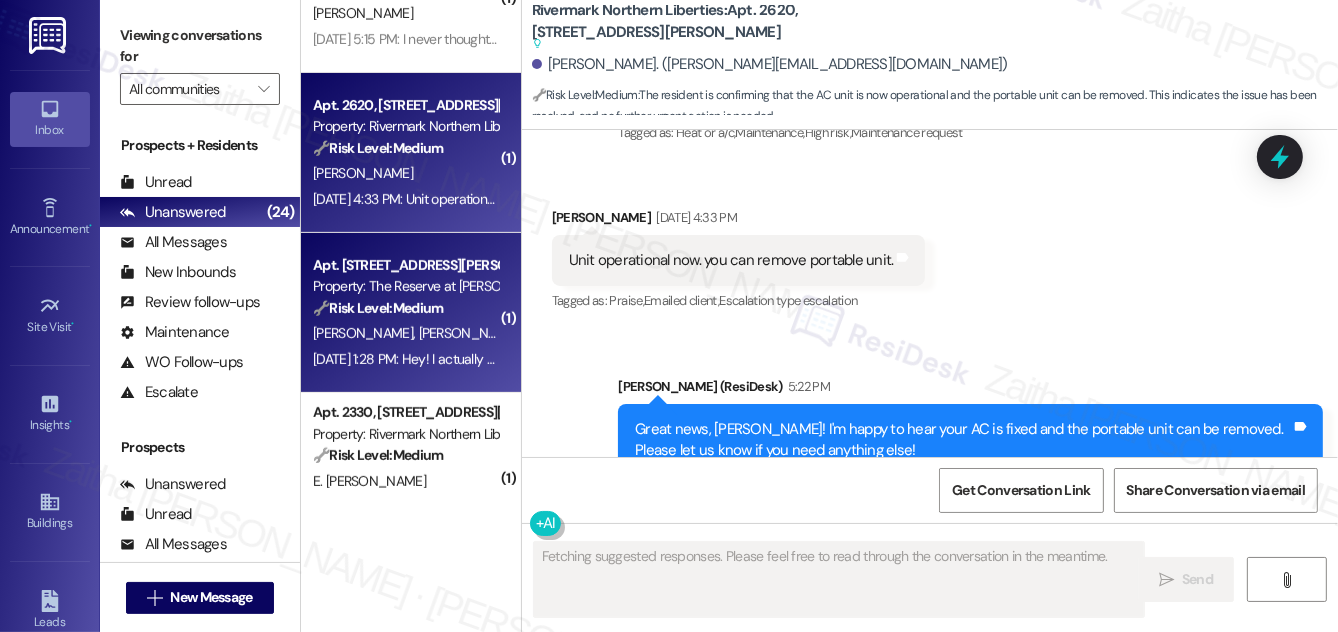 click on "A. Oliver K. Reid" at bounding box center [405, 333] 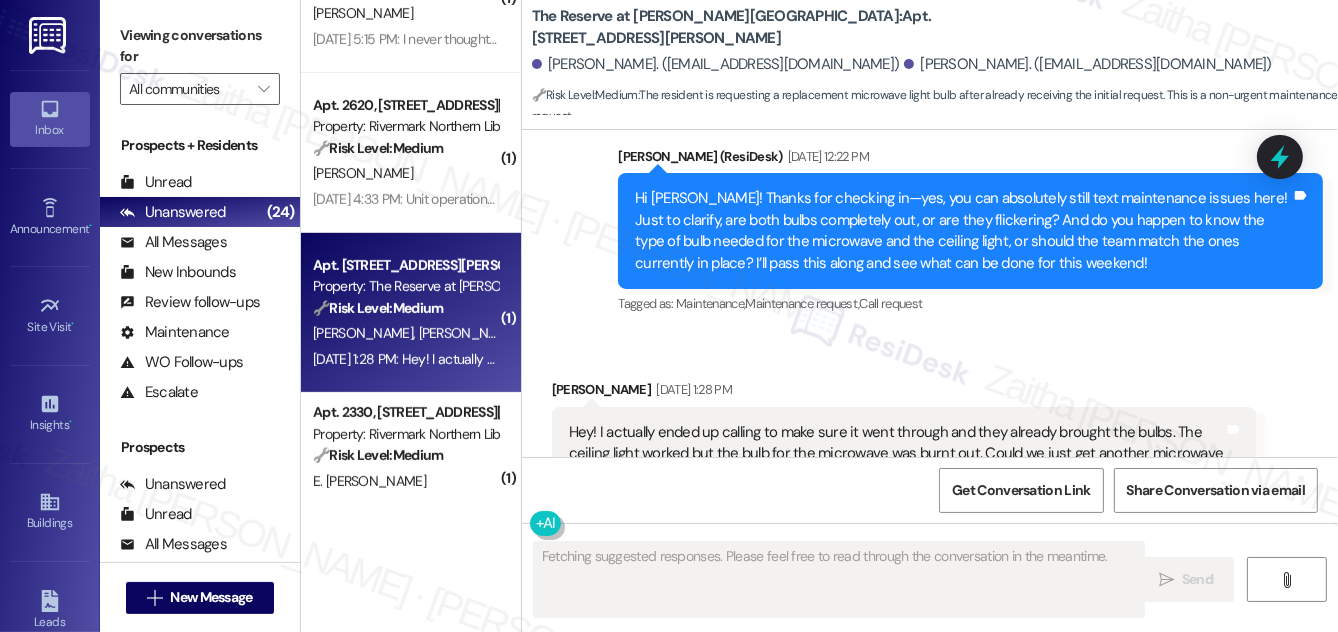 scroll, scrollTop: 2379, scrollLeft: 0, axis: vertical 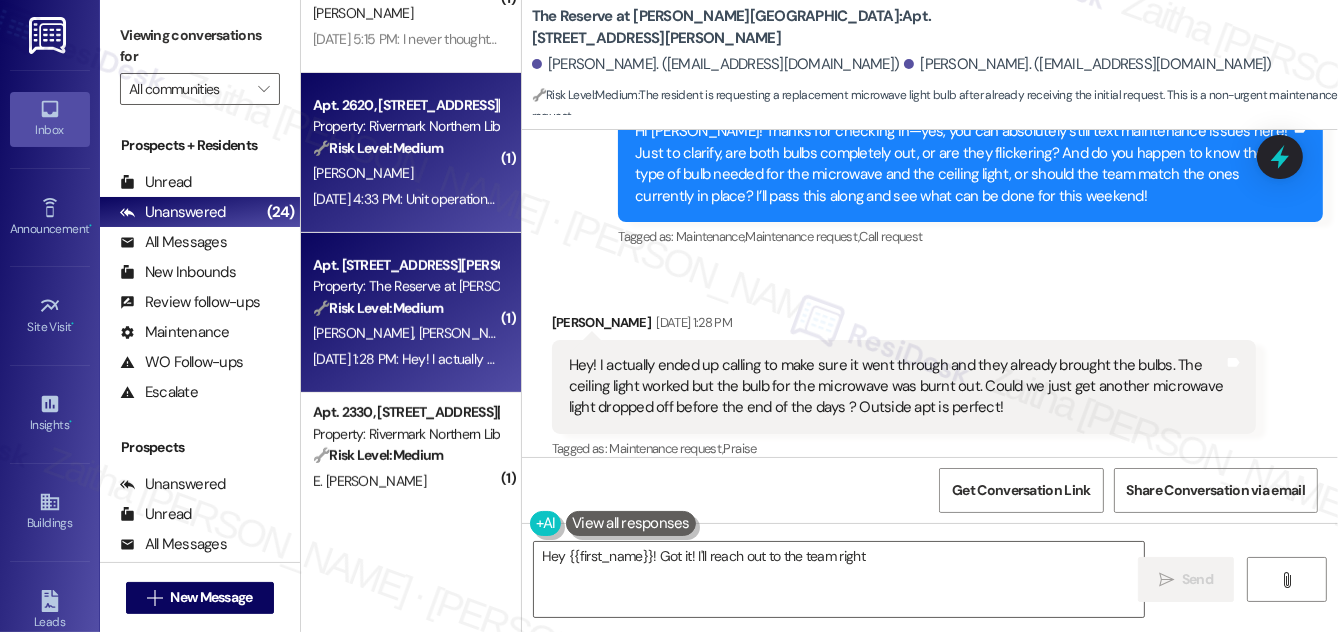 type on "Hey {{first_name}}! Got it! I'll reach out to the team right away" 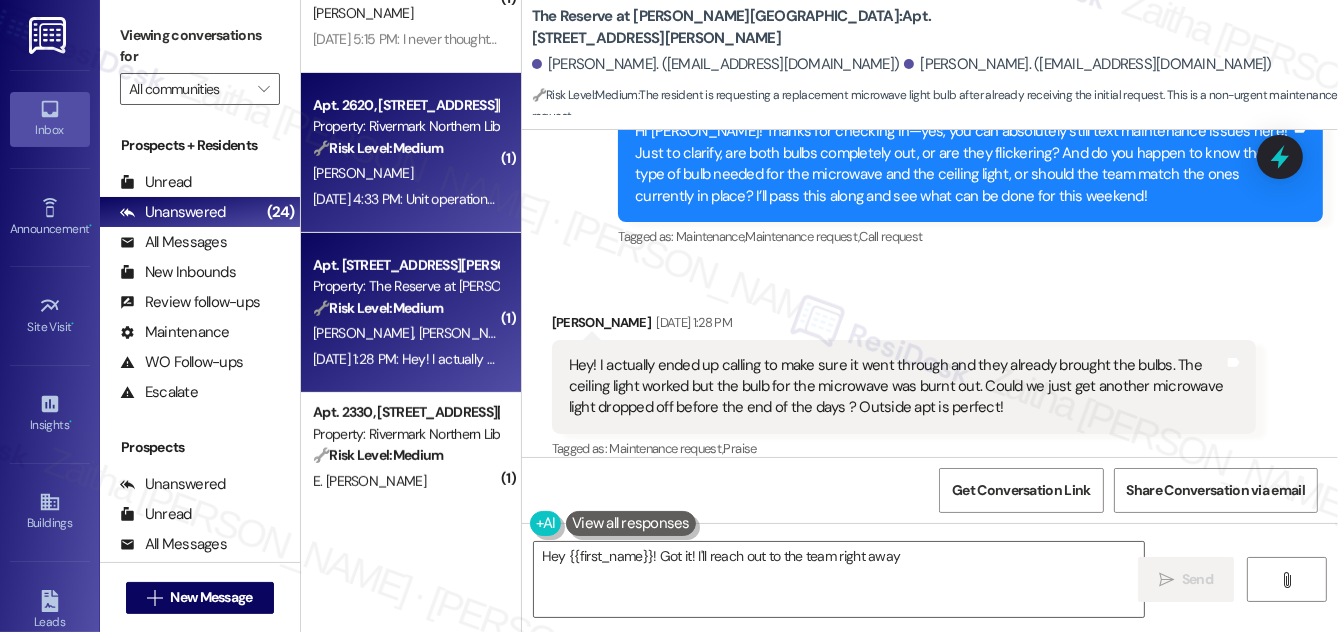 click on "P. Jaurigue" at bounding box center (405, 173) 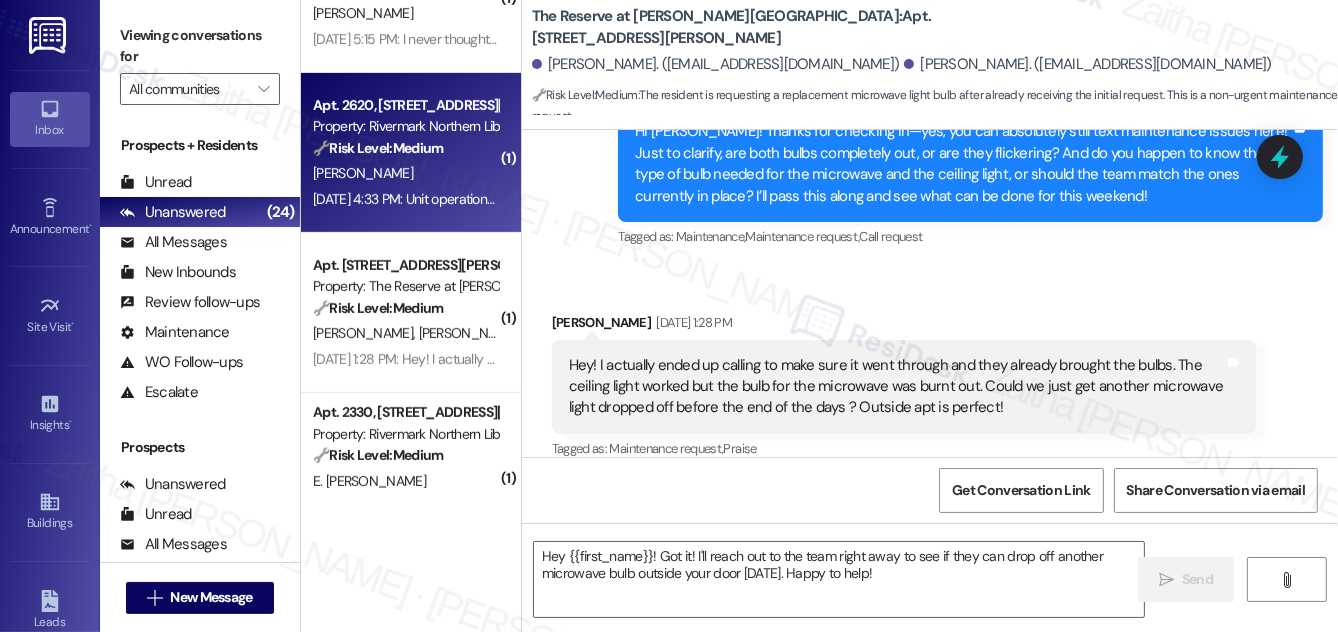 type on "Fetching suggested responses. Please feel free to read through the conversation in the meantime." 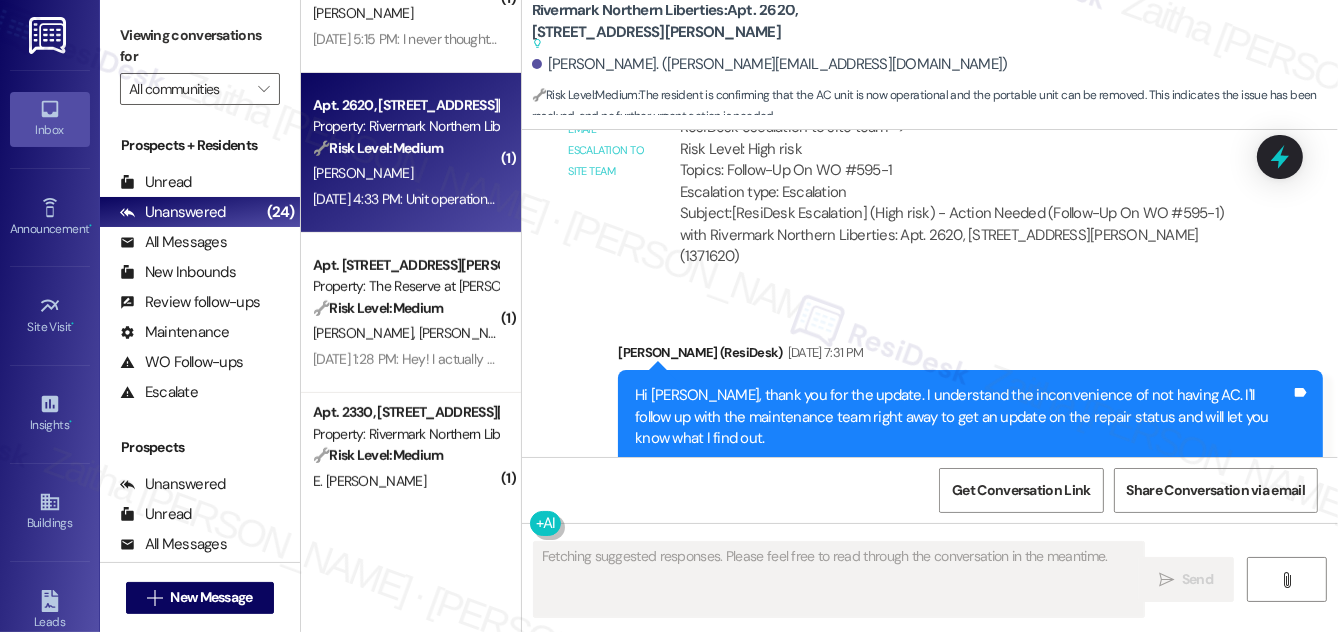 scroll, scrollTop: 2068, scrollLeft: 0, axis: vertical 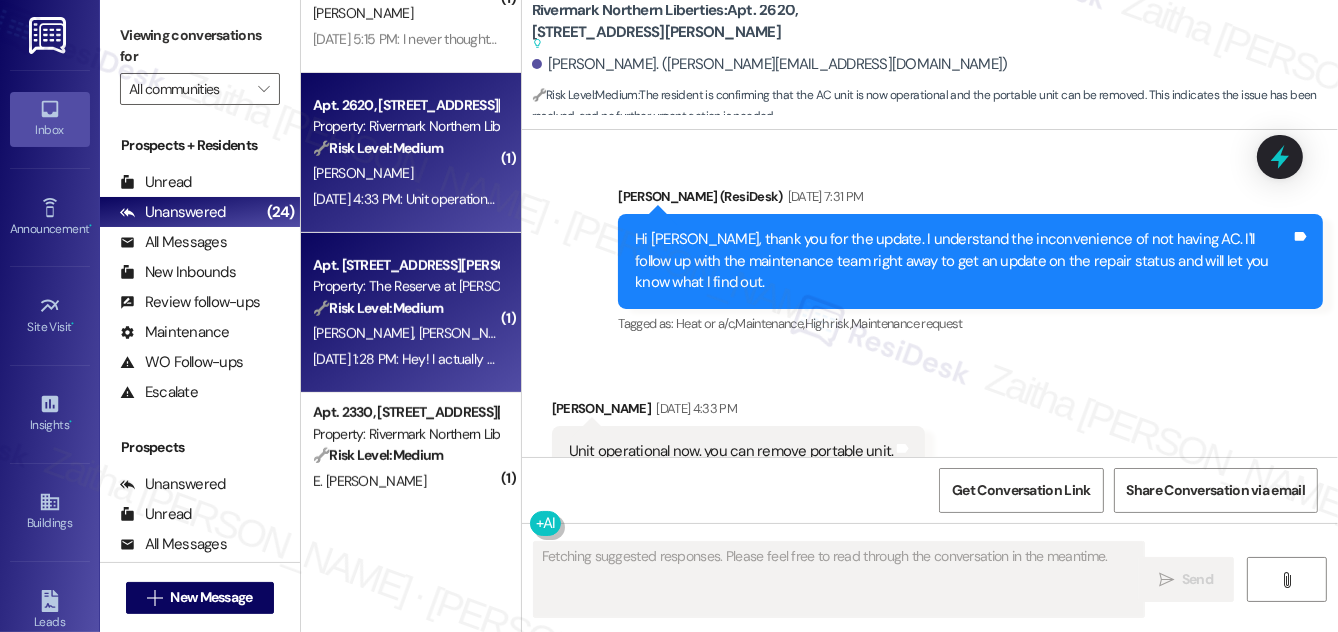 click on "A. Oliver K. Reid" at bounding box center [405, 333] 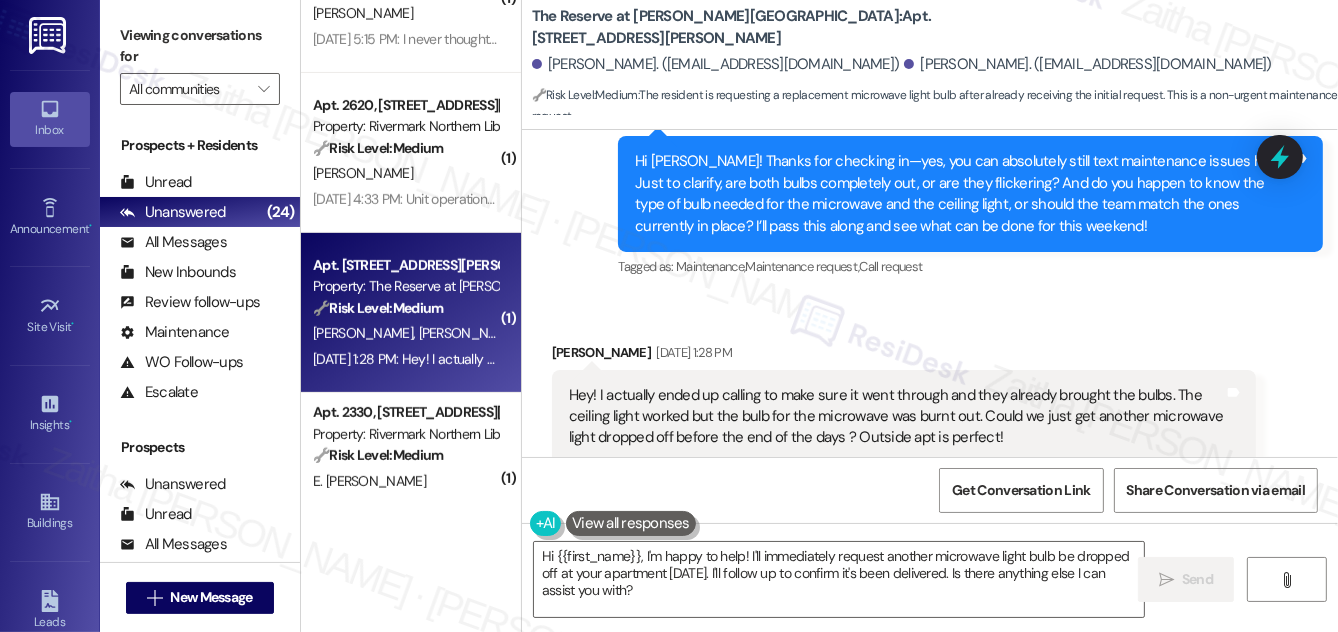 scroll, scrollTop: 2379, scrollLeft: 0, axis: vertical 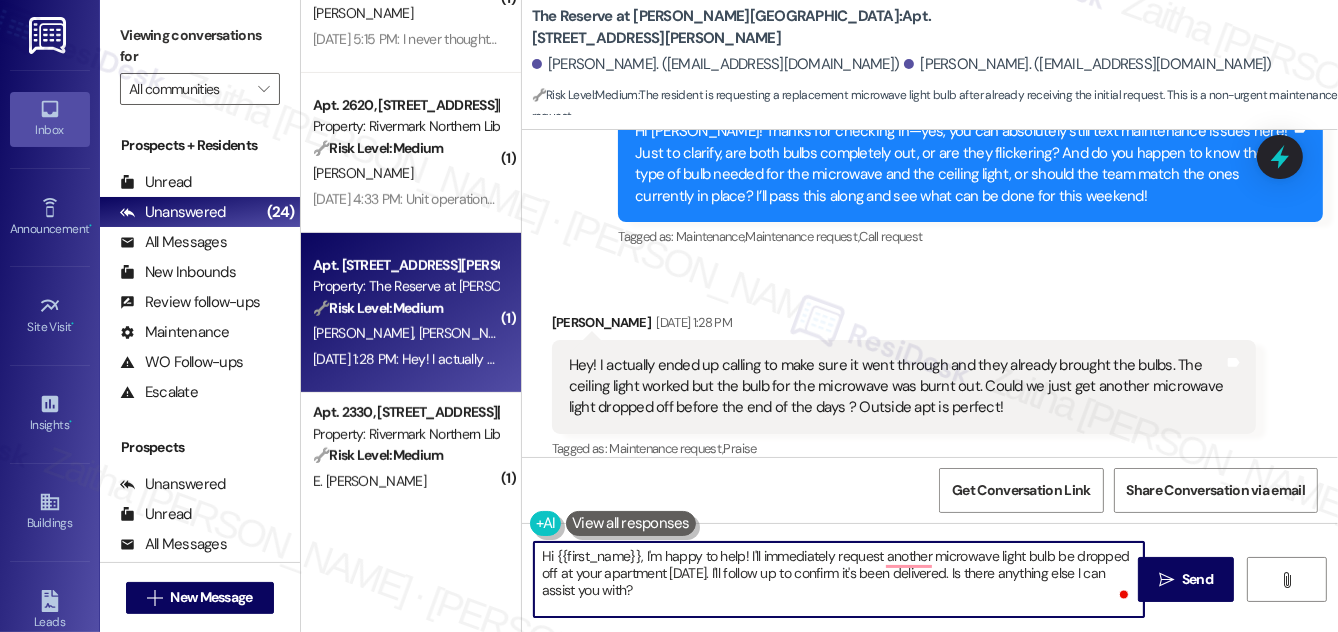 drag, startPoint x: 644, startPoint y: 557, endPoint x: 809, endPoint y: 583, distance: 167.03592 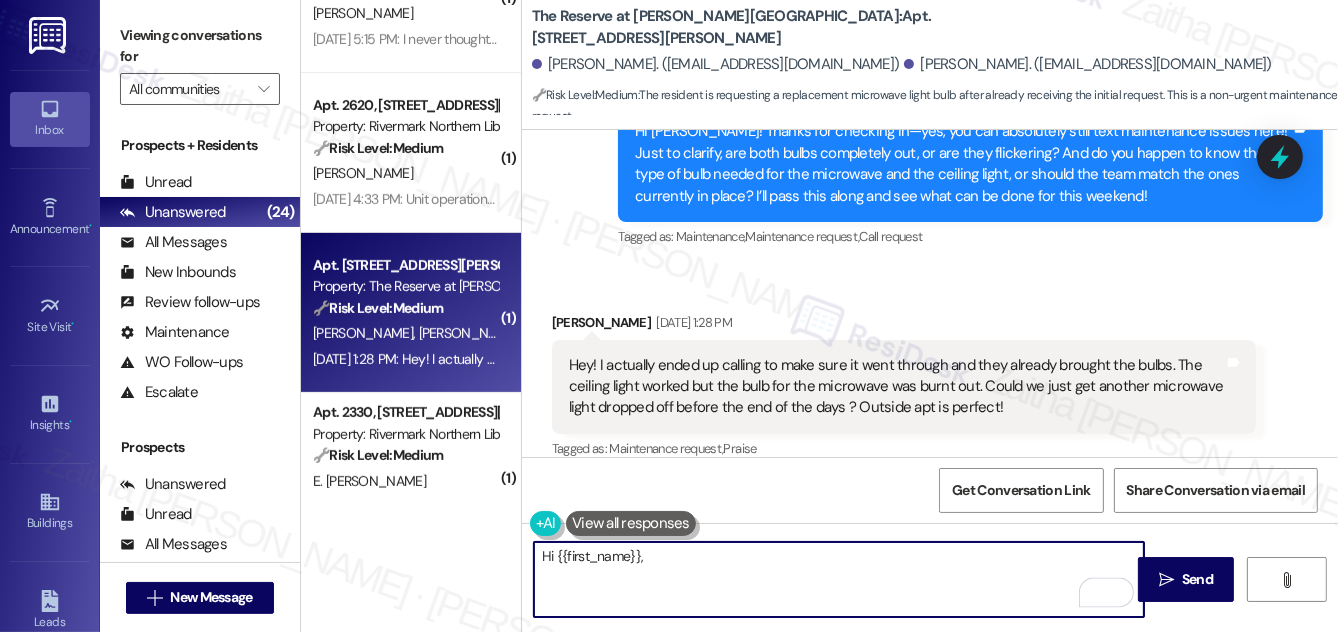 scroll, scrollTop: 2380, scrollLeft: 0, axis: vertical 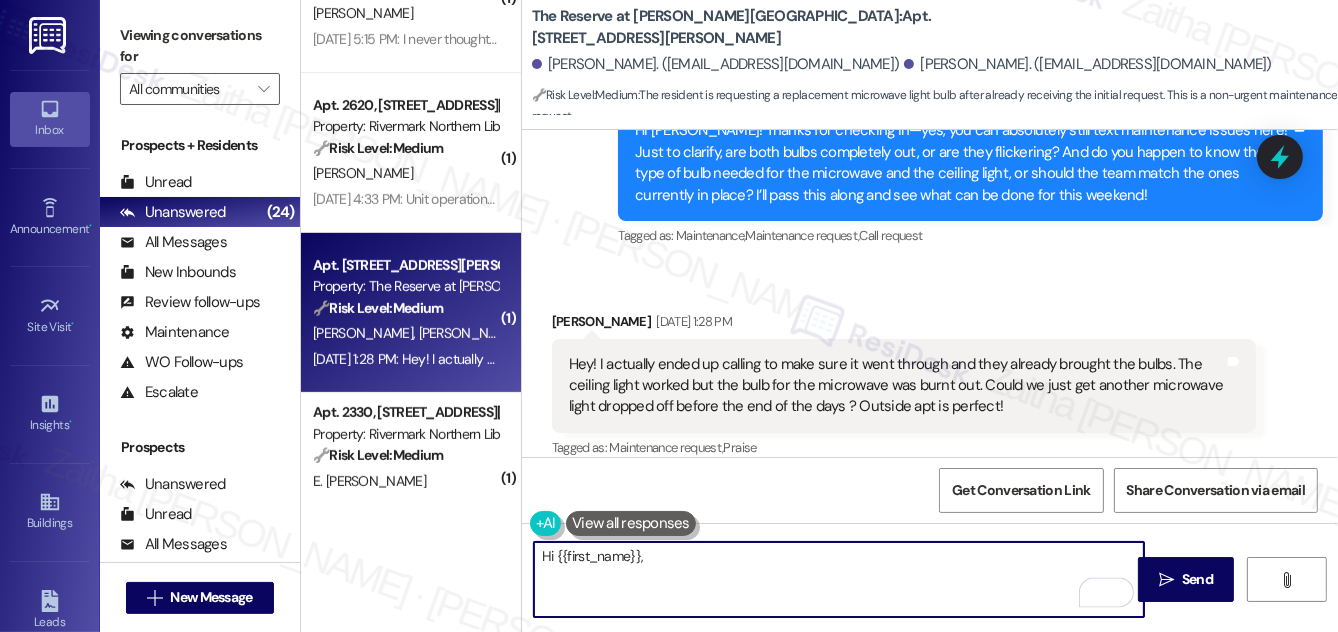click on "Addison Oliver Jul 11, 2025 at 1:28 PM" at bounding box center (904, 325) 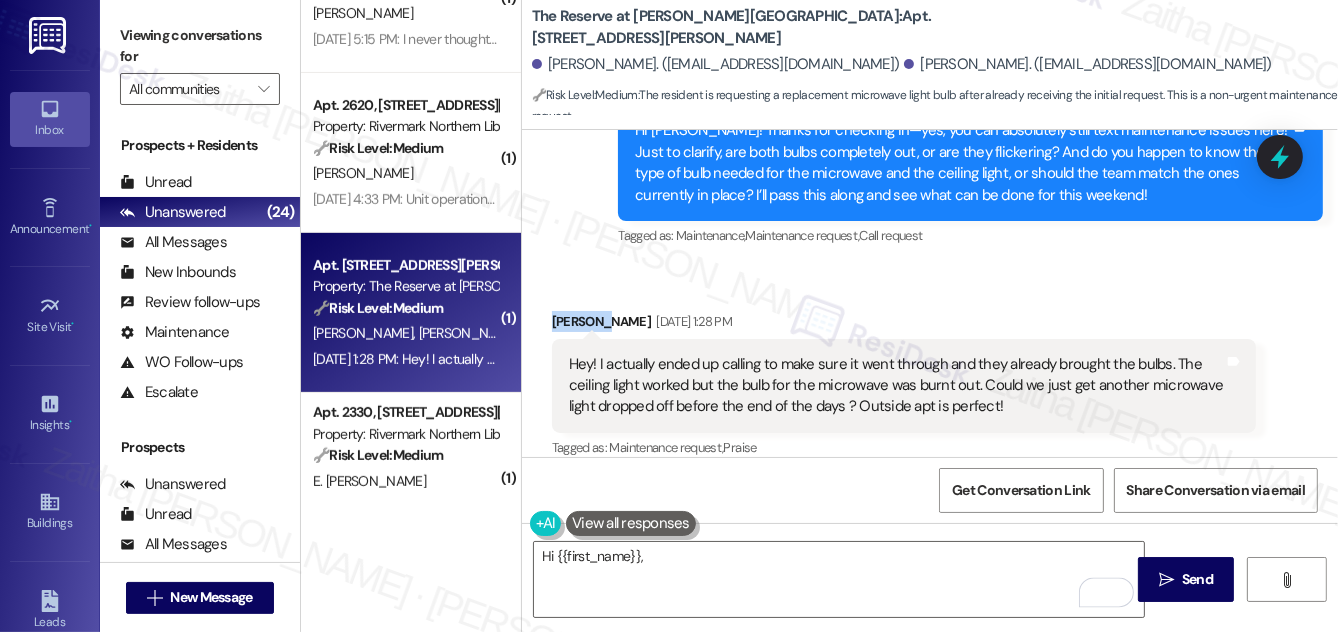 click on "Addison Oliver Jul 11, 2025 at 1:28 PM" at bounding box center (904, 325) 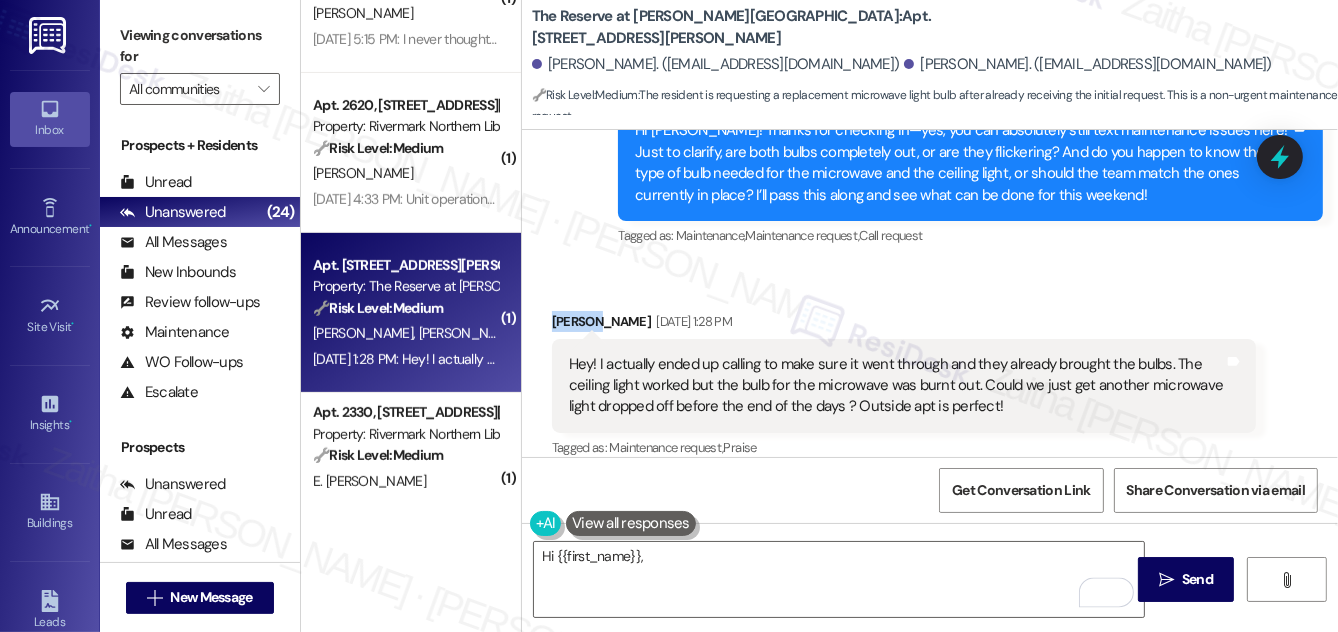 copy on "Addison" 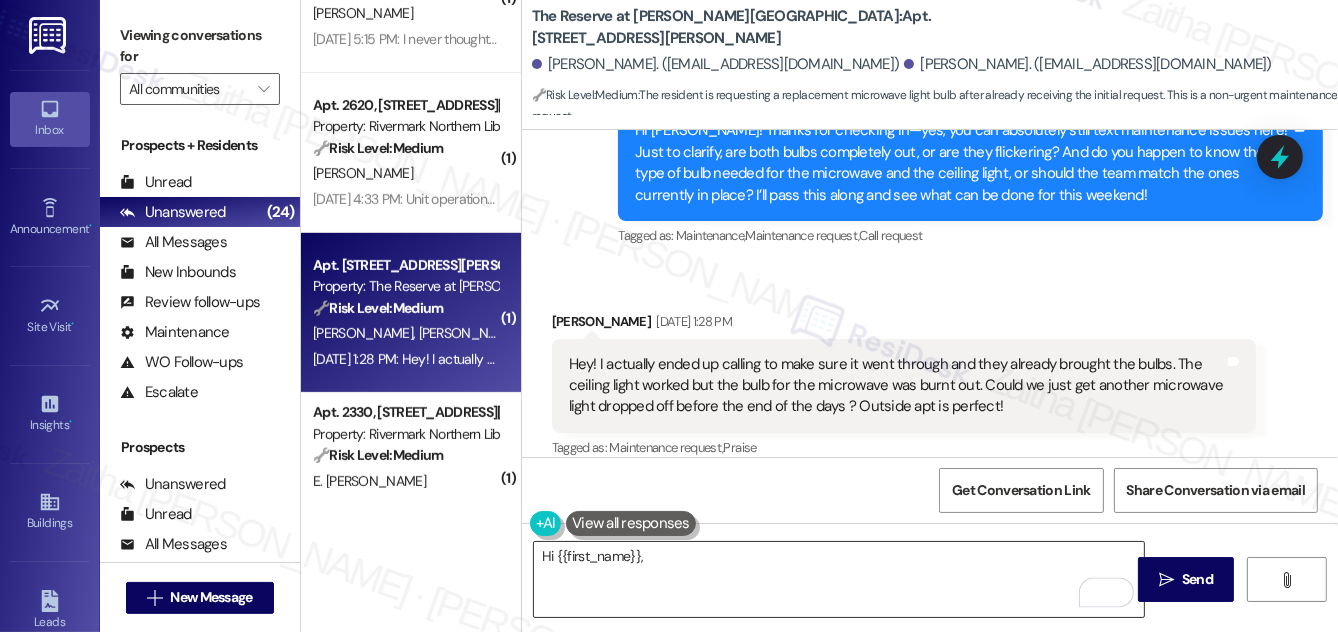 click on "Hi {{first_name}}," at bounding box center [839, 579] 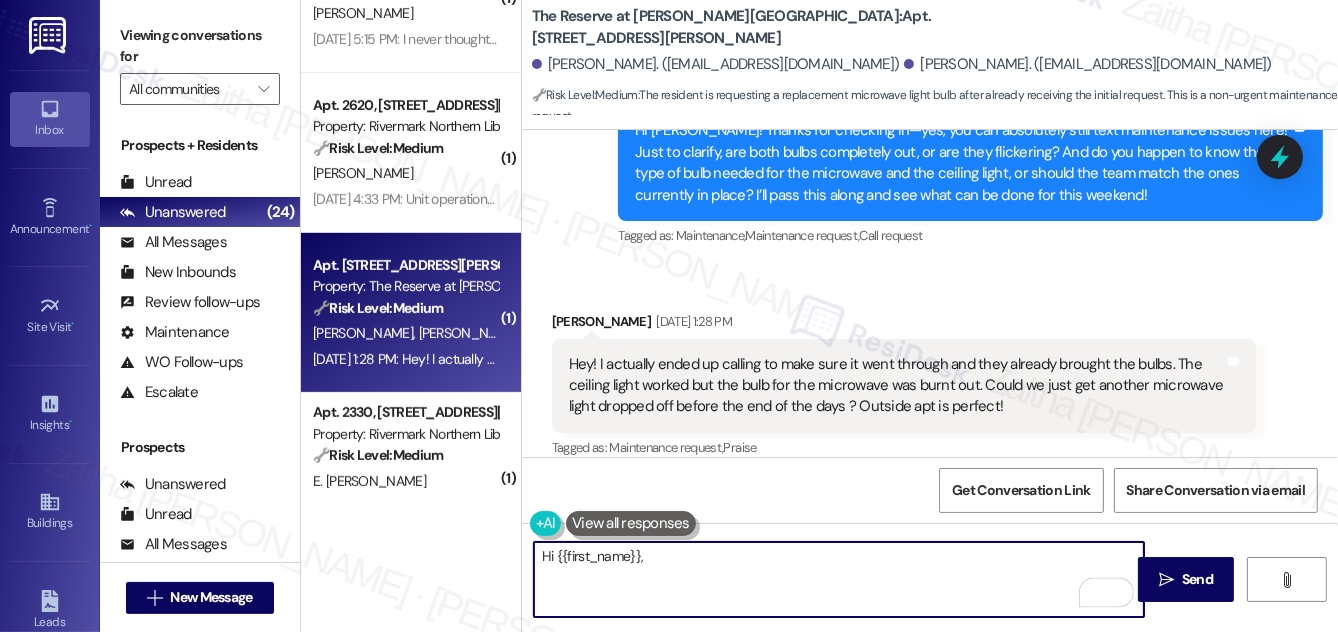 click on "Hi {{first_name}}," at bounding box center [839, 579] 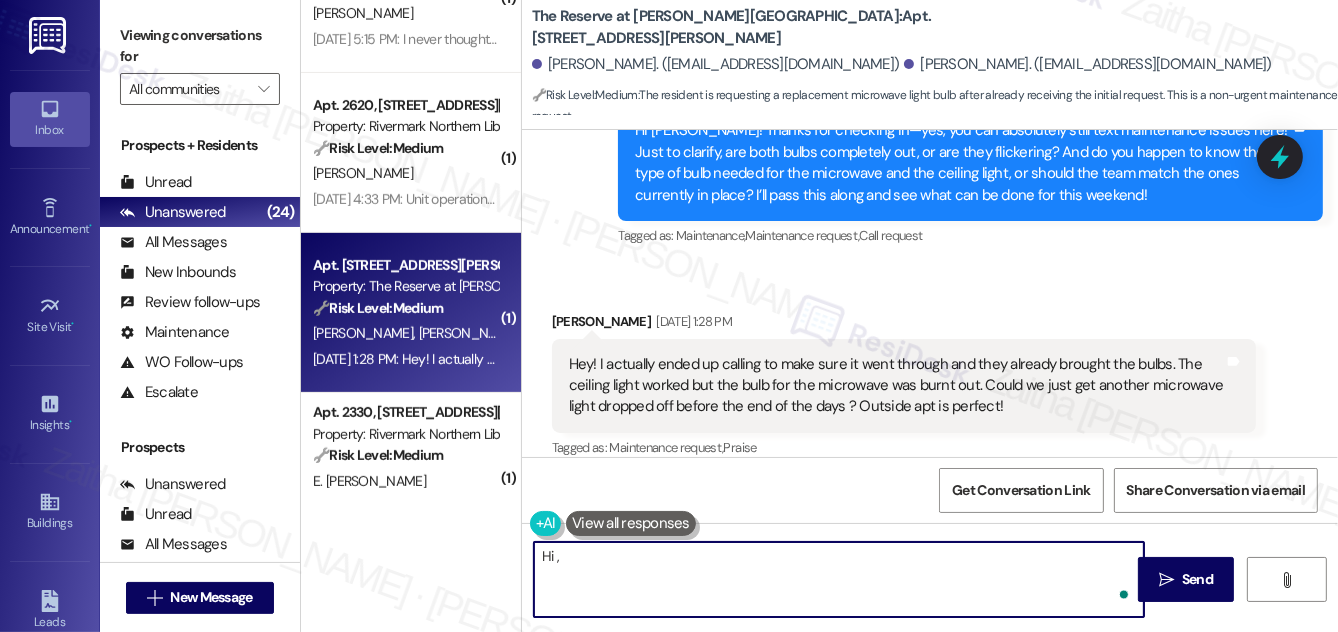 paste on "Addison" 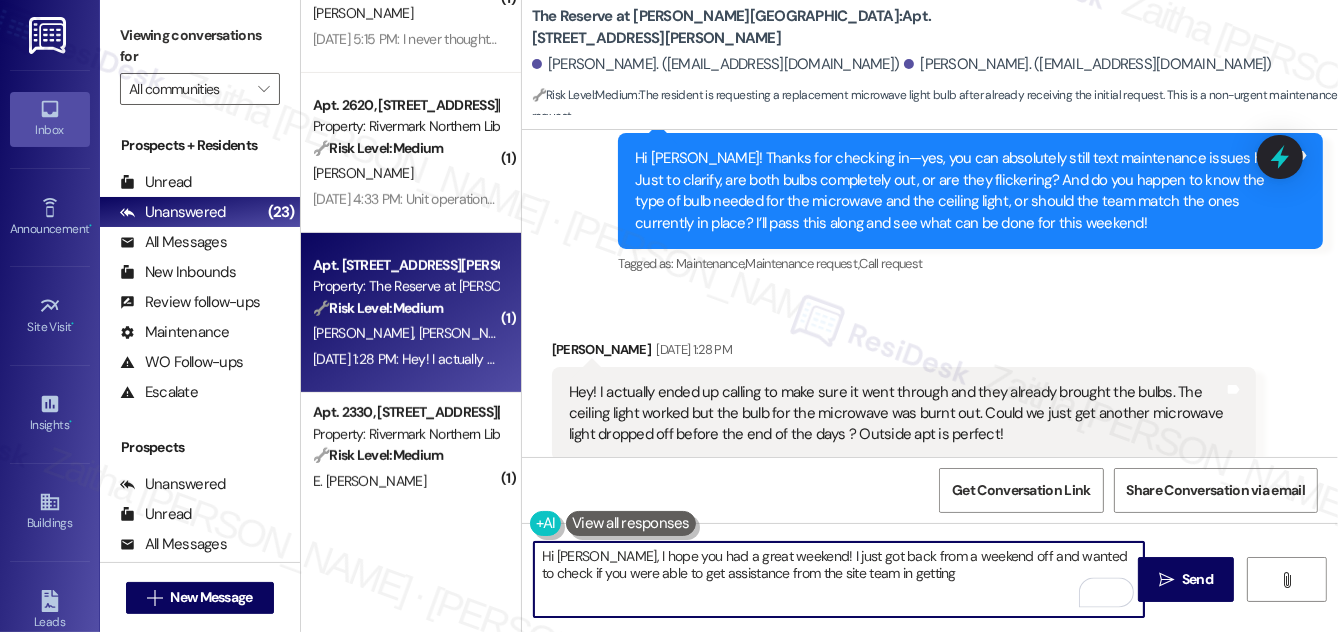 scroll, scrollTop: 2380, scrollLeft: 0, axis: vertical 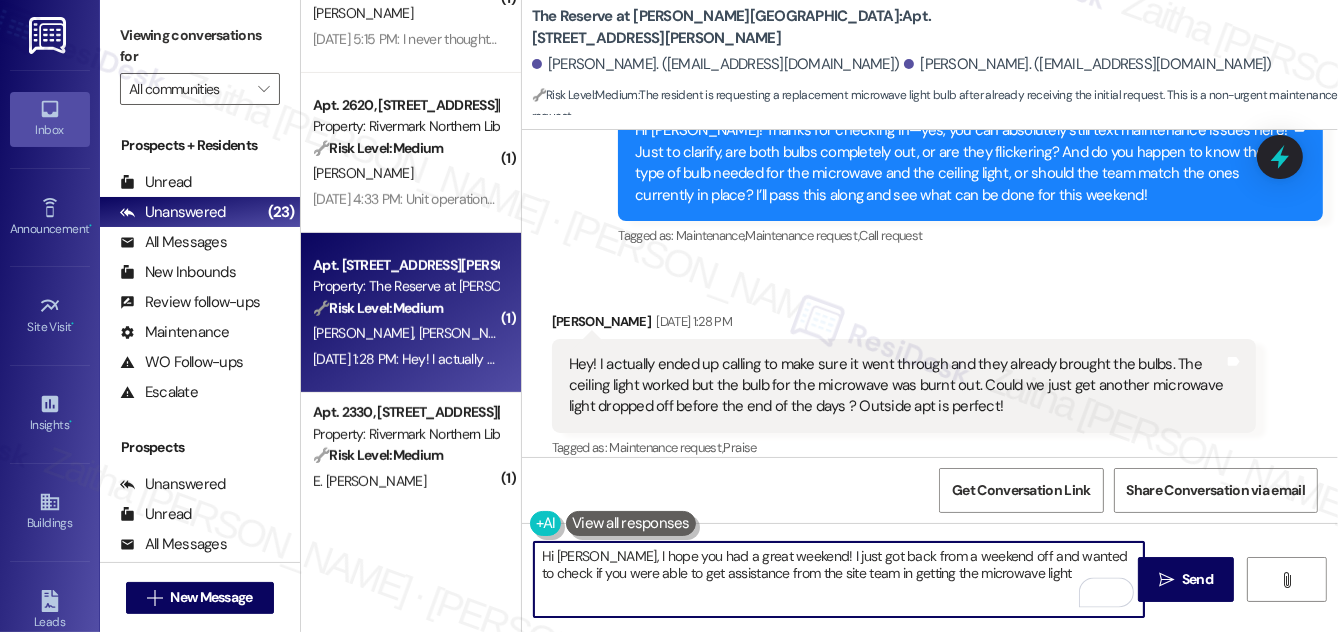 click on "Hi Addison, I hope you had a great weekend! I just got back from a weekend off and wanted to check if you were able to get assistance from the site team in getting the microwave light" at bounding box center (839, 579) 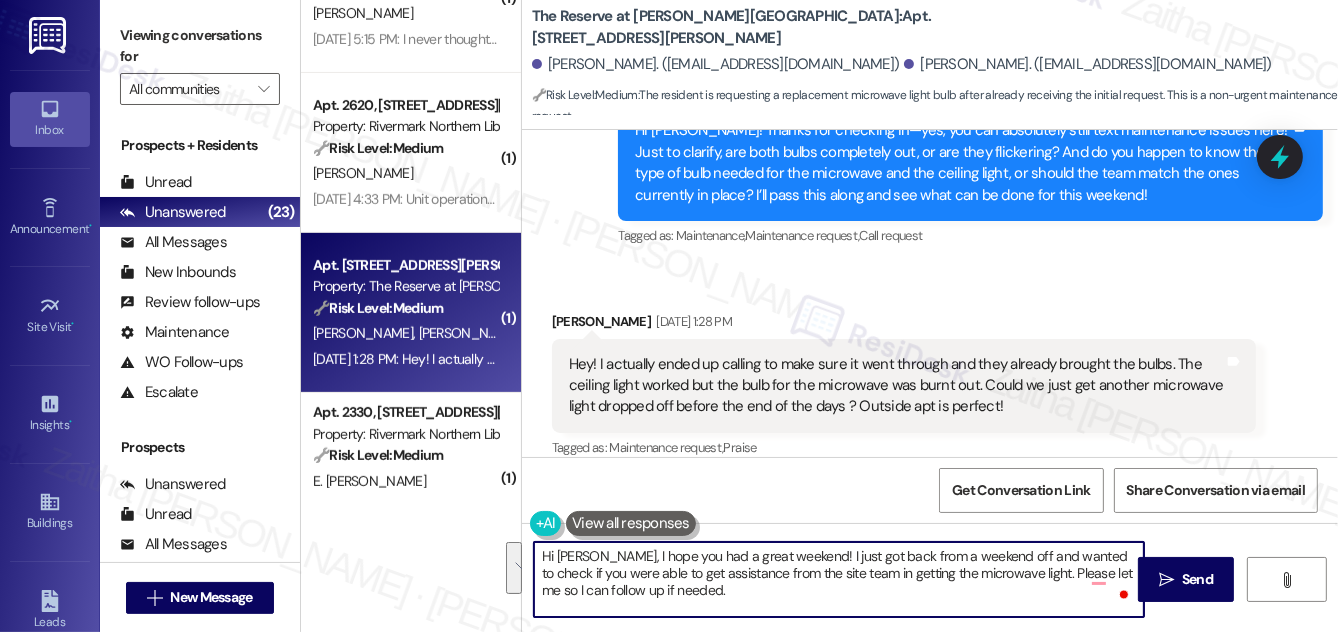 drag, startPoint x: 541, startPoint y: 556, endPoint x: 682, endPoint y: 603, distance: 148.62704 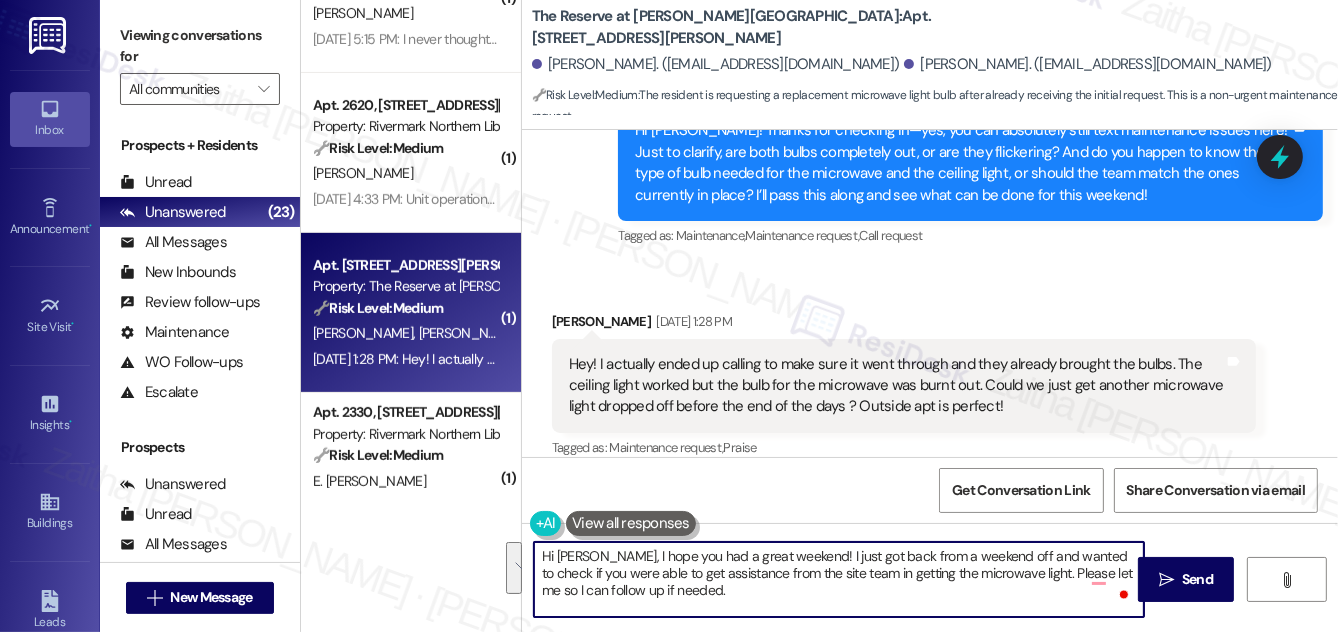 click on "Hi Addison, I hope you had a great weekend! I just got back from a weekend off and wanted to check if you were able to get assistance from the site team in getting the microwave light. Please let me so I can follow up if needed." at bounding box center (839, 579) 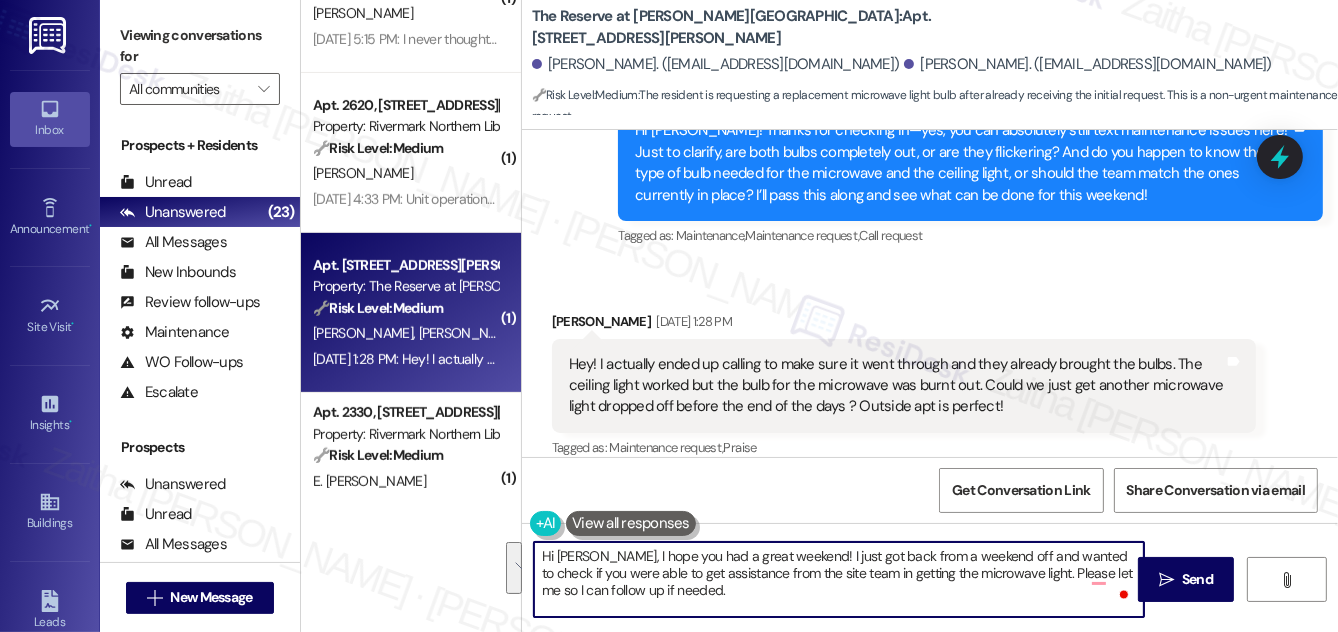 drag, startPoint x: 1021, startPoint y: 553, endPoint x: 1018, endPoint y: 589, distance: 36.124783 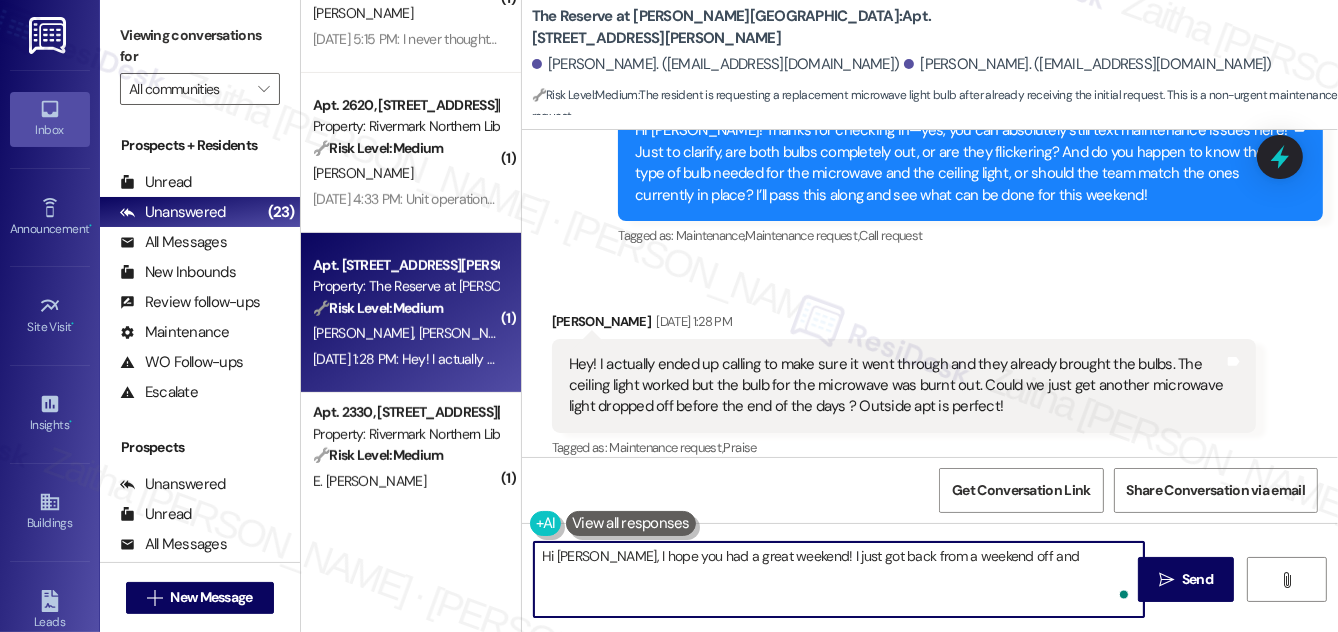 paste on "wanted to check in—were you able to get assistance from the site team with the microwave light? Please let me know so I can follow up if needed." 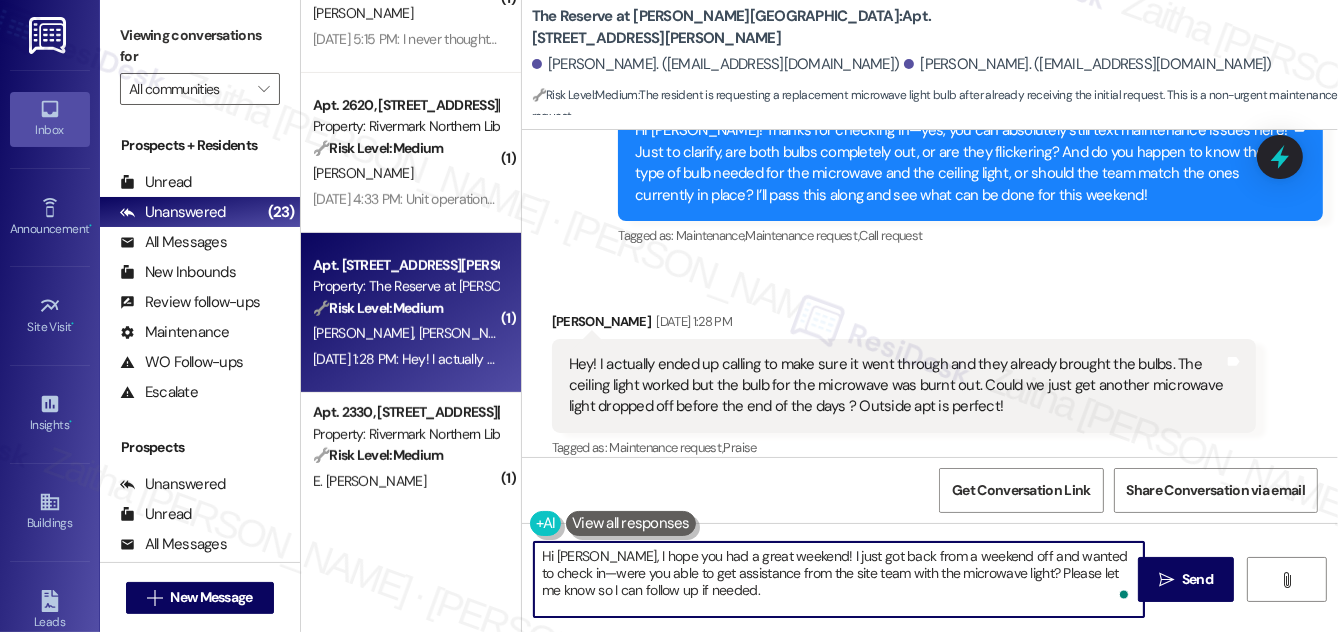 click on "Hi Addison, I hope you had a great weekend! I just got back from a weekend off and wanted to check in—were you able to get assistance from the site team with the microwave light? Please let me know so I can follow up if needed." at bounding box center [839, 579] 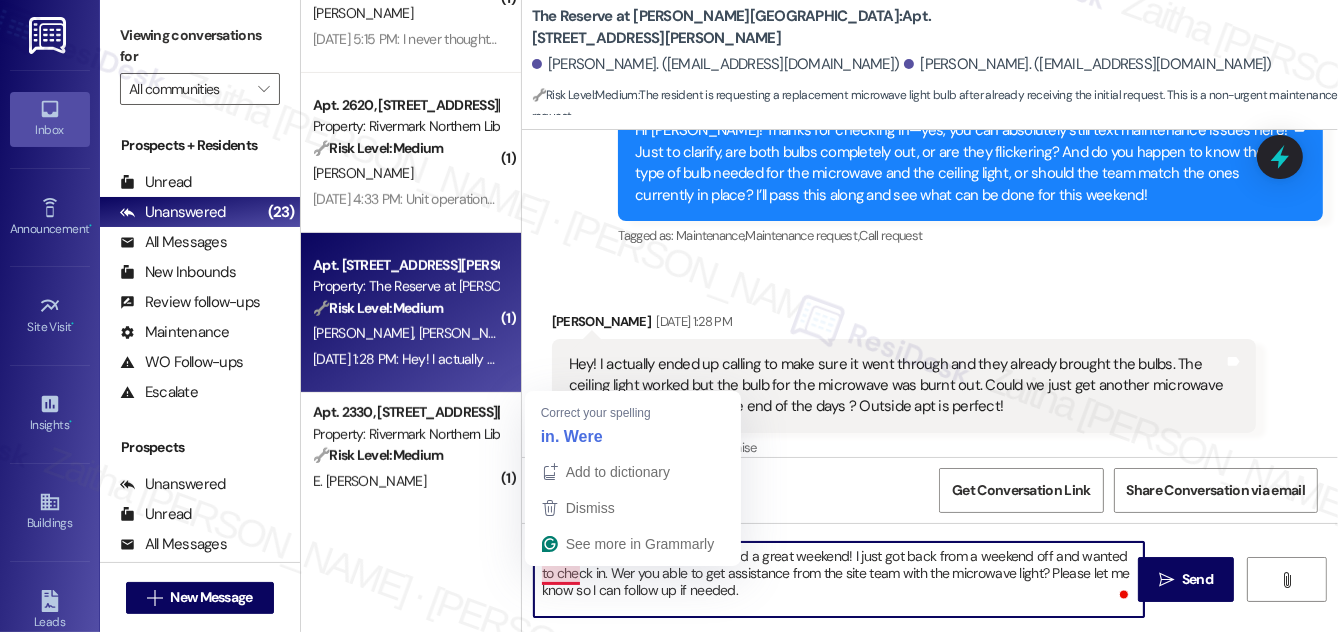 type on "Hi Addison, I hope you had a great weekend! I just got back from a weekend off and wanted to check in. Were you able to get assistance from the site team with the microwave light? Please let me know so I can follow up if needed." 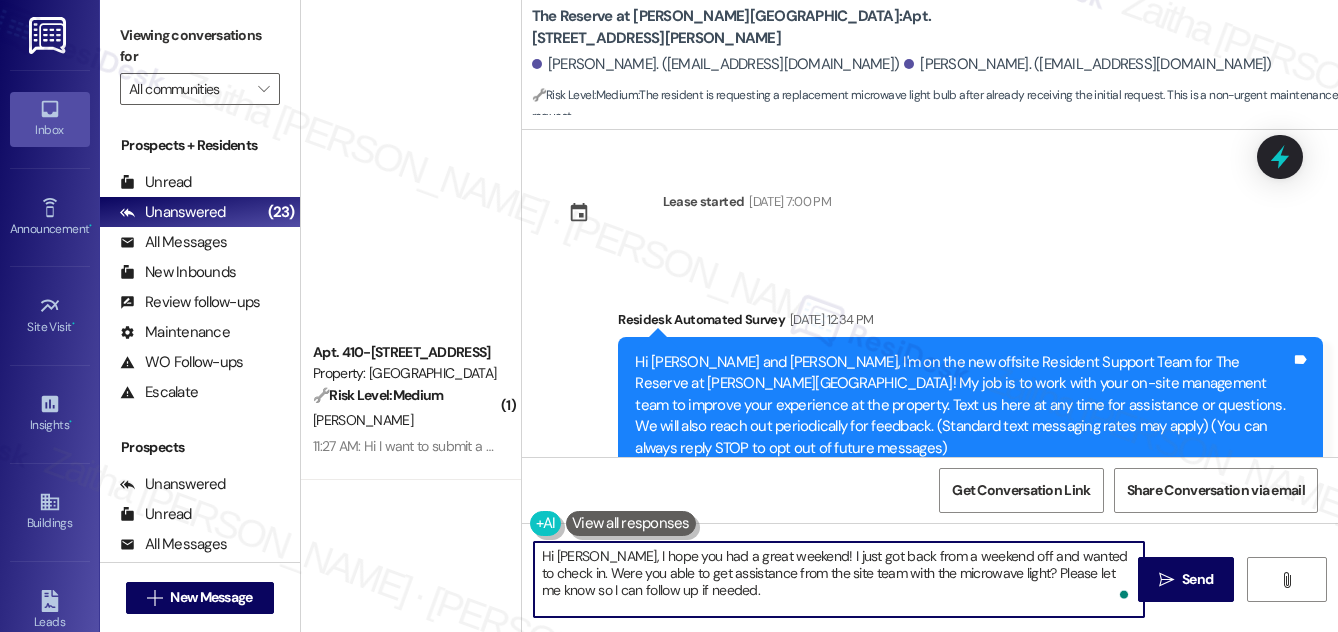 scroll, scrollTop: 0, scrollLeft: 0, axis: both 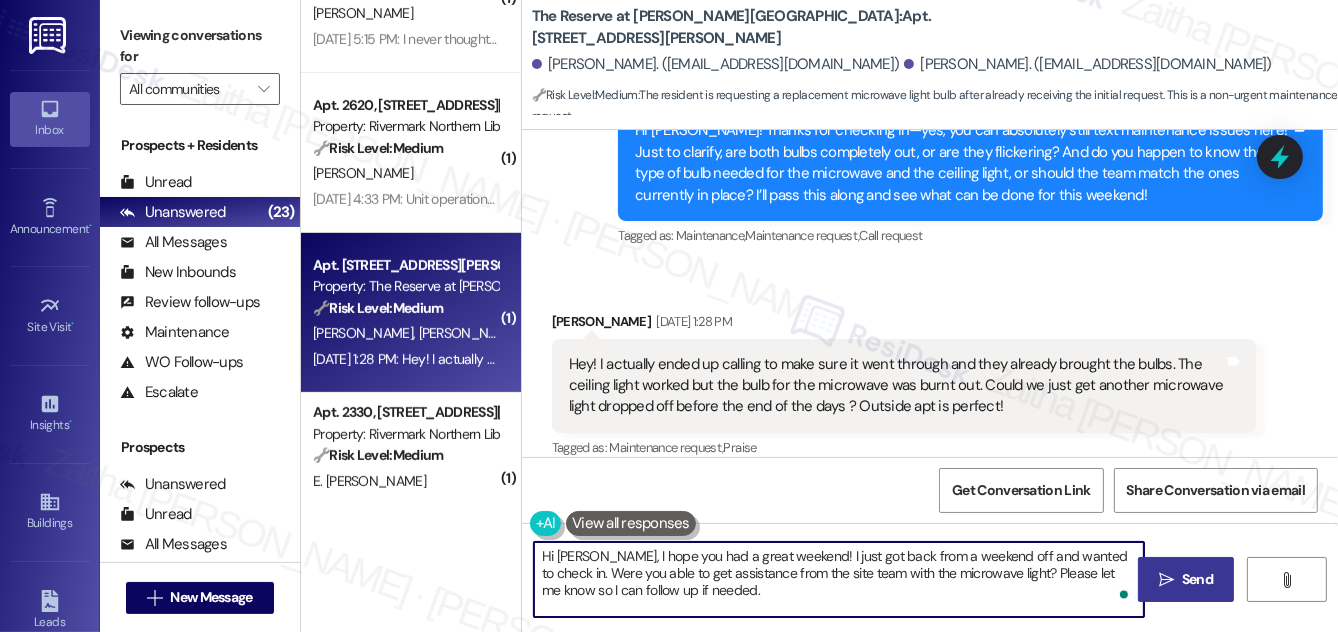 type on "Hi Addison, I hope you had a great weekend! I just got back from a weekend off and wanted to check in. Were you able to get assistance from the site team with the microwave light? Please let me know so I can follow up if needed." 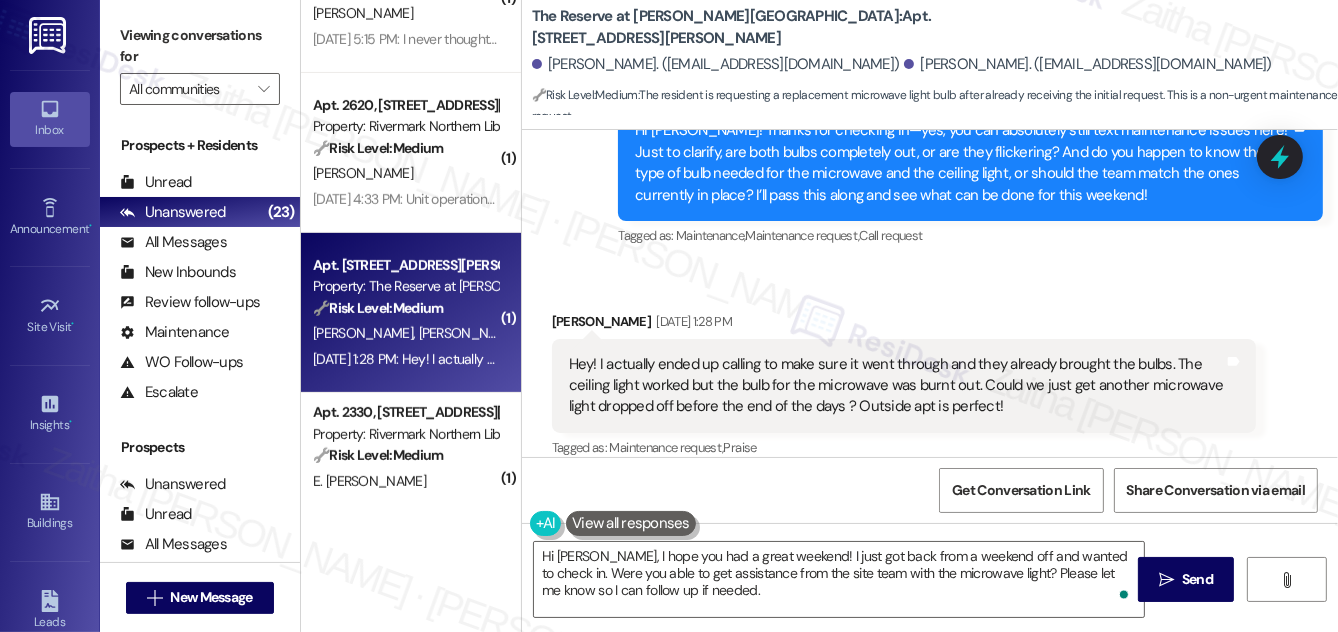 drag, startPoint x: 1189, startPoint y: 570, endPoint x: 1178, endPoint y: 535, distance: 36.687874 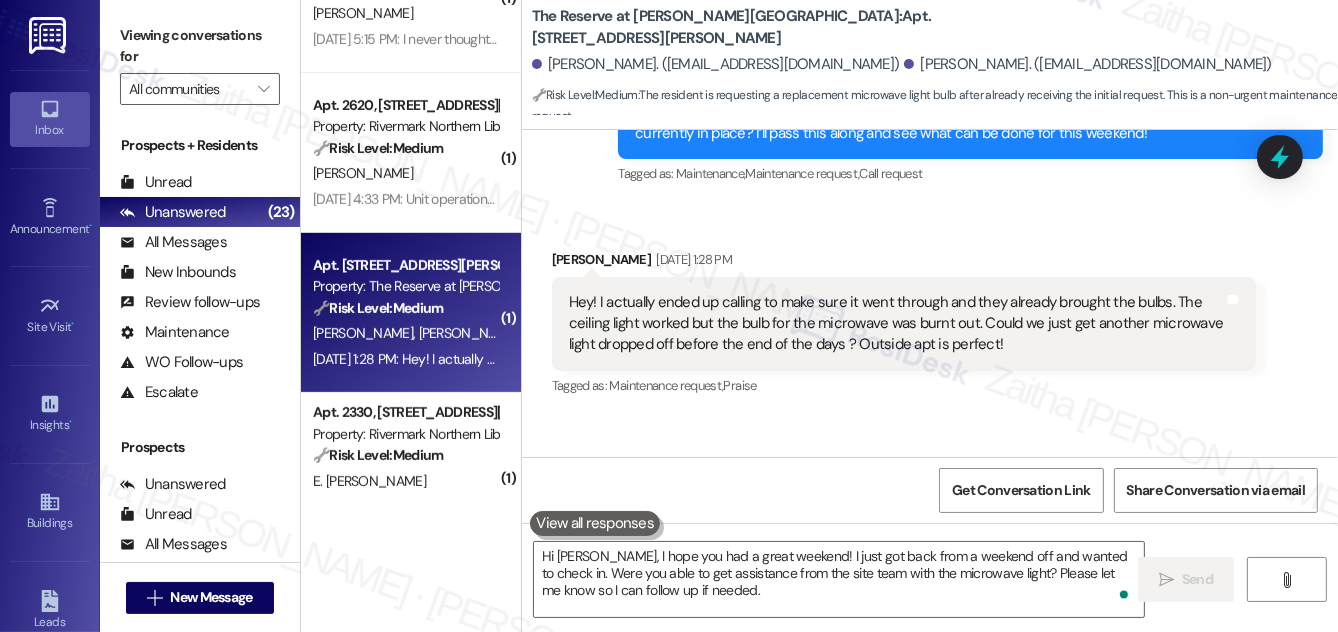 scroll, scrollTop: 2562, scrollLeft: 0, axis: vertical 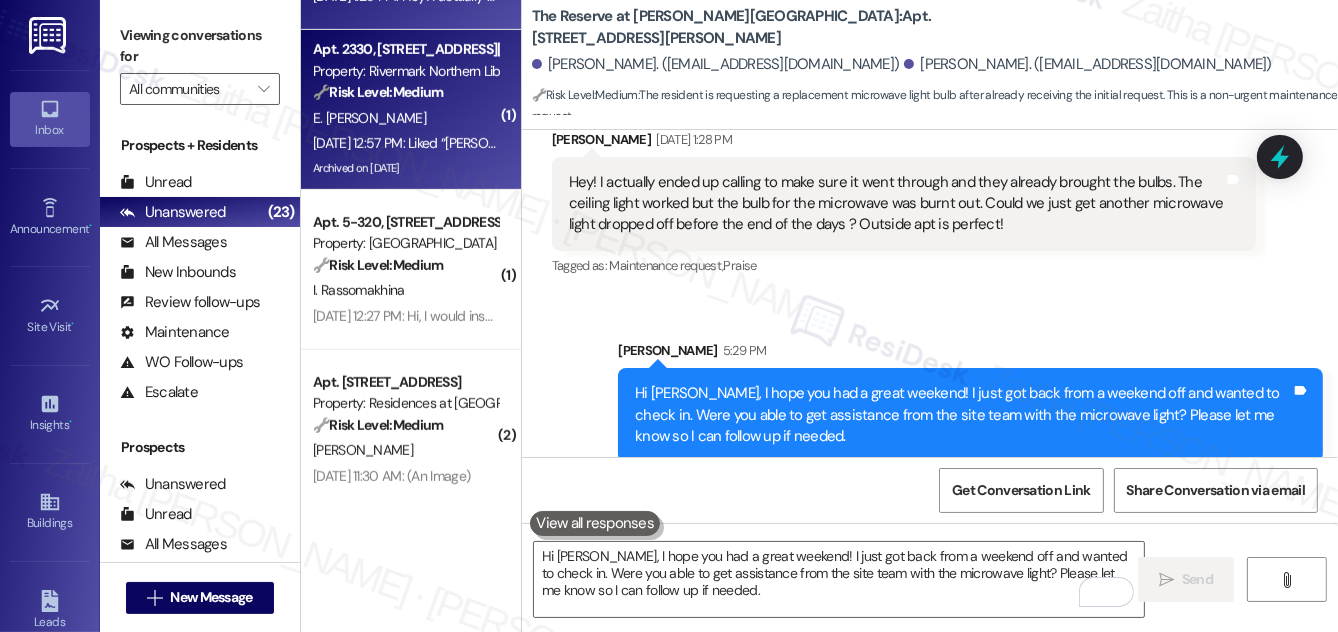 click on "E. [PERSON_NAME]" at bounding box center [405, 118] 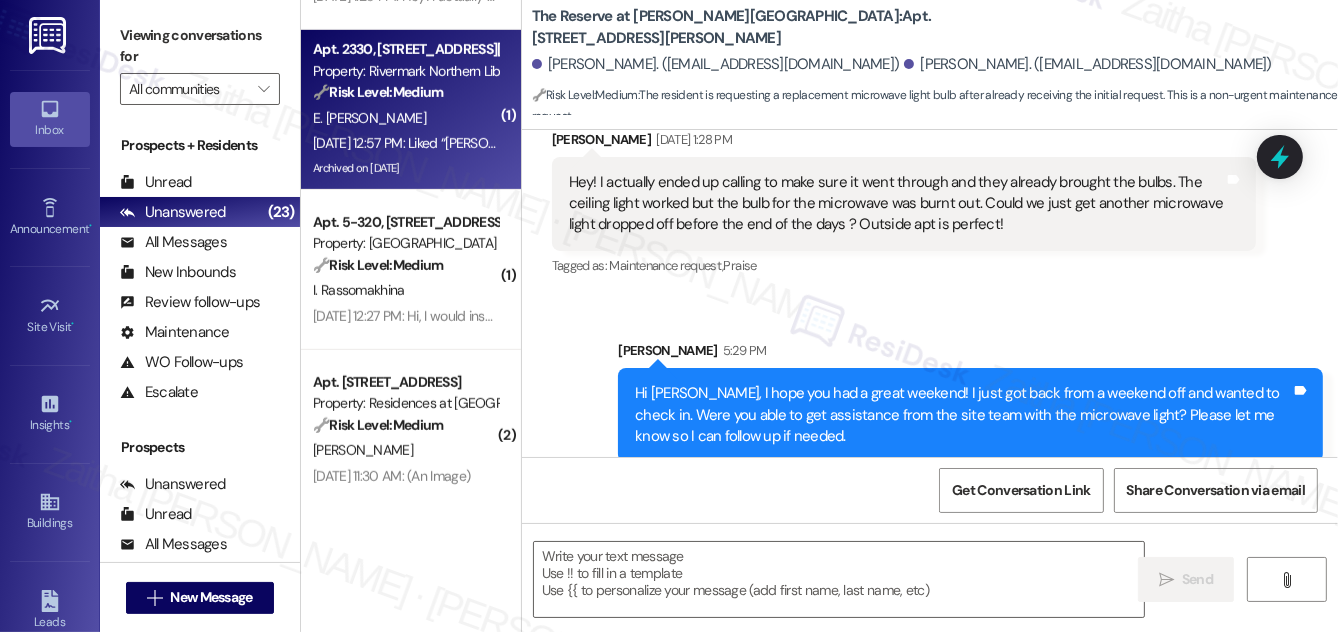 type on "Fetching suggested responses. Please feel free to read through the conversation in the meantime." 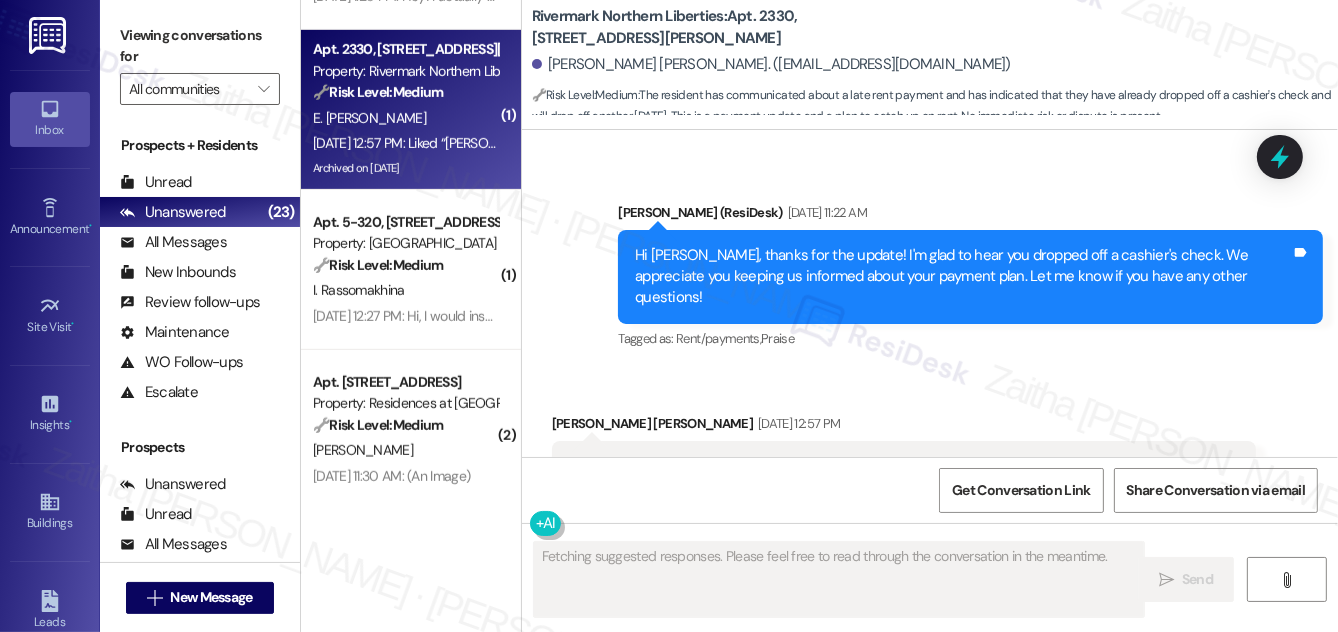 scroll, scrollTop: 9682, scrollLeft: 0, axis: vertical 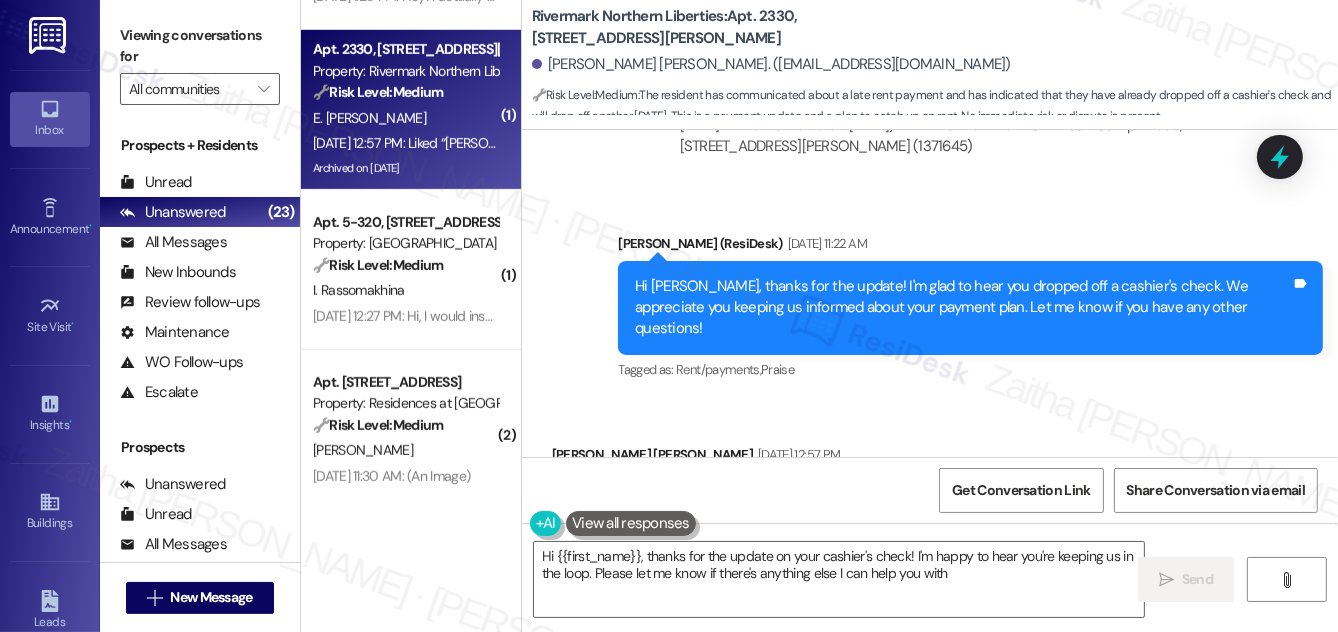 type on "Hi {{first_name}}, thanks for the update on your cashier's check! I'm happy to hear you're keeping us in the loop. Please let me know if there's anything else I can help you with!" 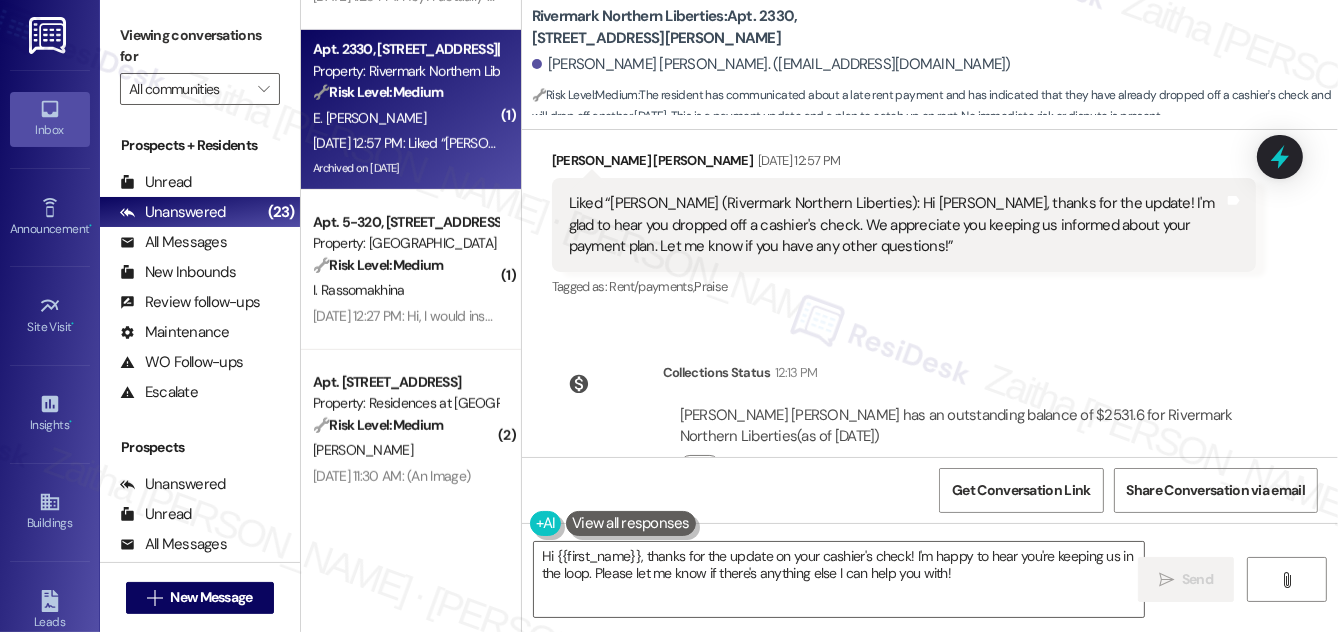 scroll, scrollTop: 9978, scrollLeft: 0, axis: vertical 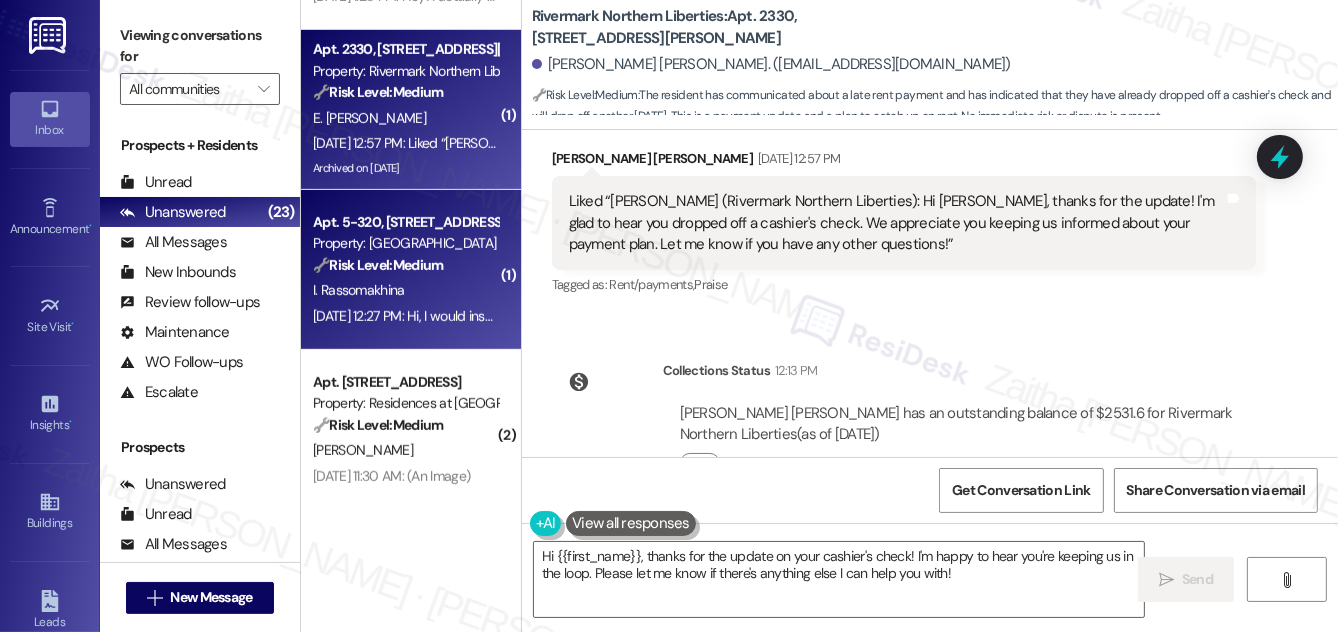 click on "I. Rassomakhina" at bounding box center [405, 290] 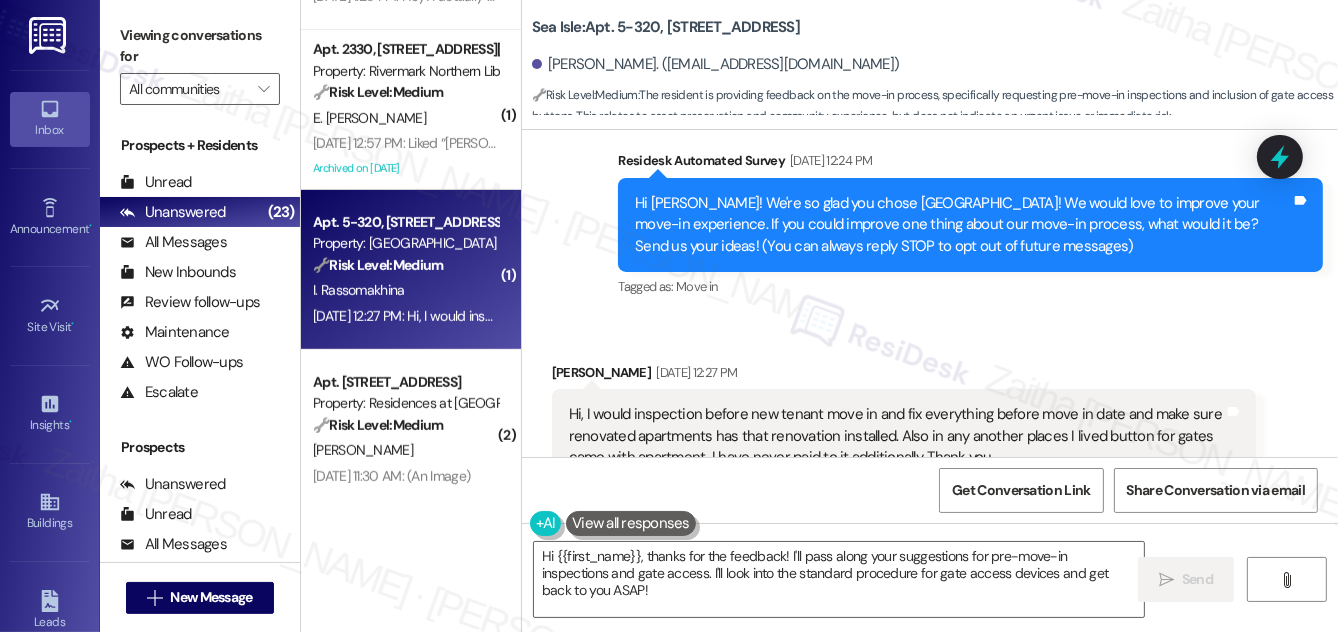 scroll, scrollTop: 231, scrollLeft: 0, axis: vertical 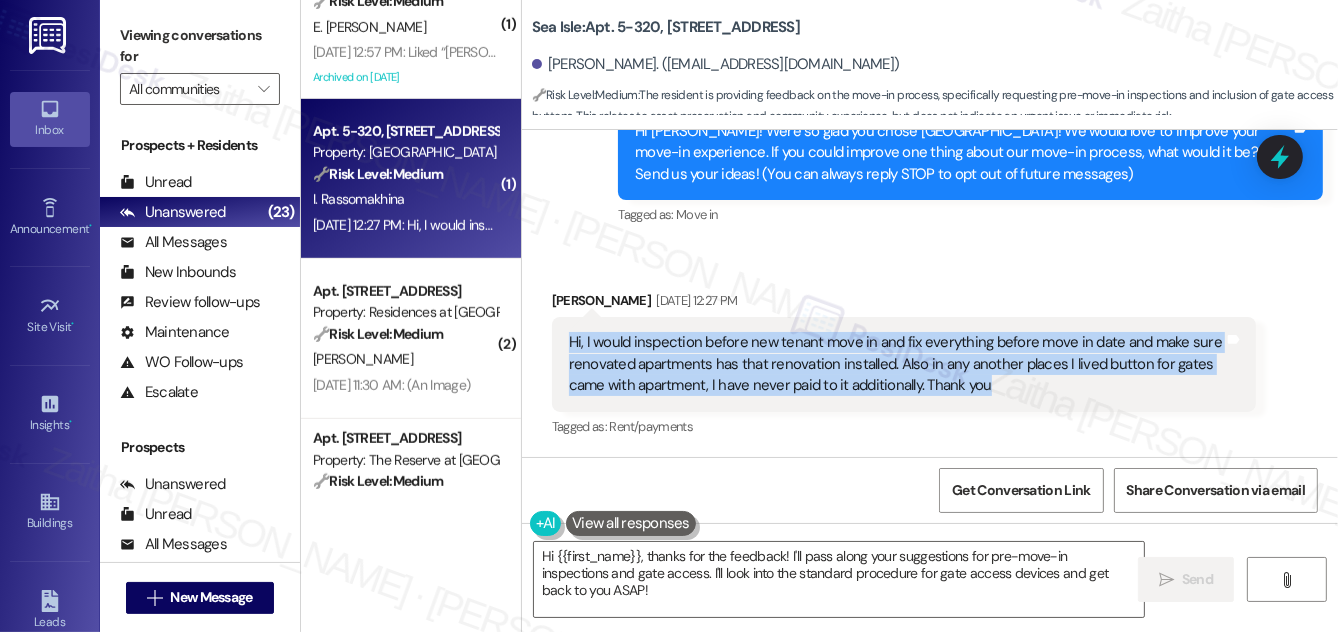 drag, startPoint x: 567, startPoint y: 339, endPoint x: 1020, endPoint y: 382, distance: 455.03625 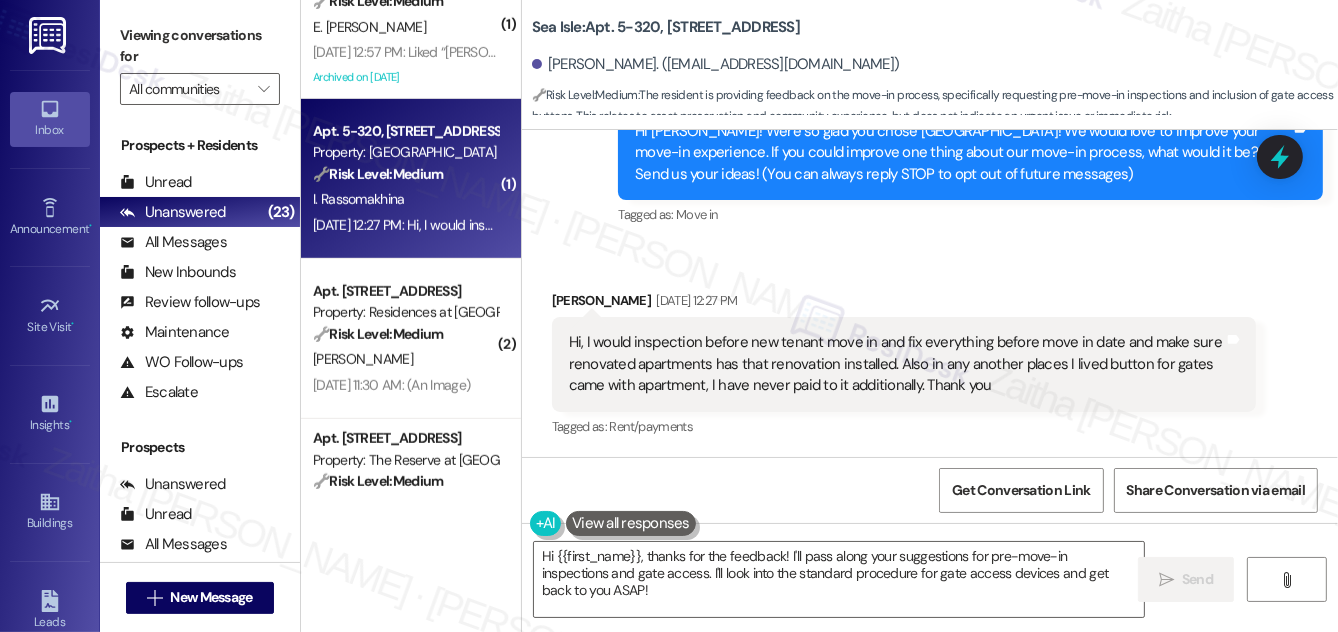 click on "Irina Rassomakhina Jul 11, 2025 at 12:27 PM" at bounding box center (904, 304) 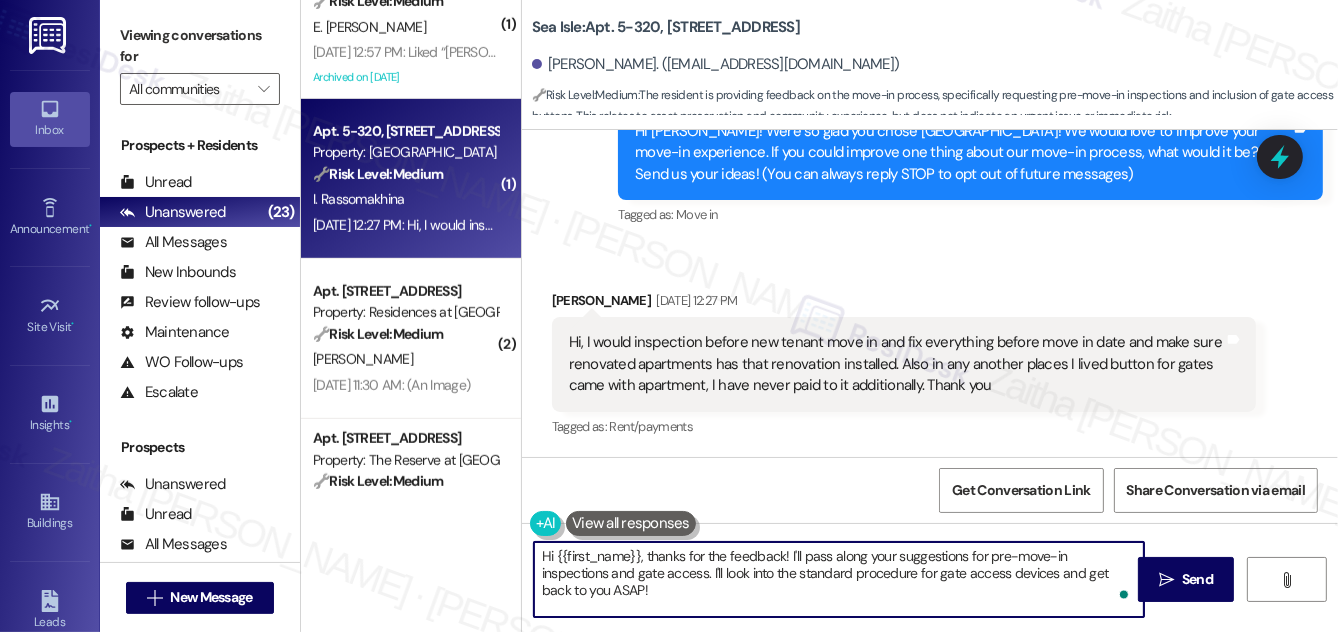 drag, startPoint x: 640, startPoint y: 570, endPoint x: 656, endPoint y: 589, distance: 24.839485 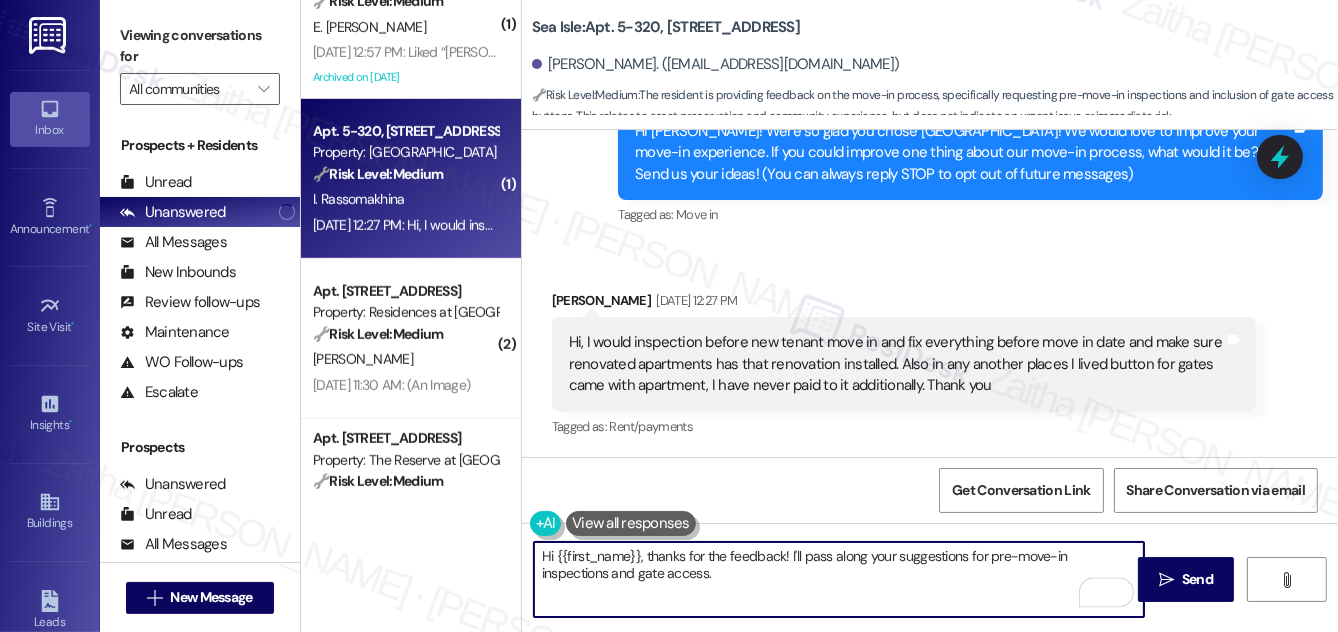 type on "Hi {{first_name}}, thanks for the feedback! I'll pass along your suggestions for pre-move-in inspections and gate access." 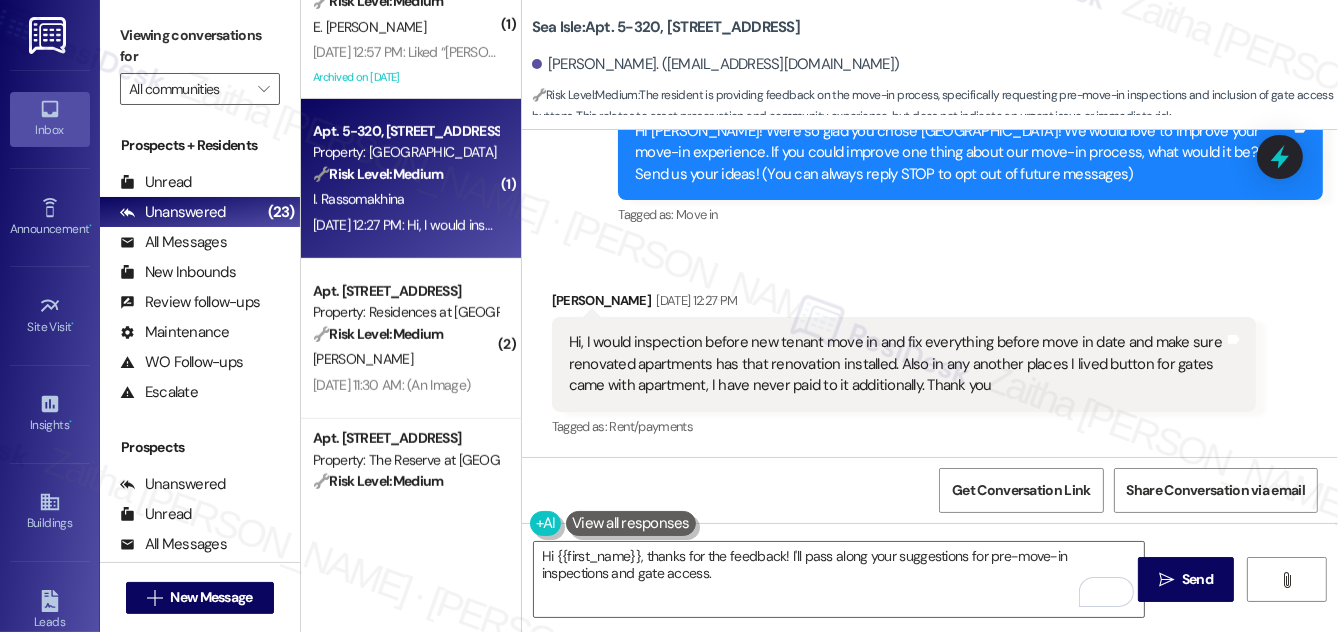 click at bounding box center [631, 523] 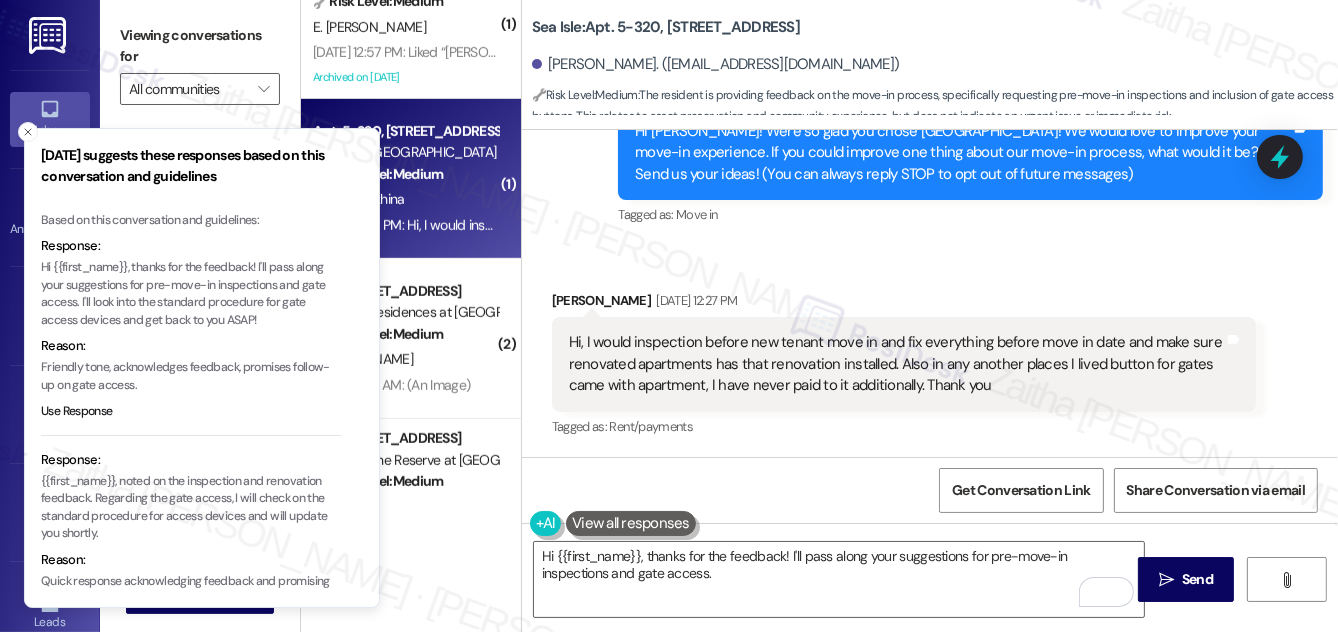 click on "Hi {{first_name}}, thanks for the feedback! I'll pass along your suggestions for pre-move-in inspections and gate access. I'll look into the standard procedure for gate access devices and get back to you ASAP!" at bounding box center [191, 294] 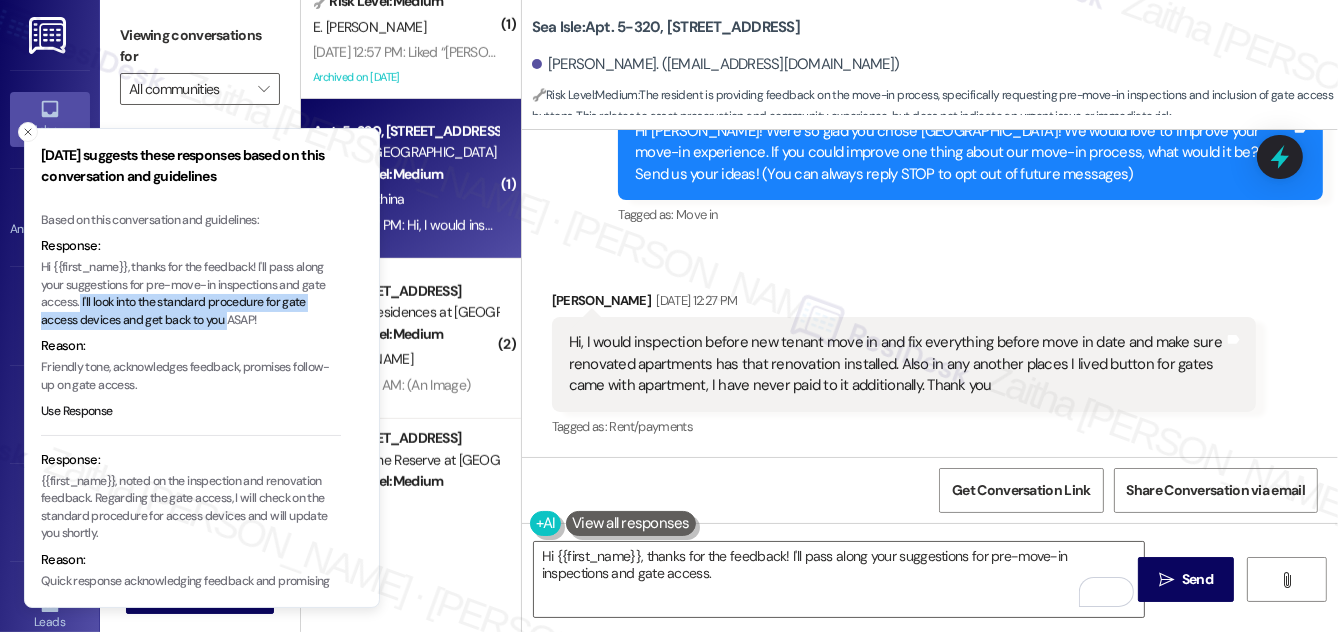 drag, startPoint x: 80, startPoint y: 300, endPoint x: 224, endPoint y: 318, distance: 145.12064 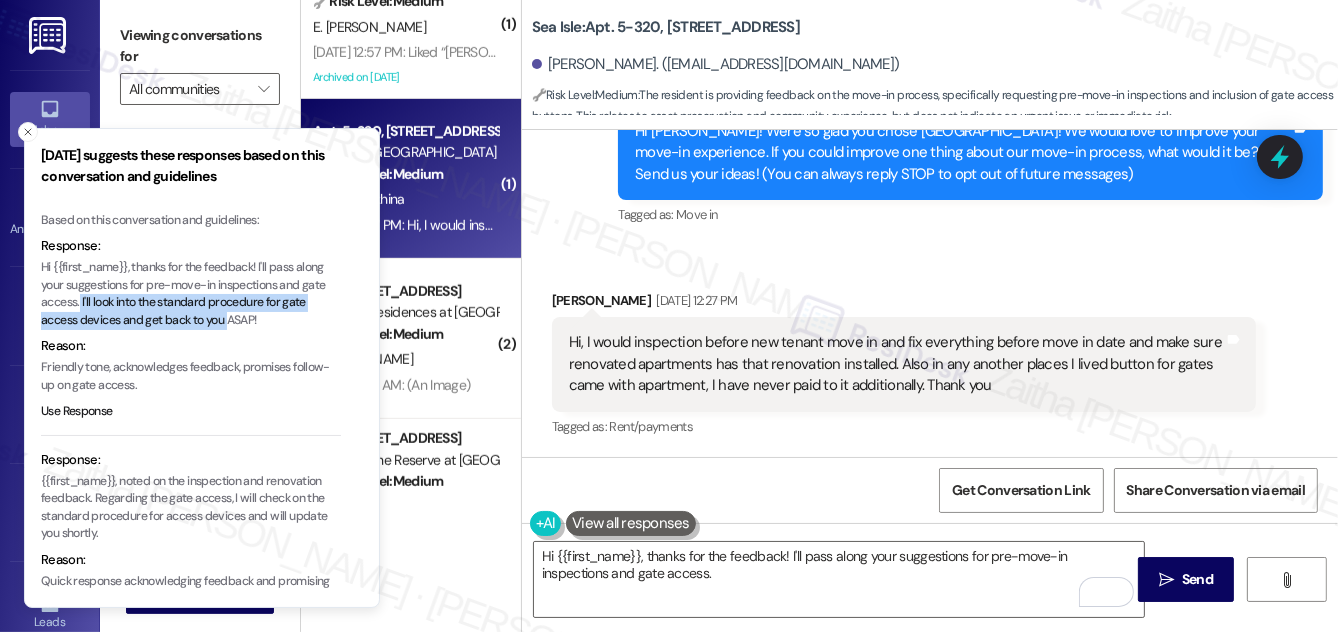 type 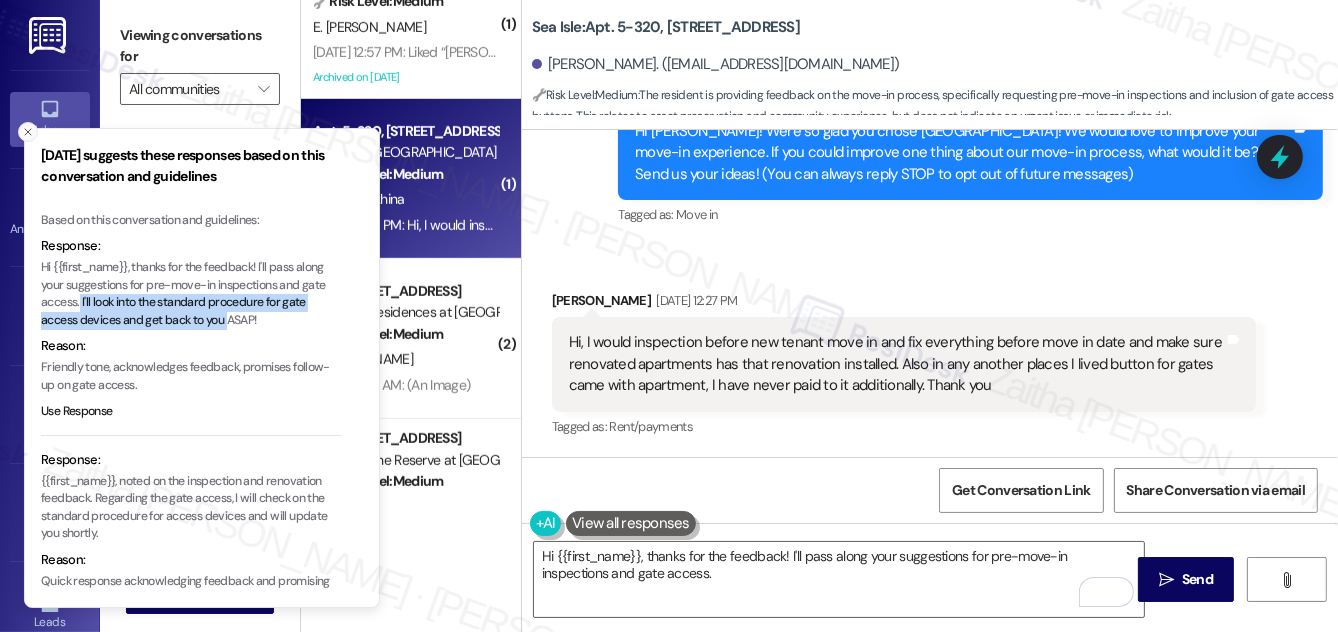 click 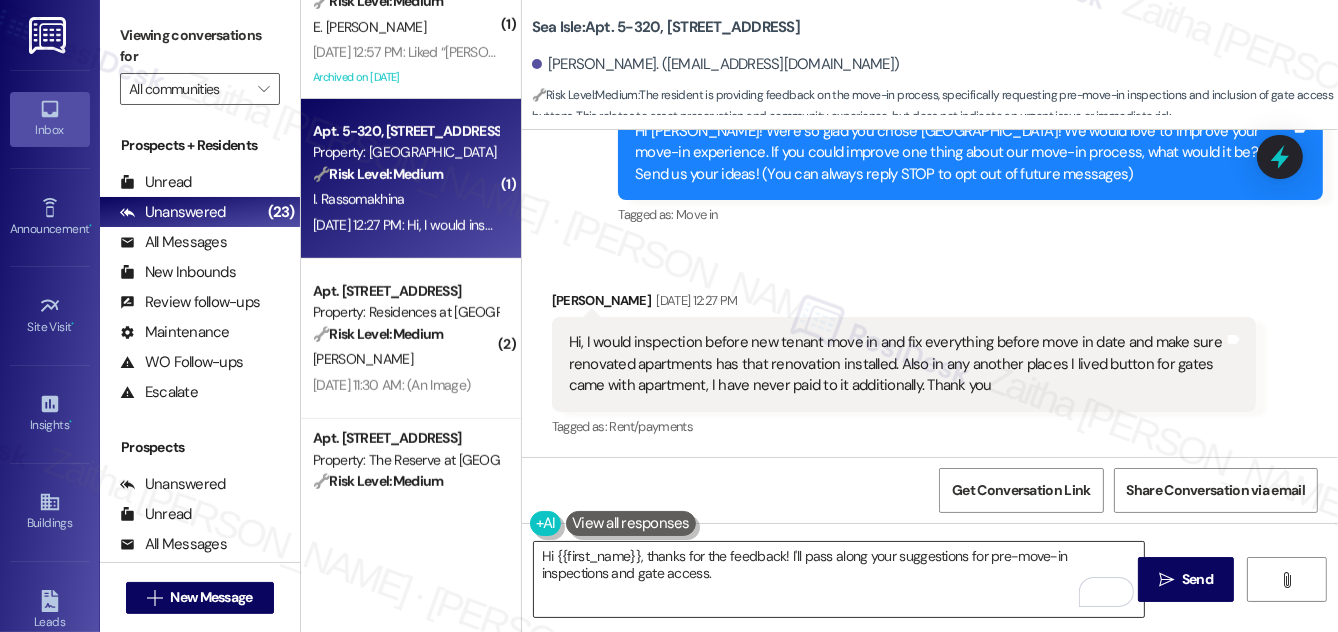 click on "Hi {{first_name}}, thanks for the feedback! I'll pass along your suggestions for pre-move-in inspections and gate access." at bounding box center [839, 579] 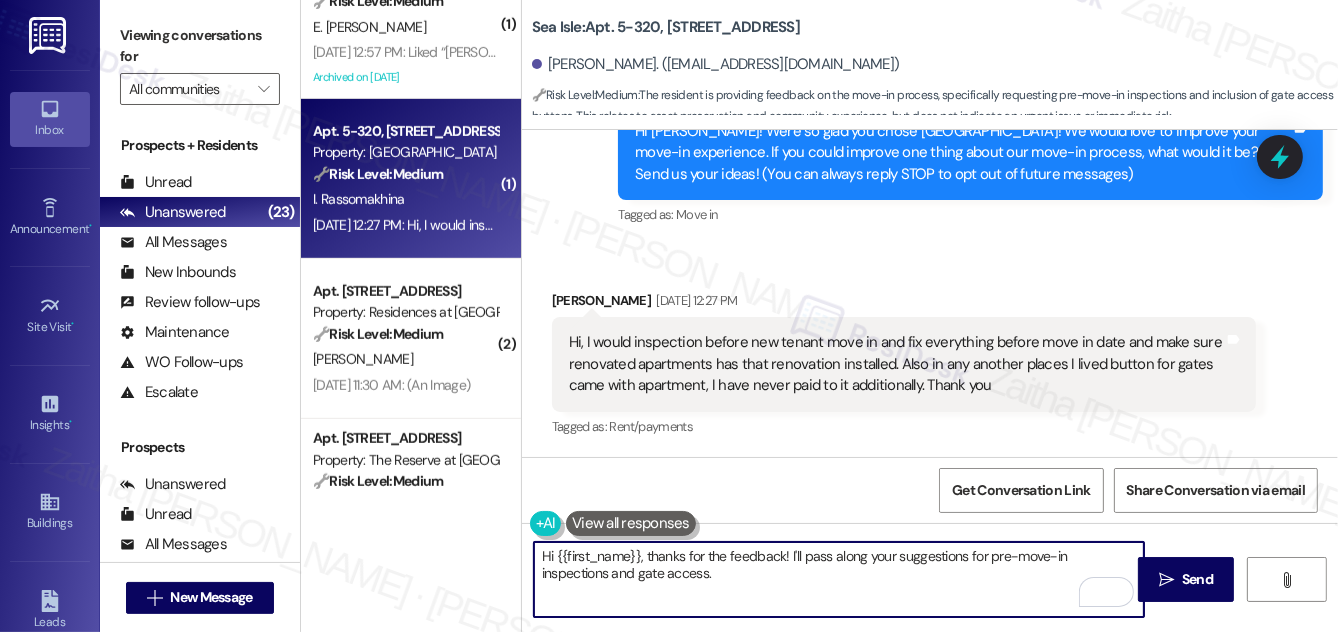 paste on "I'll look into the standard procedure for gate access devices and get back to you" 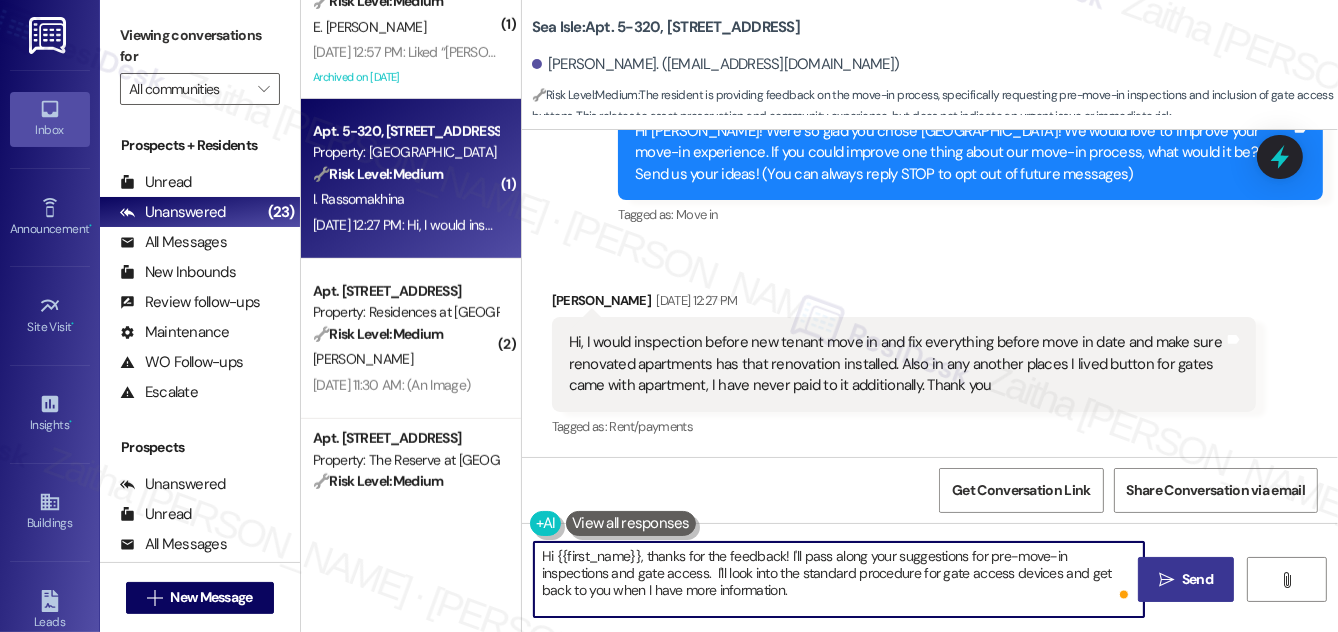 type on "Hi {{first_name}}, thanks for the feedback! I'll pass along your suggestions for pre-move-in inspections and gate access.  I'll look into the standard procedure for gate access devices and get back to you when I have more information." 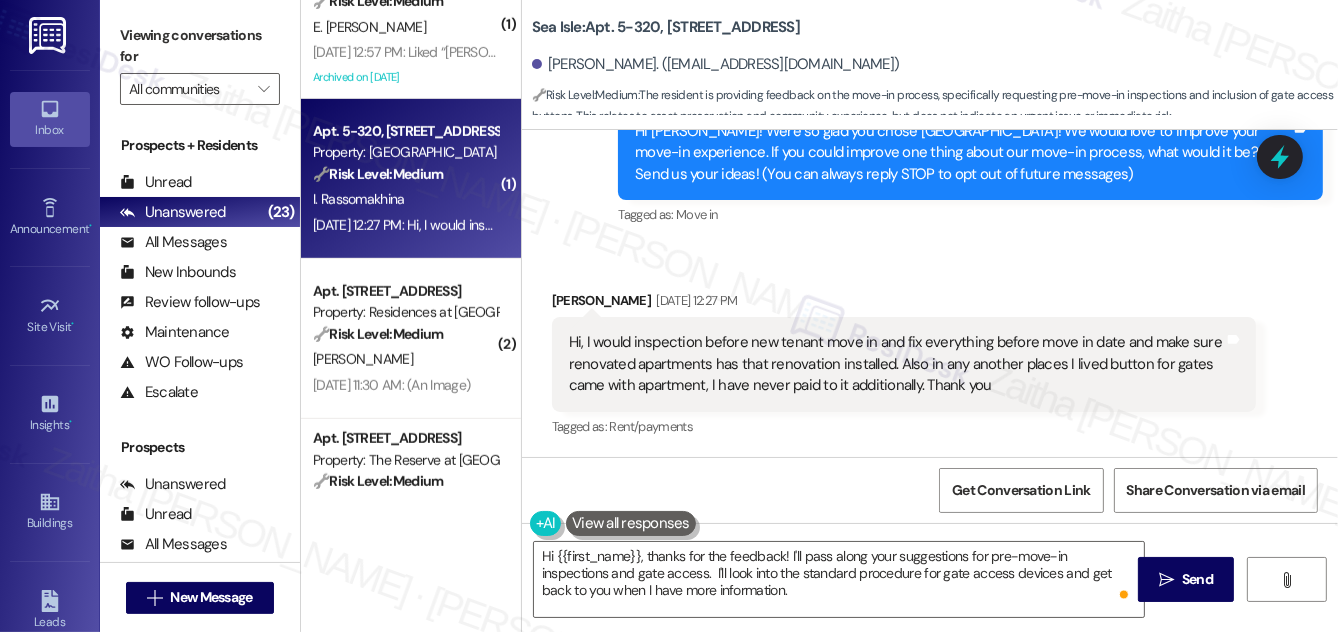 drag, startPoint x: 1195, startPoint y: 572, endPoint x: 1106, endPoint y: 462, distance: 141.49559 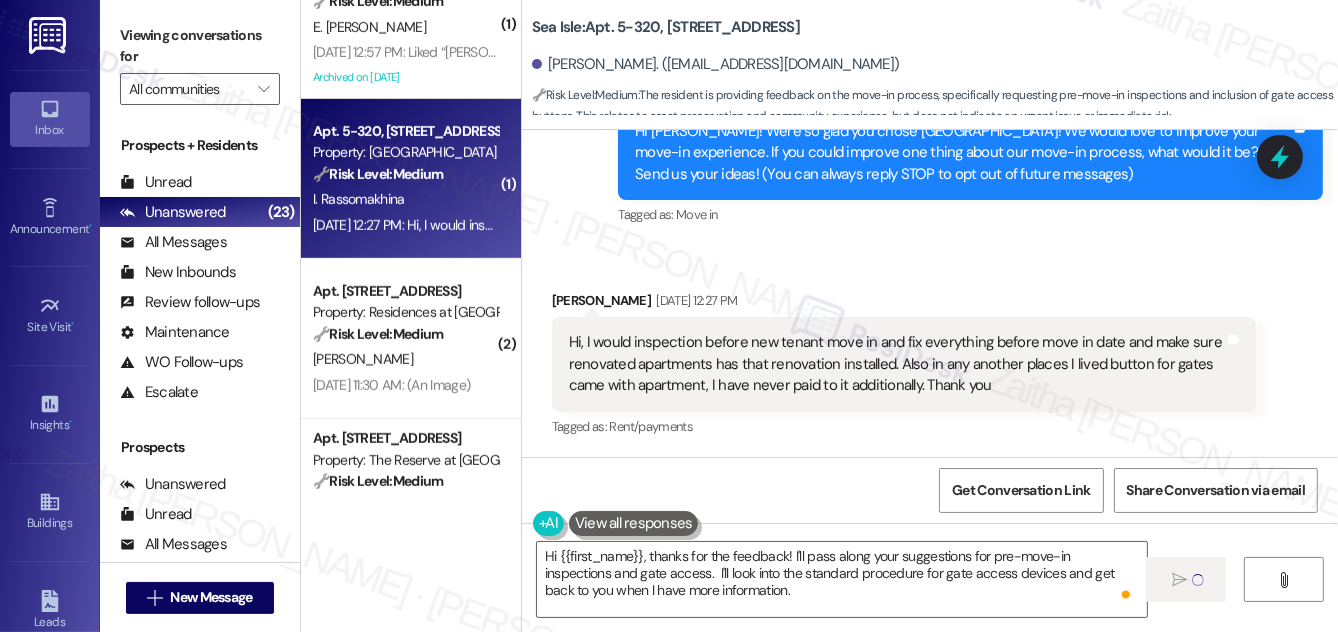 type 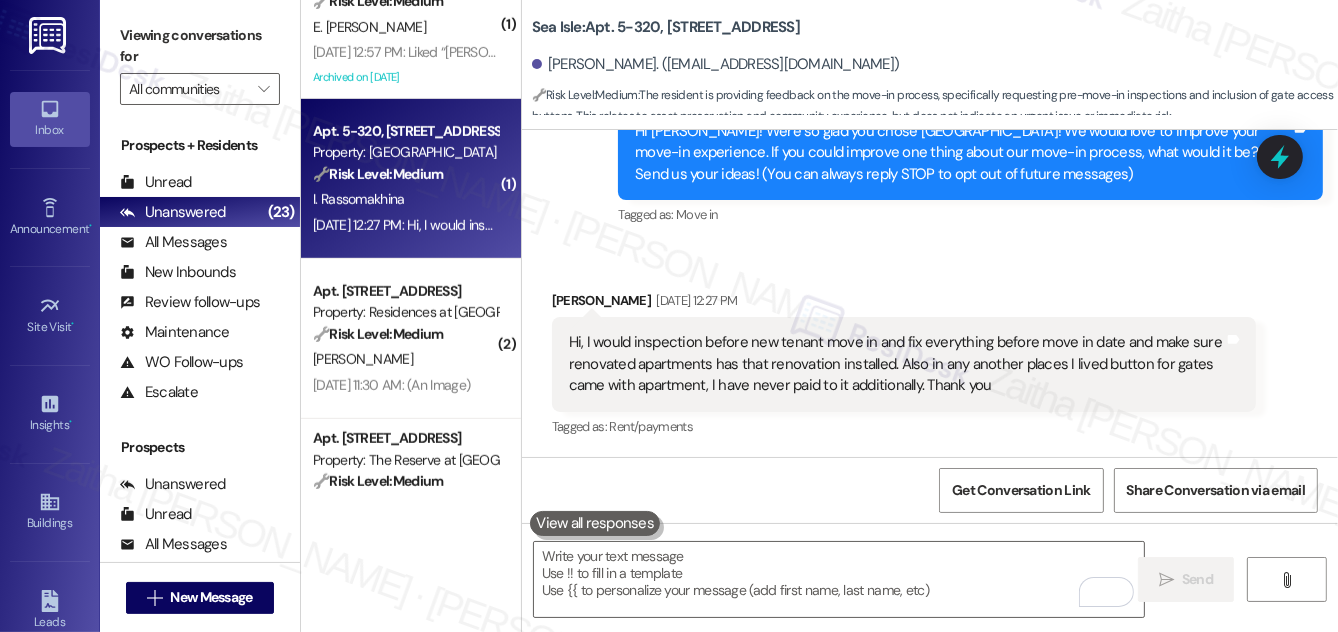 drag, startPoint x: 1273, startPoint y: 154, endPoint x: 1269, endPoint y: 178, distance: 24.33105 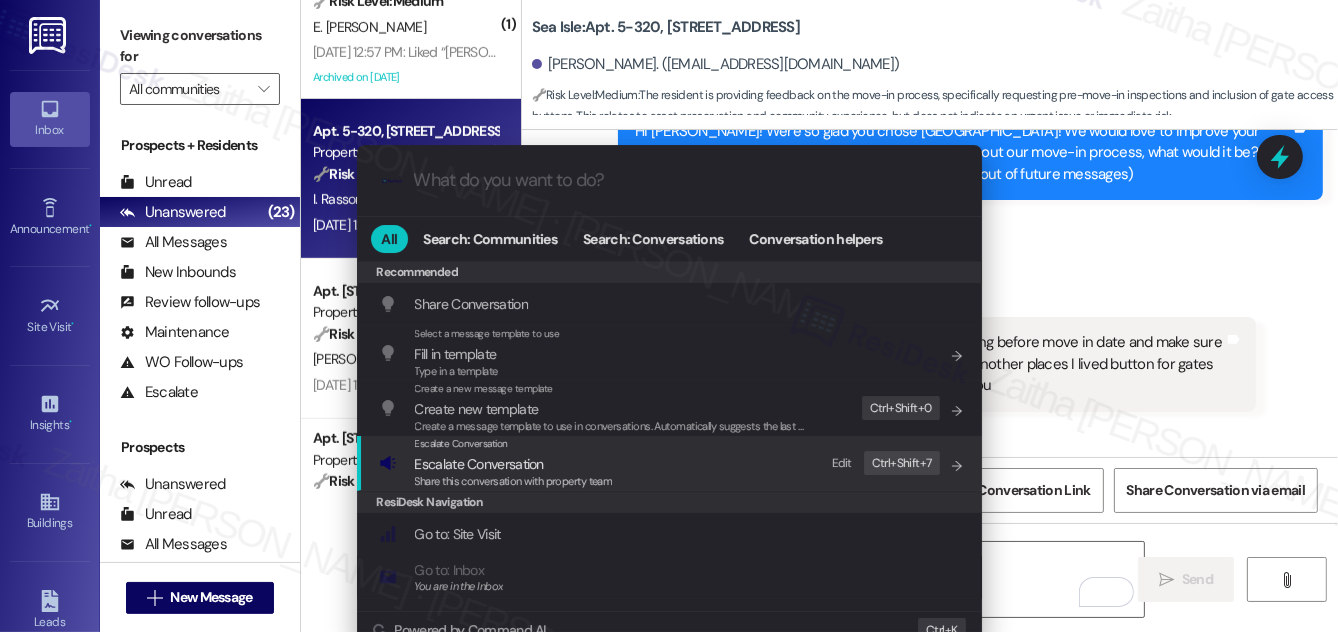 click on "Escalate Conversation" at bounding box center (479, 464) 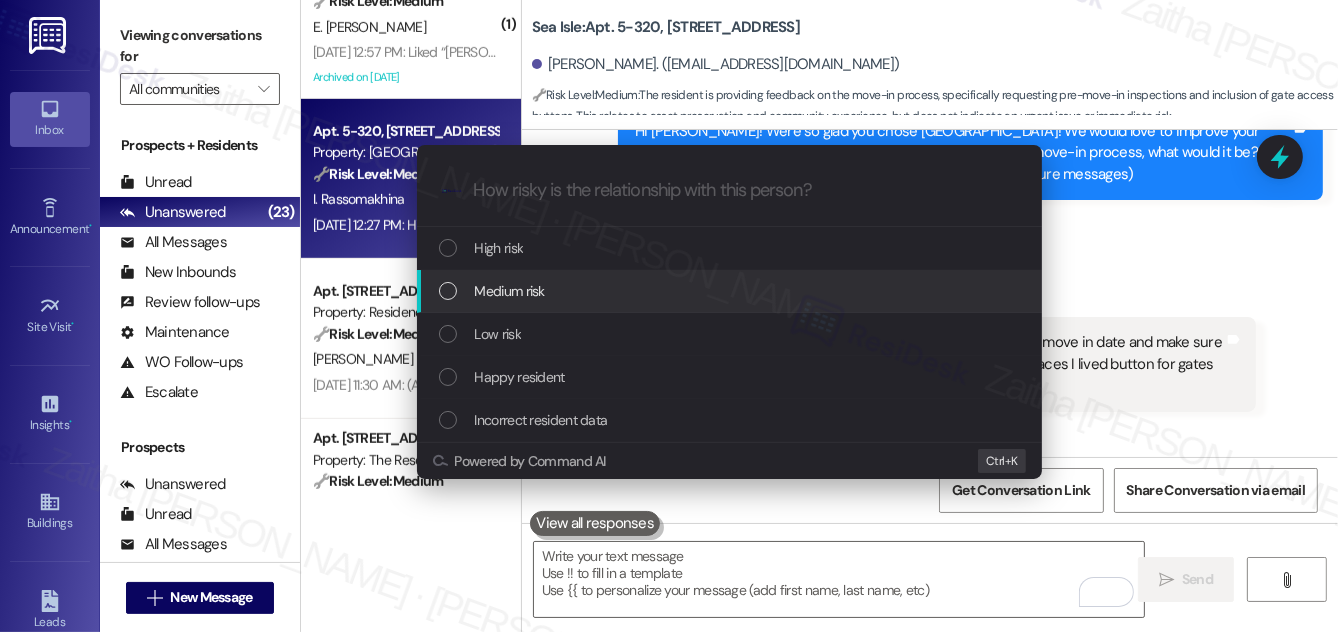 click on "Medium risk" at bounding box center [510, 291] 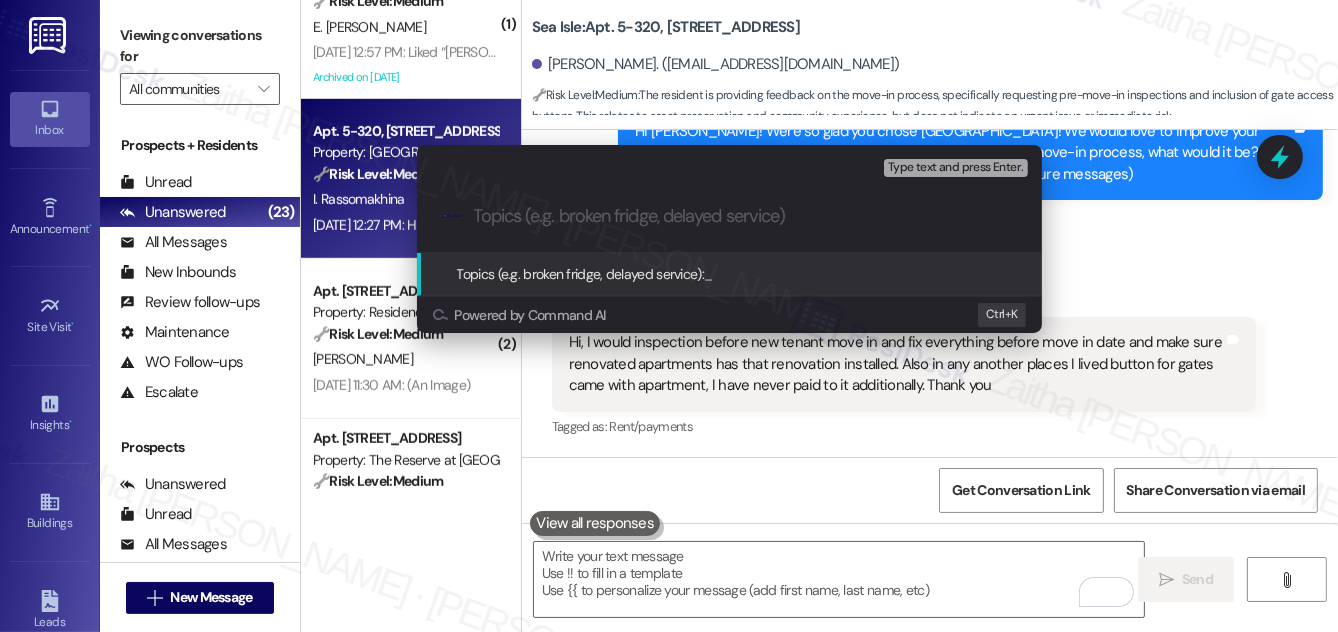 paste on "Pre-Move-In Inspection Request and Gate Remote Policy Inquiry" 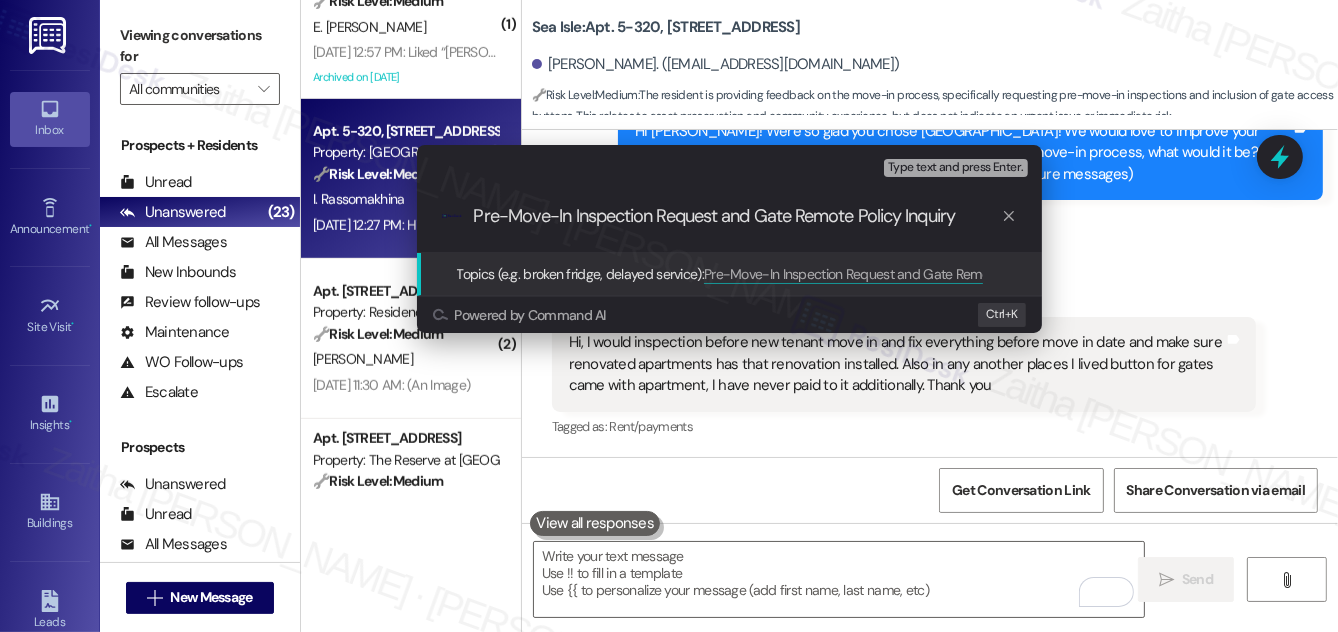 type 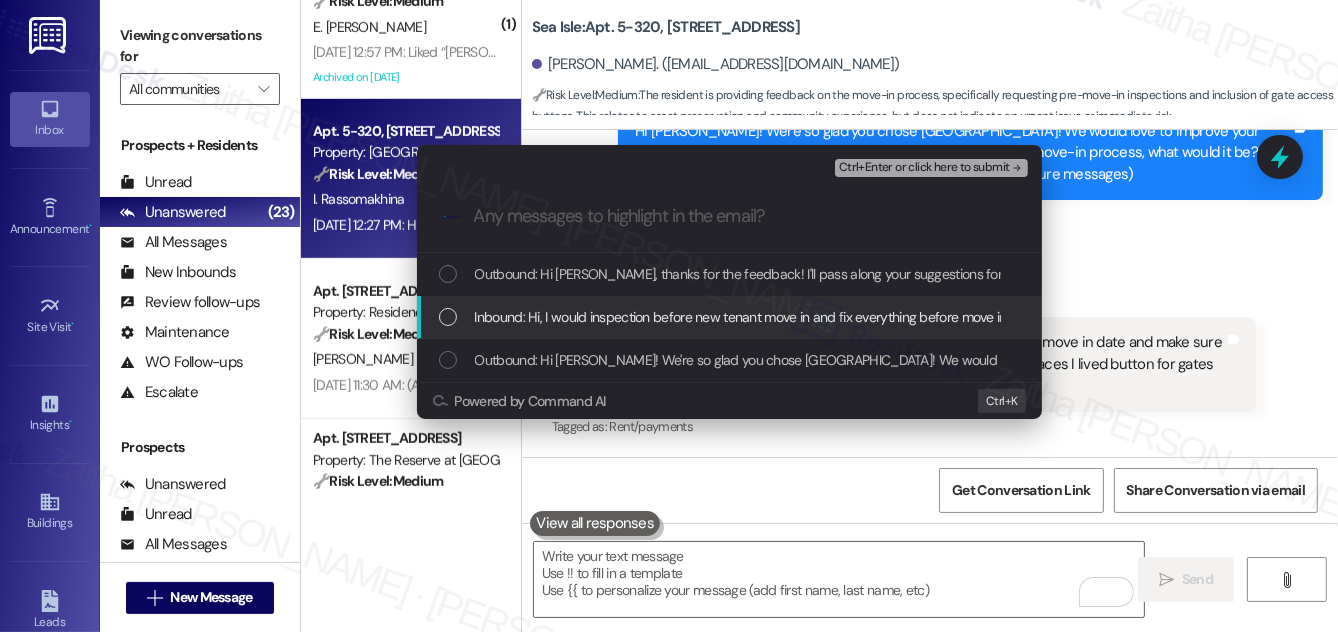 click on "Inbound: Hi, I would inspection before new tenant move in and fix everything before move in date and make sure renovated apartments has that renovation installed. Also in any another places I lived button for gates came with apartment, I have never paid to it additionally. Thank you" at bounding box center [731, 317] 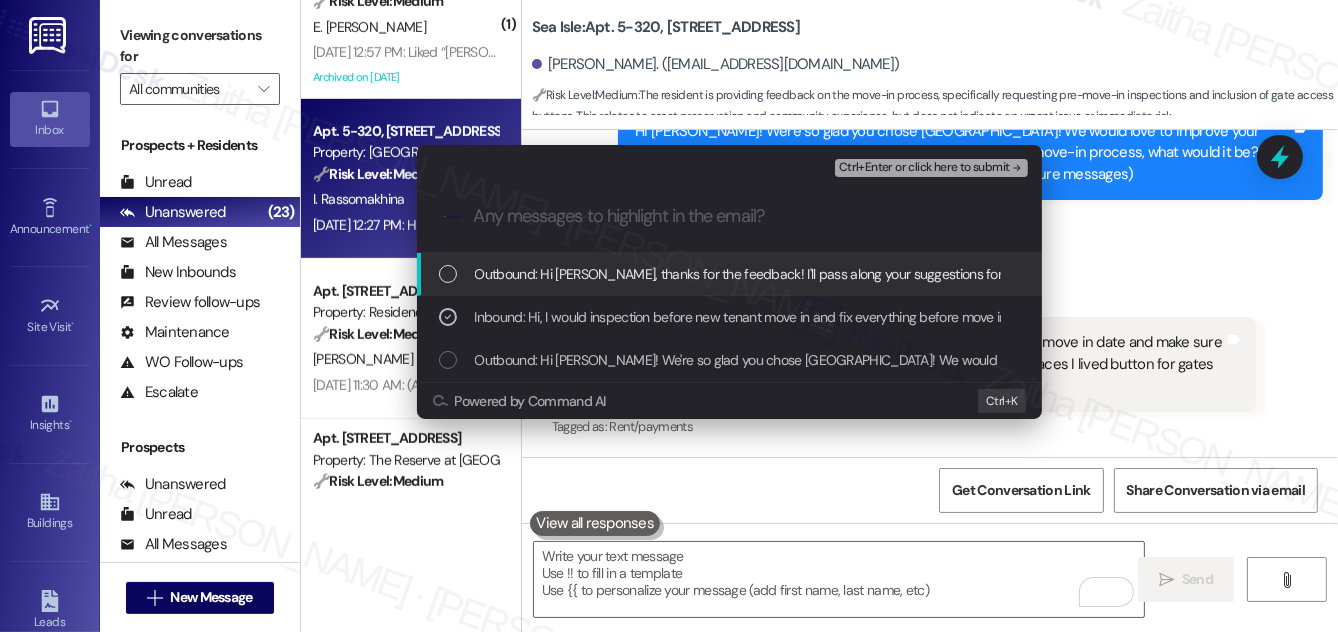 click on "Ctrl+Enter or click here to submit" at bounding box center (924, 168) 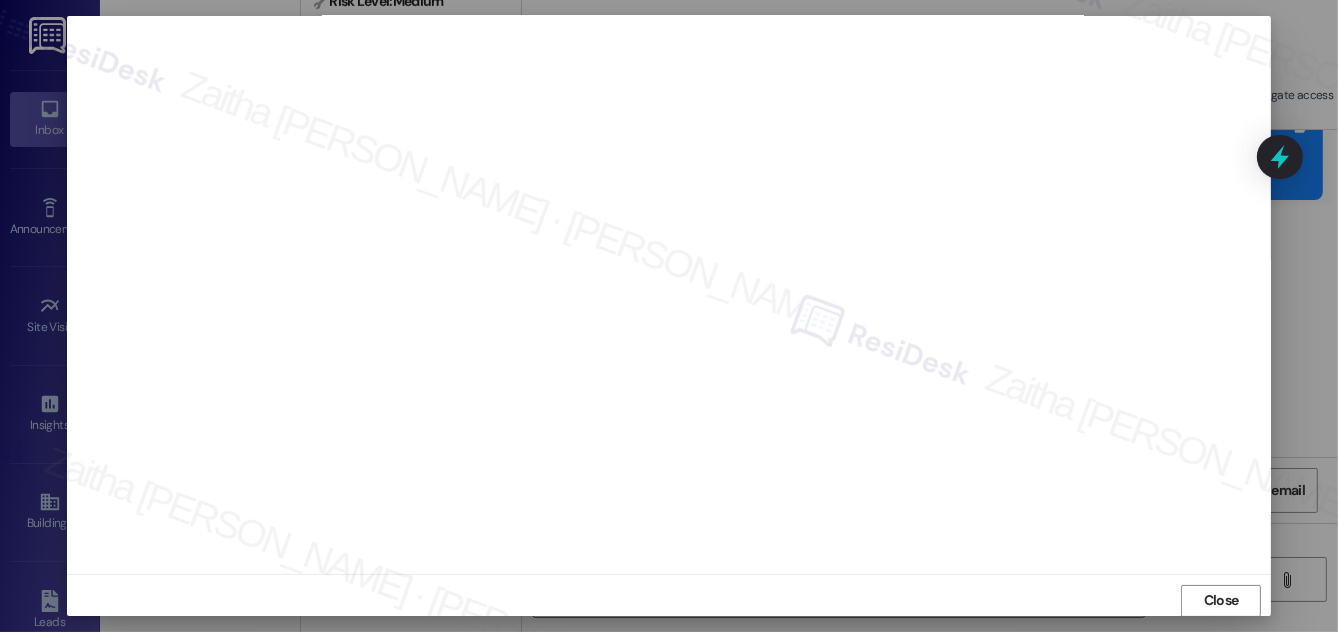 scroll, scrollTop: 21, scrollLeft: 0, axis: vertical 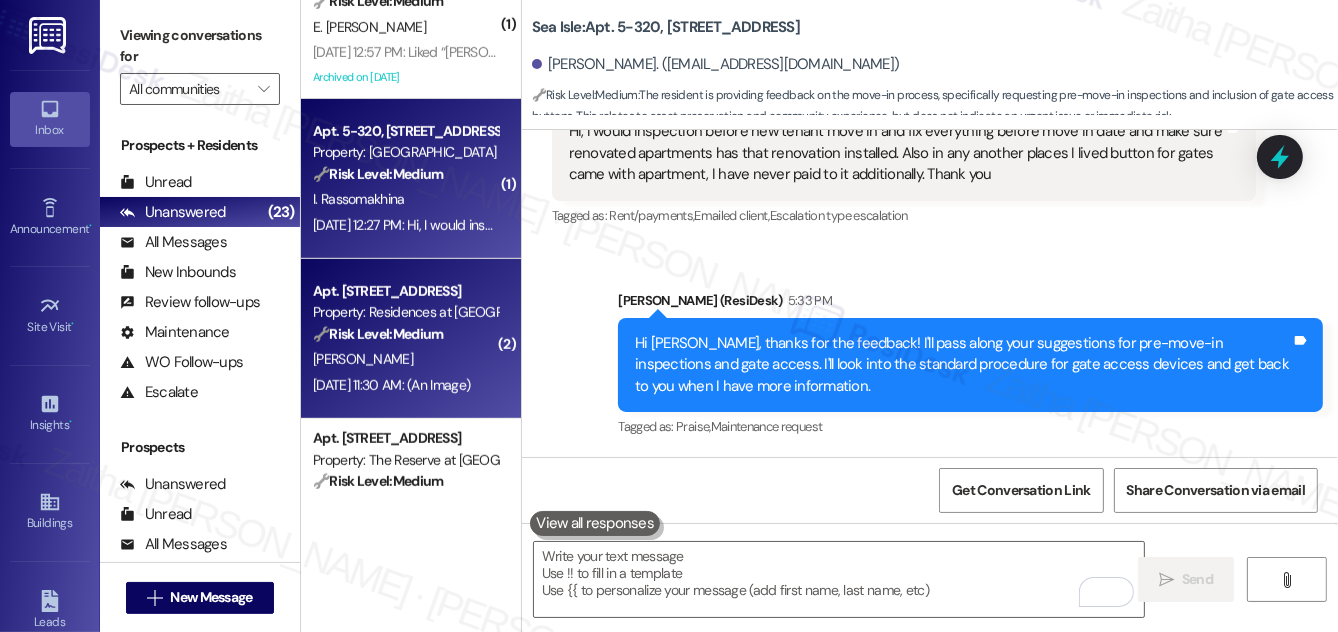 click on "R. Brown" at bounding box center (405, 359) 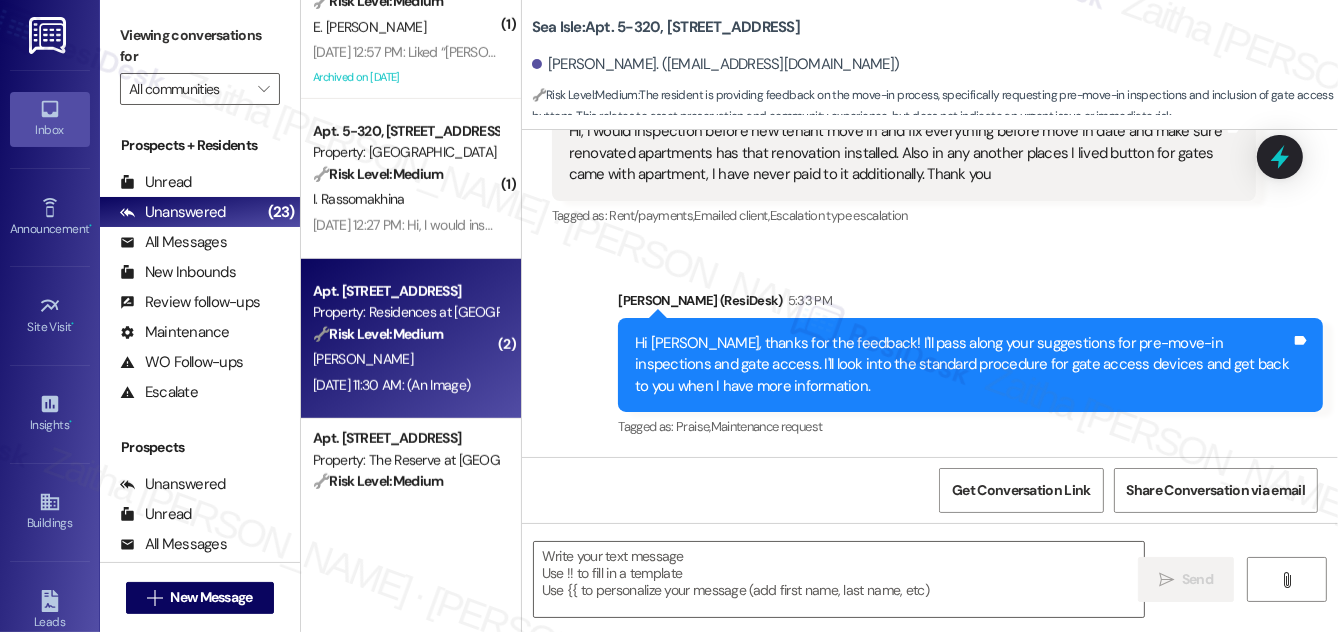 type on "Fetching suggested responses. Please feel free to read through the conversation in the meantime." 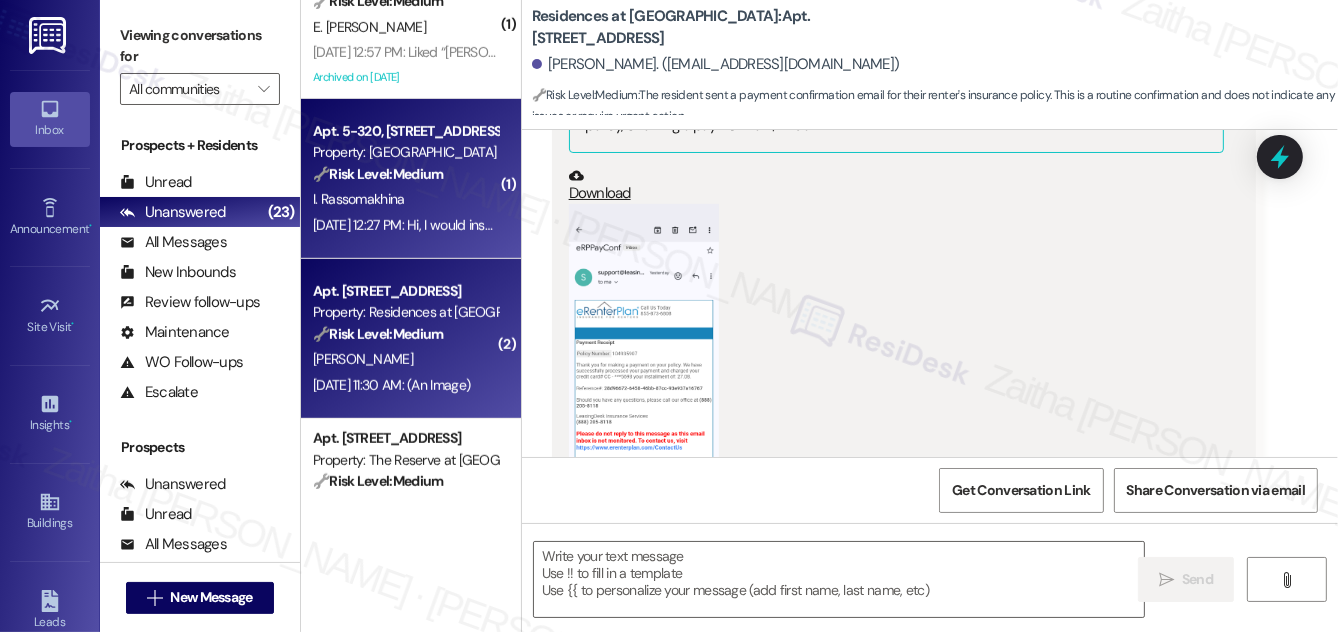 click on "I. Rassomakhina" at bounding box center (405, 199) 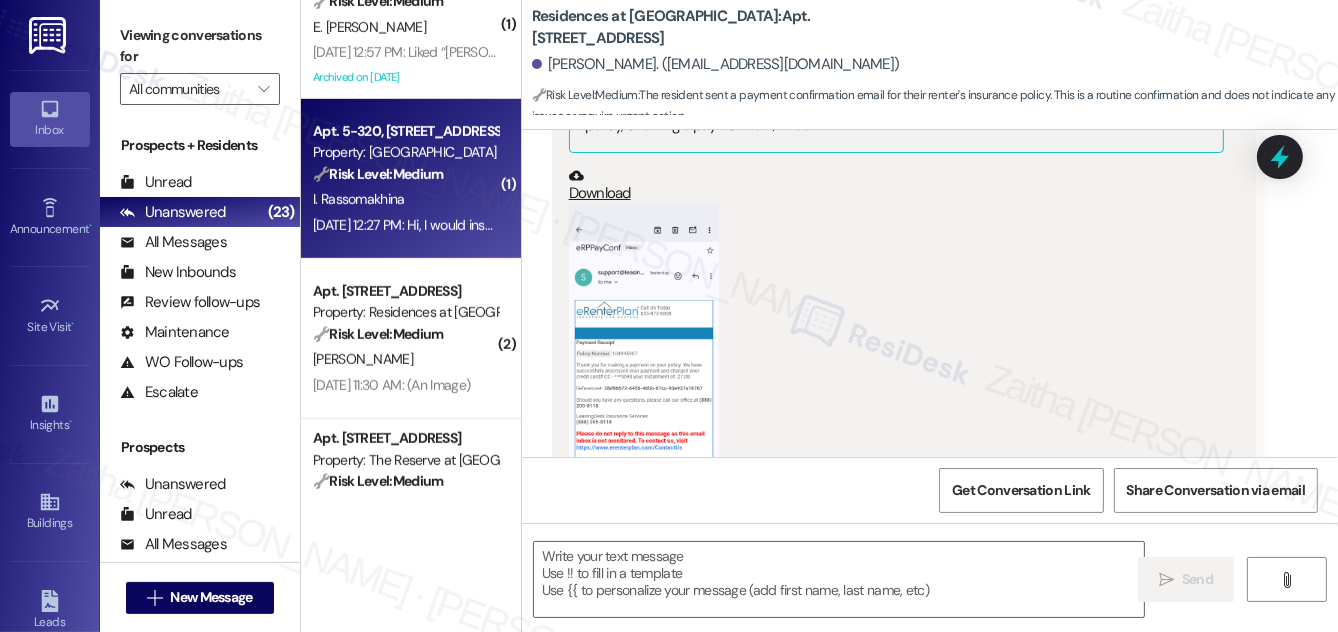type on "Fetching suggested responses. Please feel free to read through the conversation in the meantime." 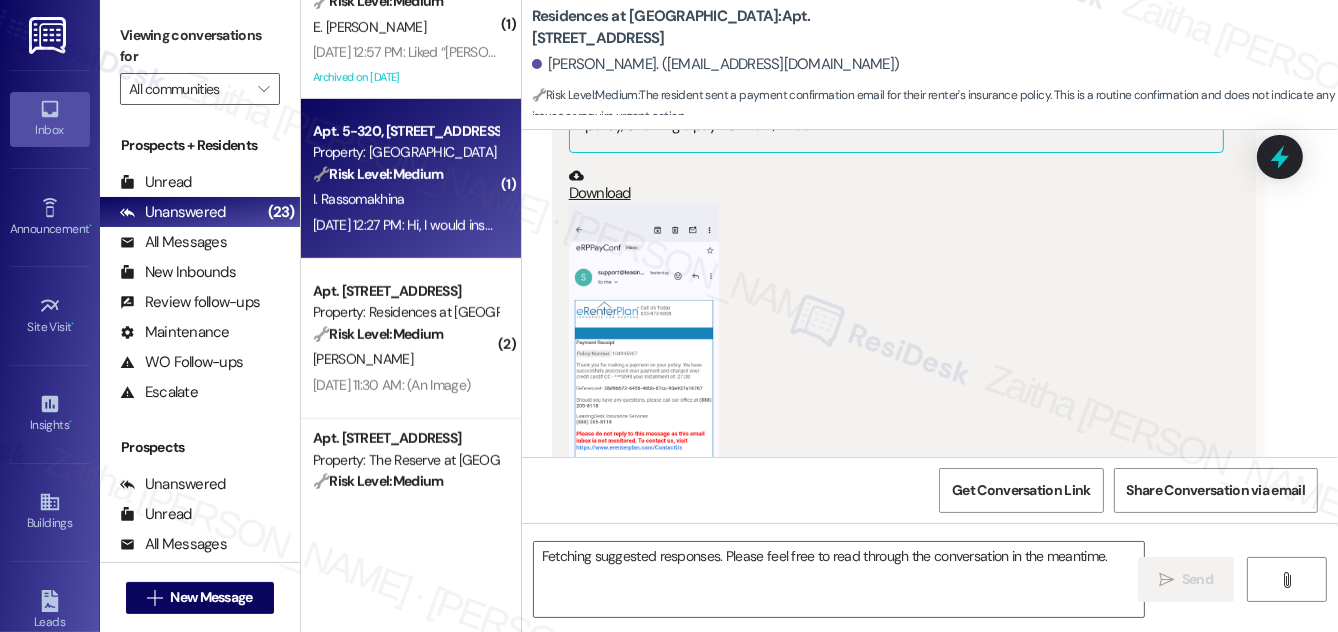 scroll, scrollTop: 710, scrollLeft: 0, axis: vertical 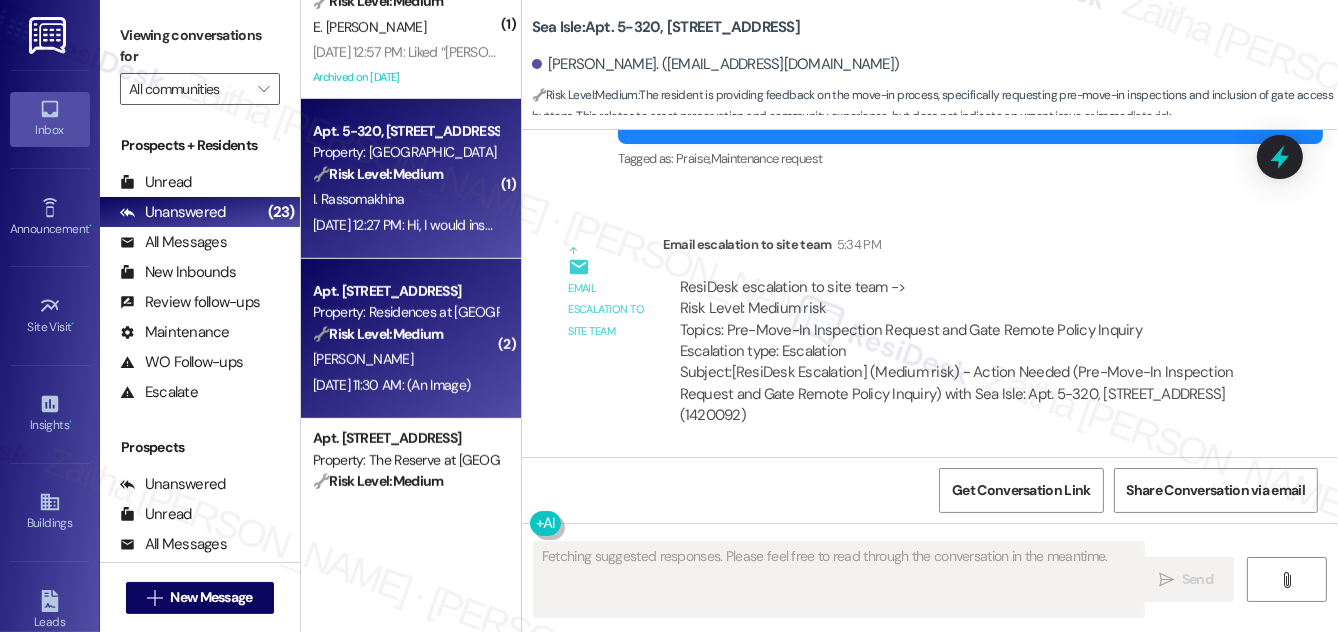 click on "R. Brown" at bounding box center (405, 359) 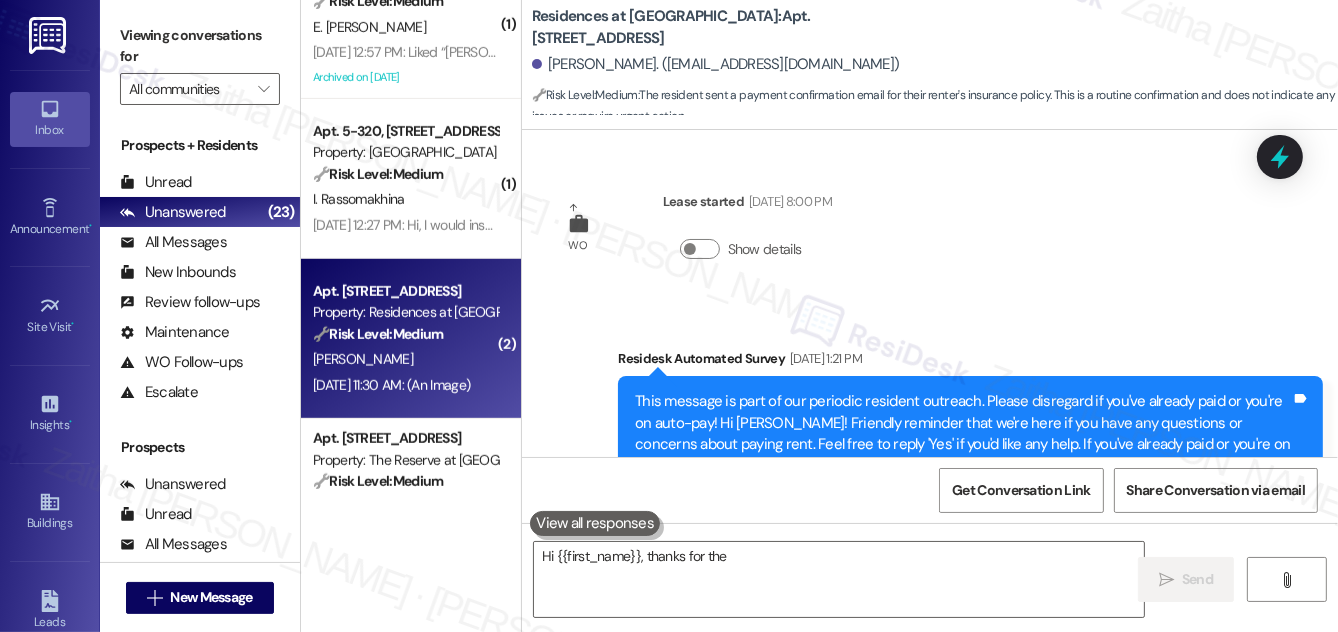 scroll, scrollTop: 8458, scrollLeft: 0, axis: vertical 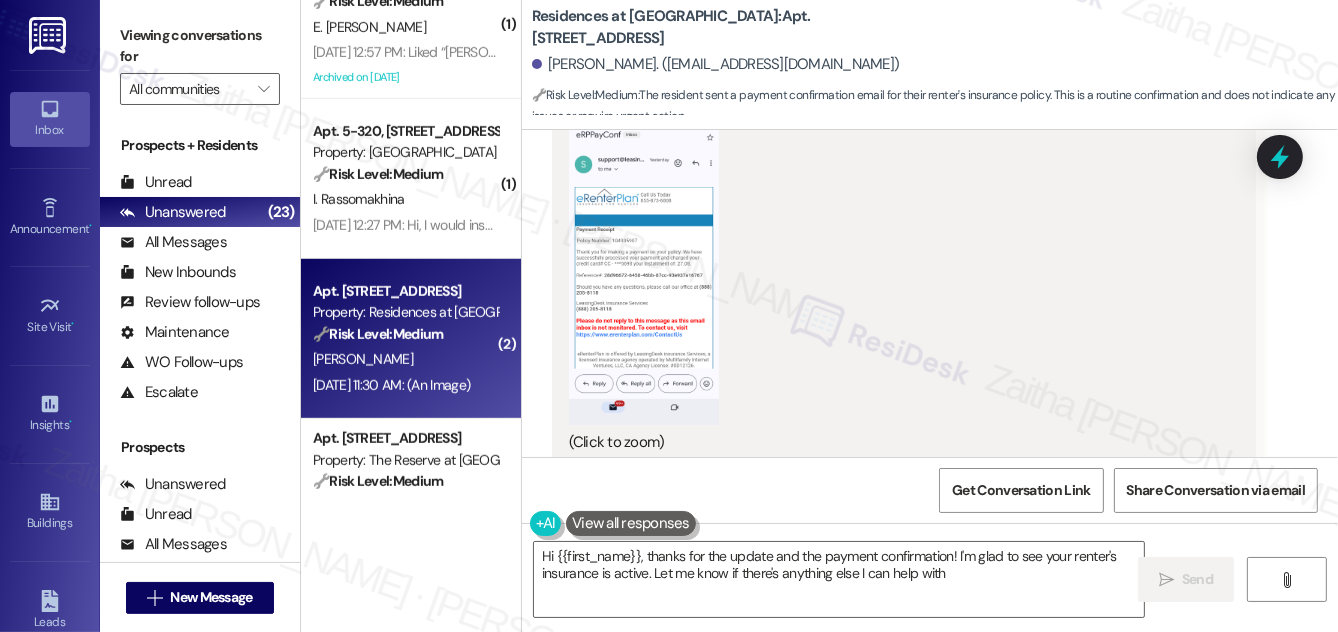 type on "Hi {{first_name}}, thanks for the update and the payment confirmation! I'm glad to see your renter's insurance is active. Let me know if there's anything else I can help with!" 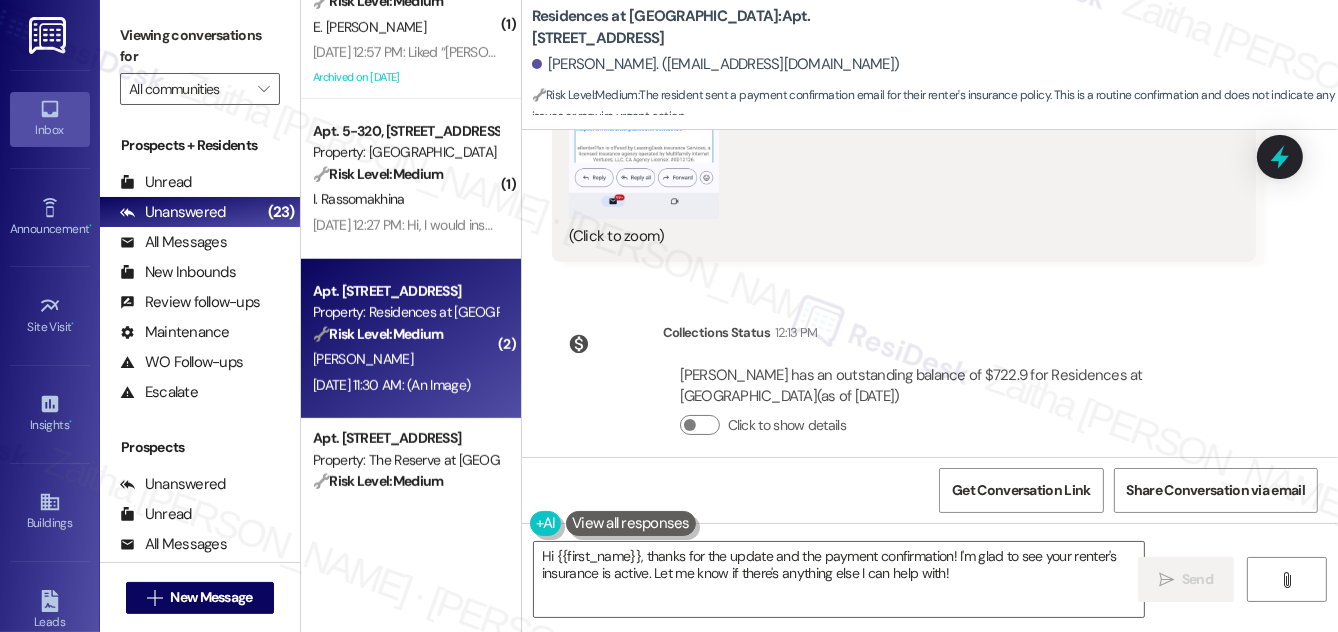 scroll, scrollTop: 8482, scrollLeft: 0, axis: vertical 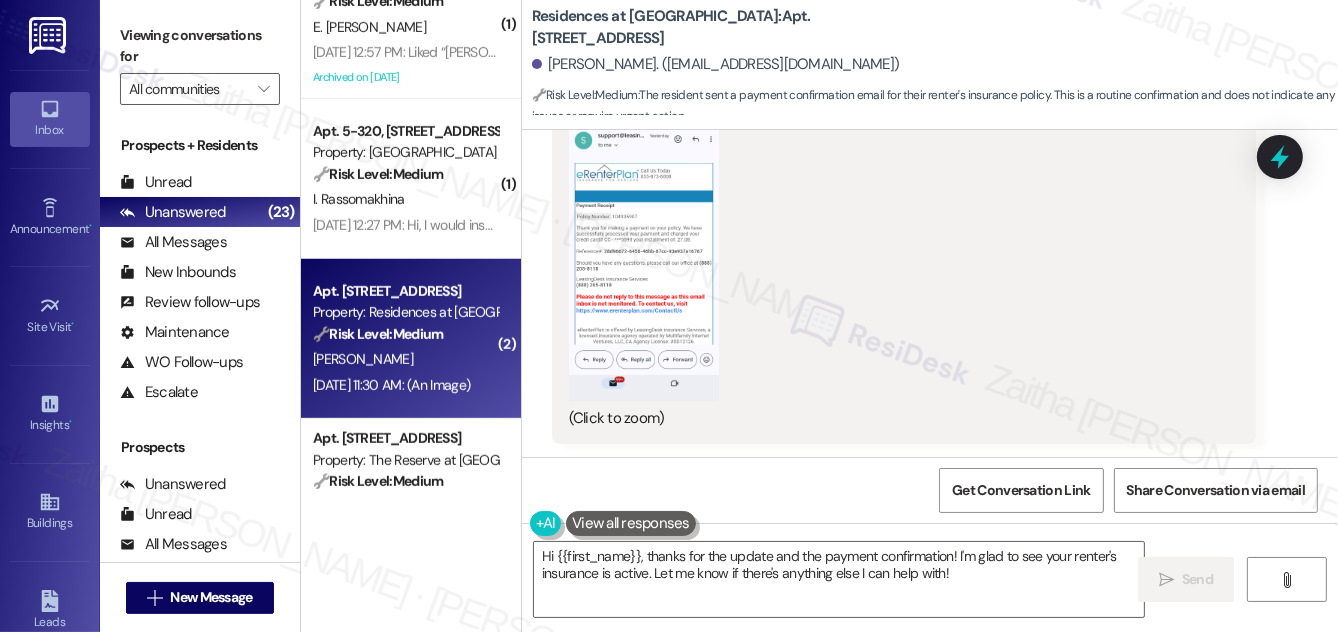 click at bounding box center (644, 234) 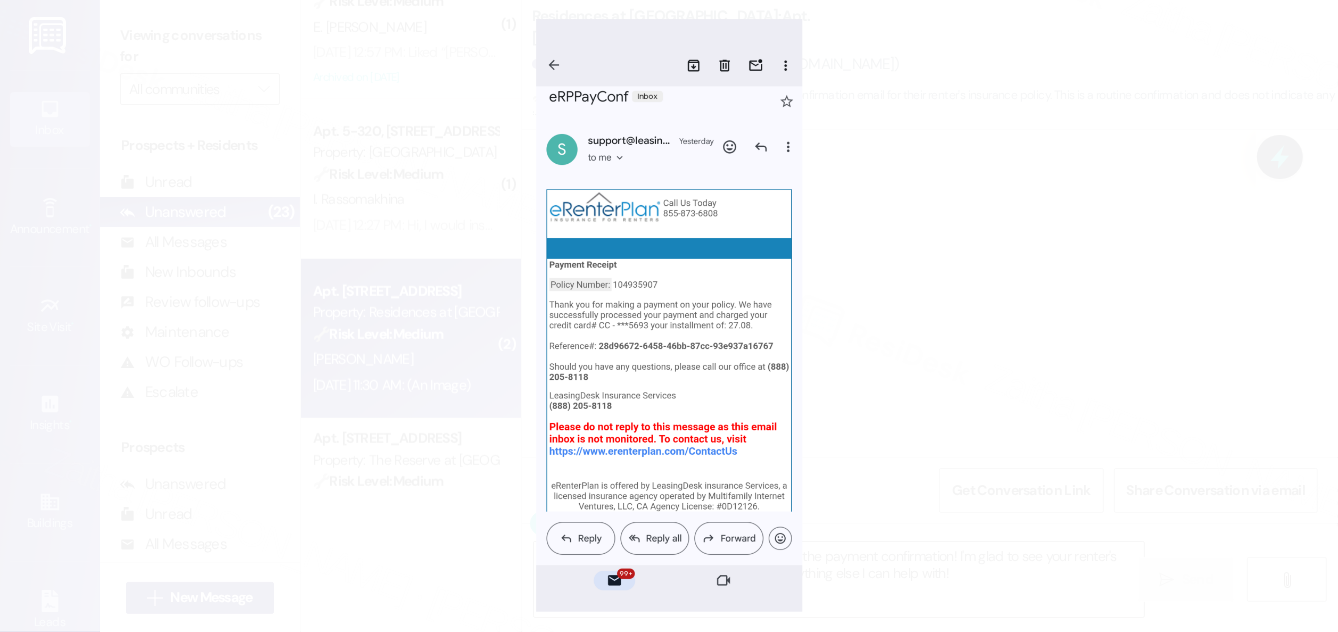 click at bounding box center [669, 316] 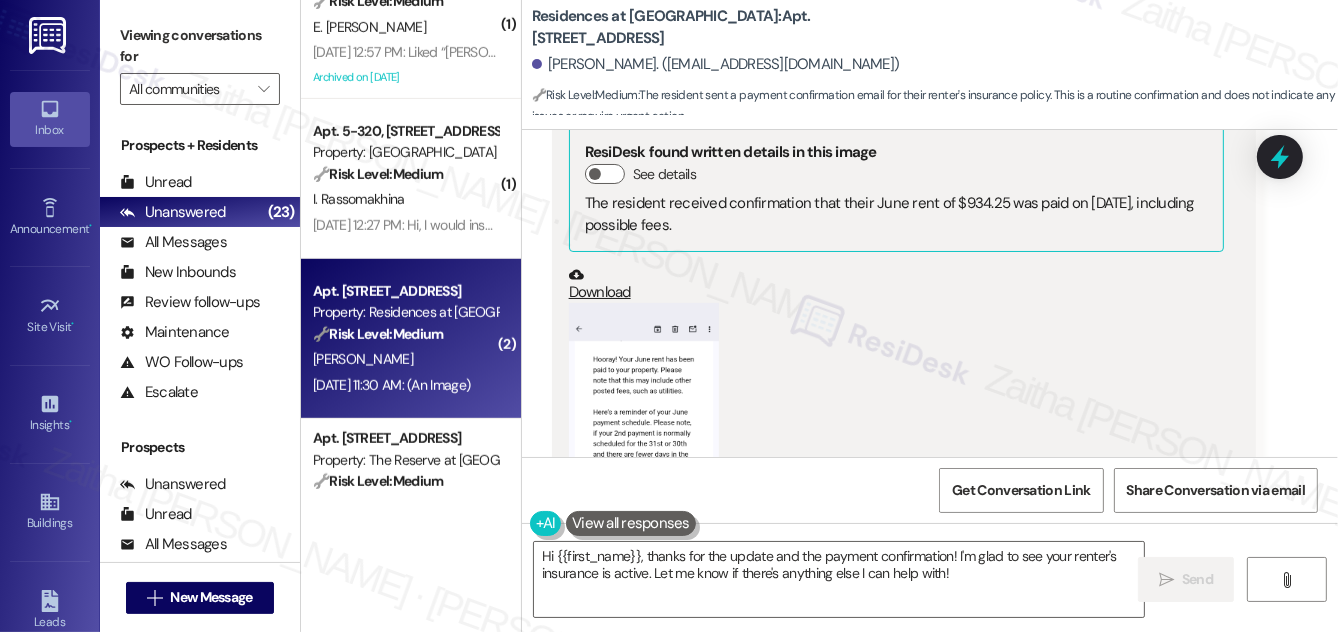 scroll, scrollTop: 6301, scrollLeft: 0, axis: vertical 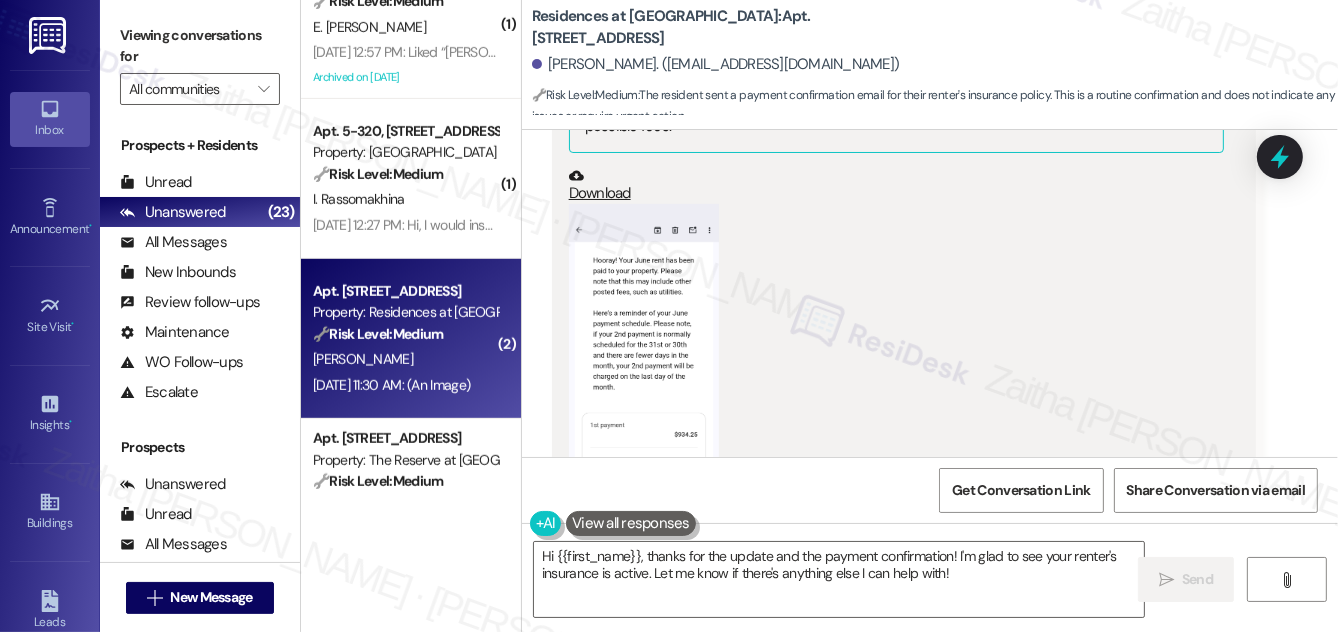 click at bounding box center [644, 371] 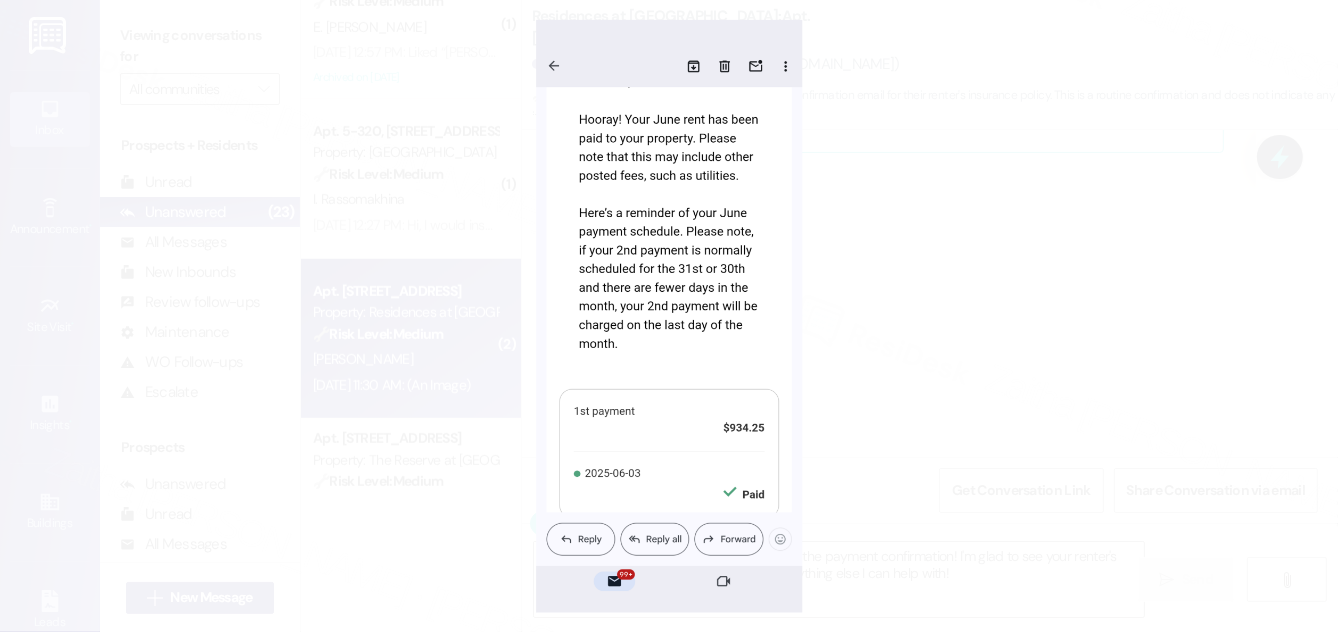 click at bounding box center [669, 316] 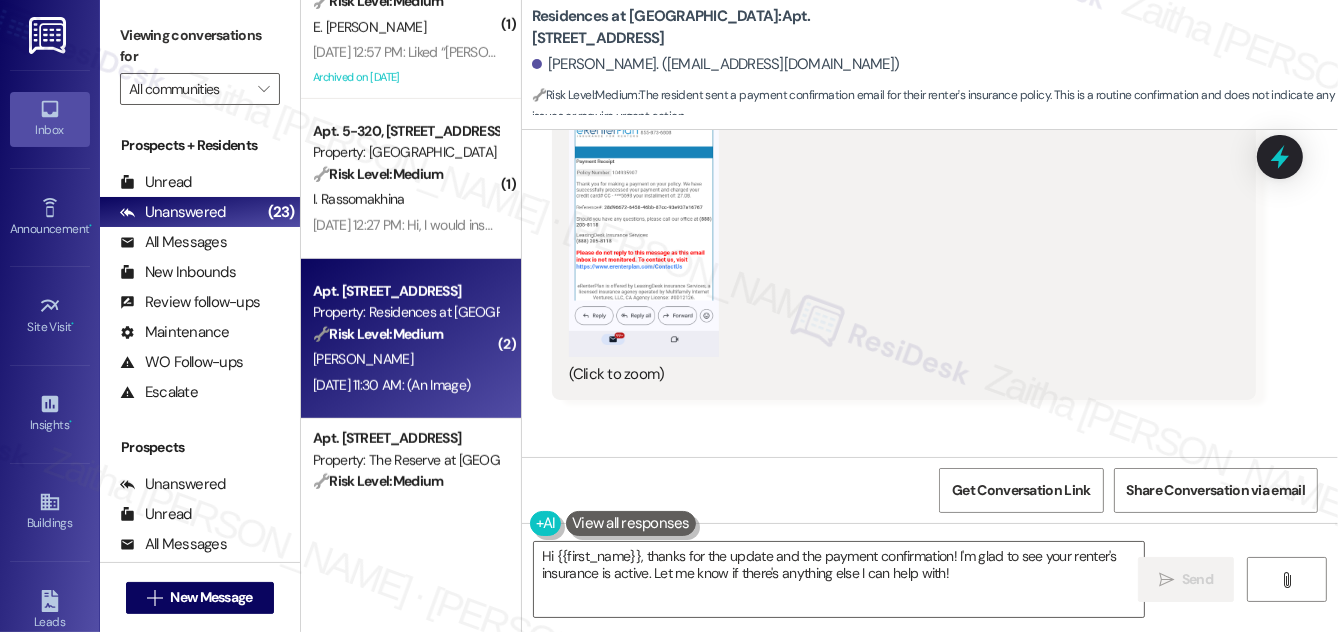 scroll, scrollTop: 8482, scrollLeft: 0, axis: vertical 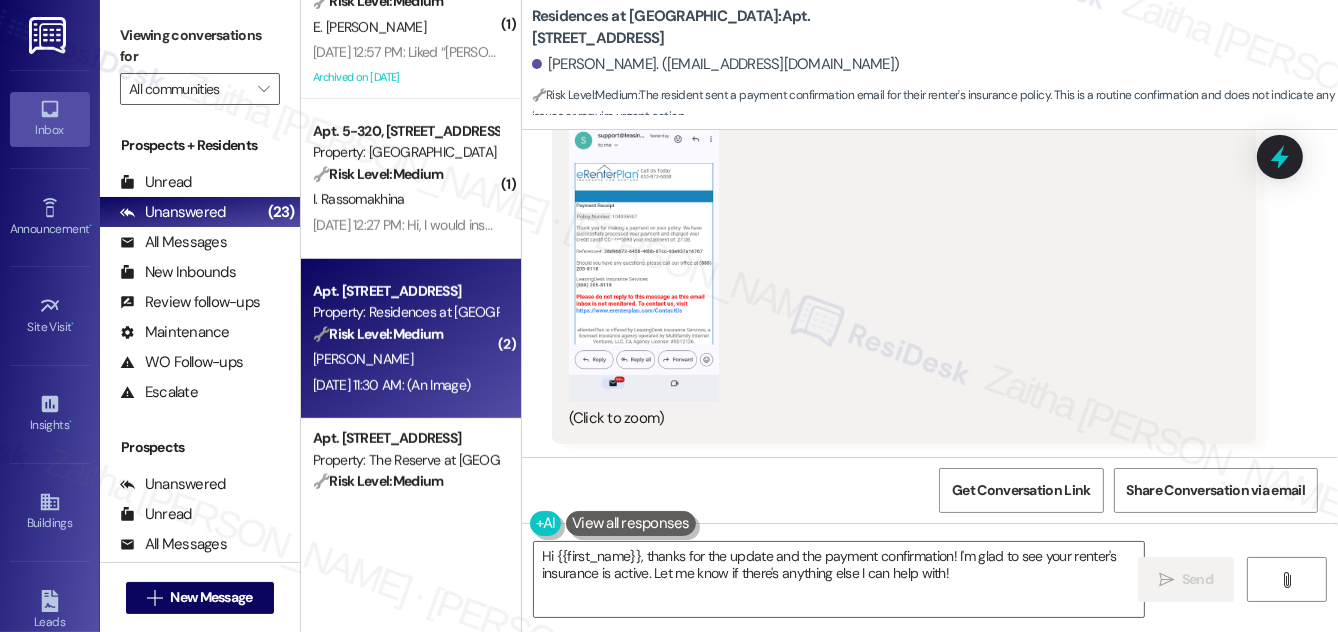 click at bounding box center (644, 234) 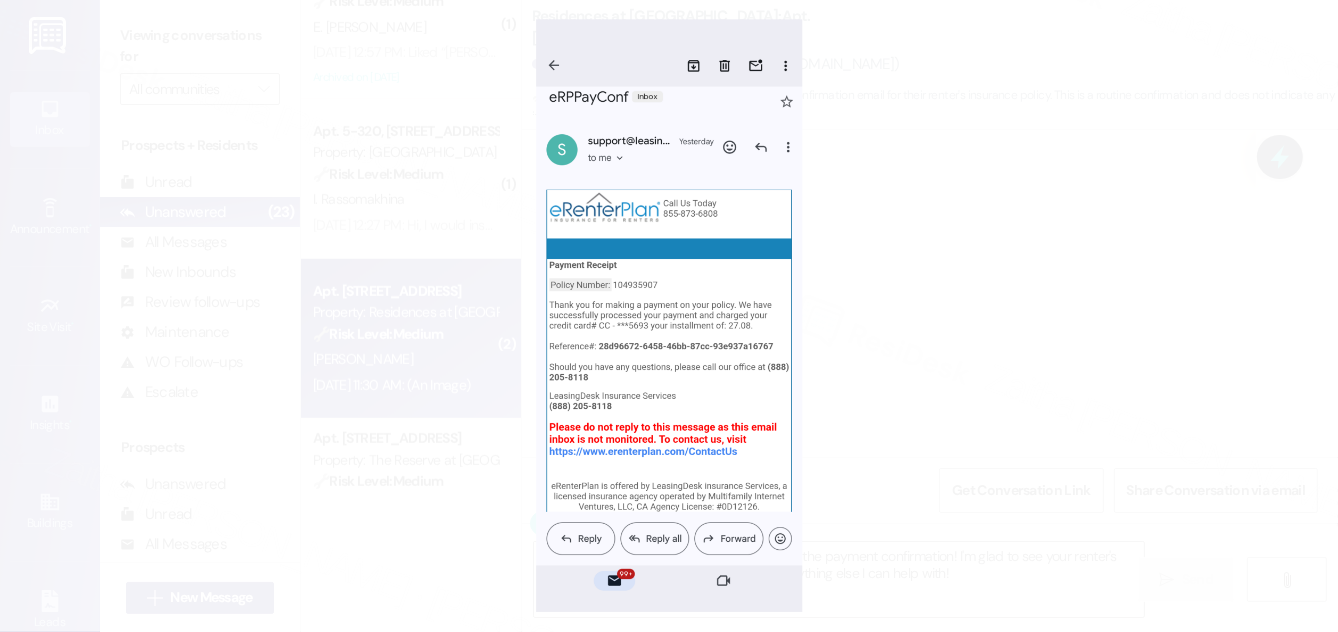 click at bounding box center [669, 316] 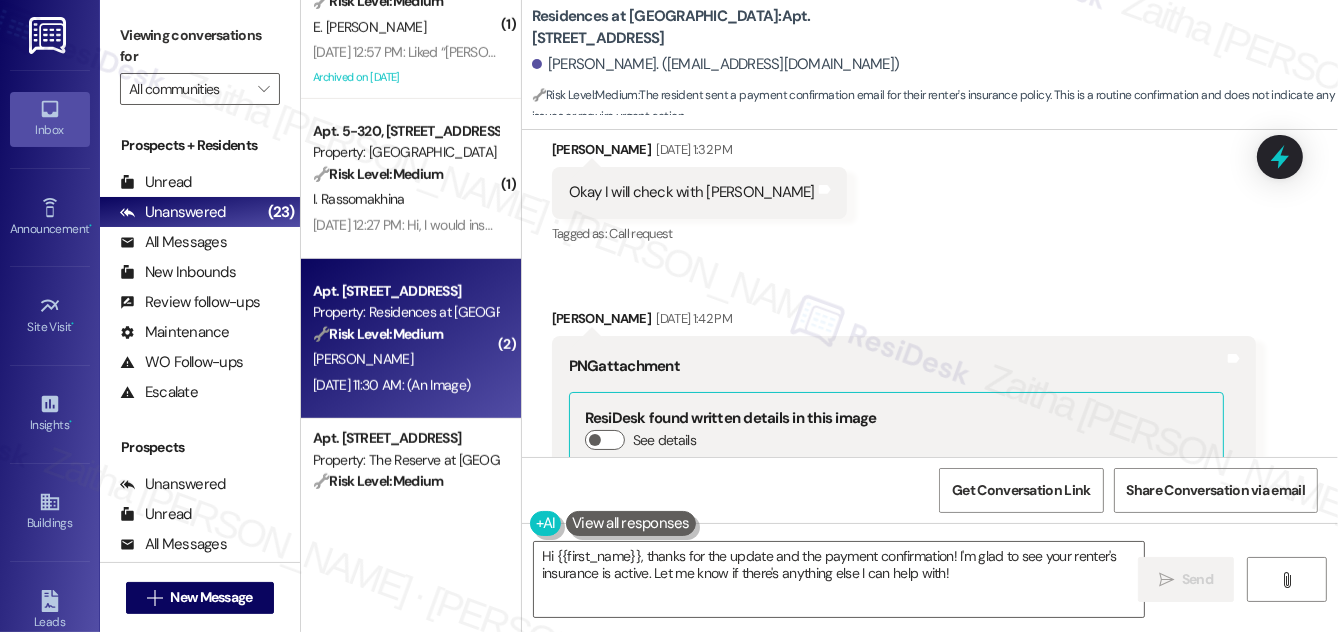 scroll, scrollTop: 5936, scrollLeft: 0, axis: vertical 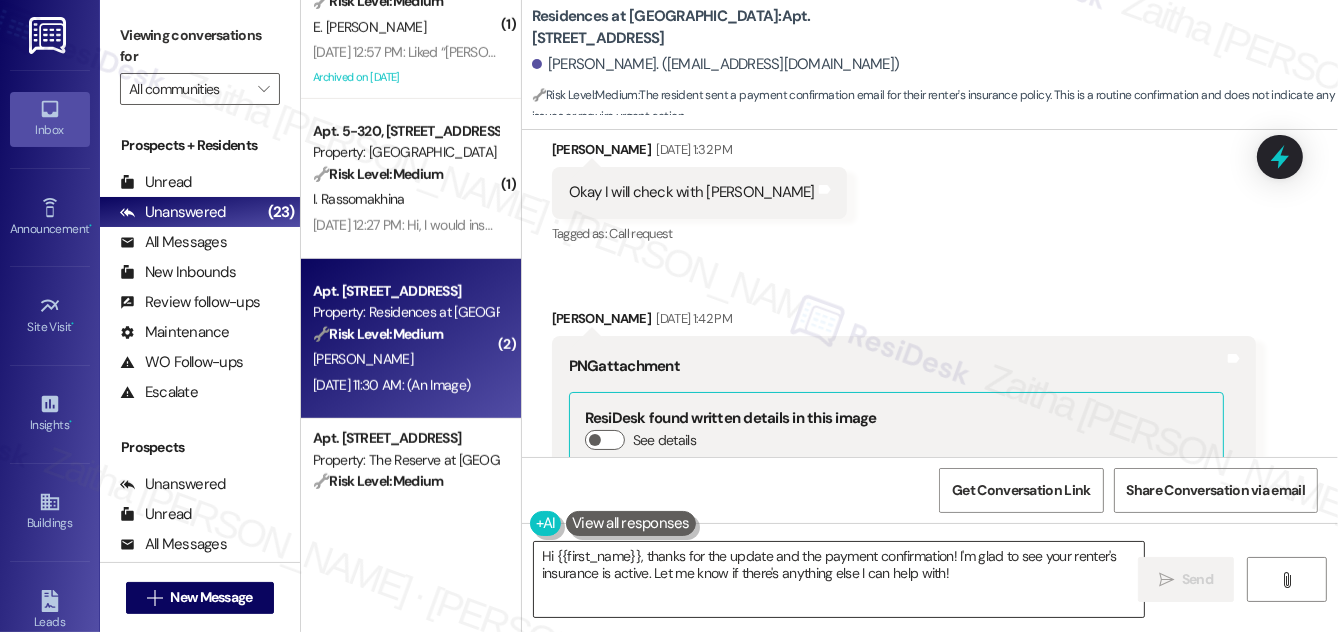 click on "Hi {{first_name}}, thanks for the update and the payment confirmation! I'm glad to see your renter's insurance is active. Let me know if there's anything else I can help with!" at bounding box center [839, 579] 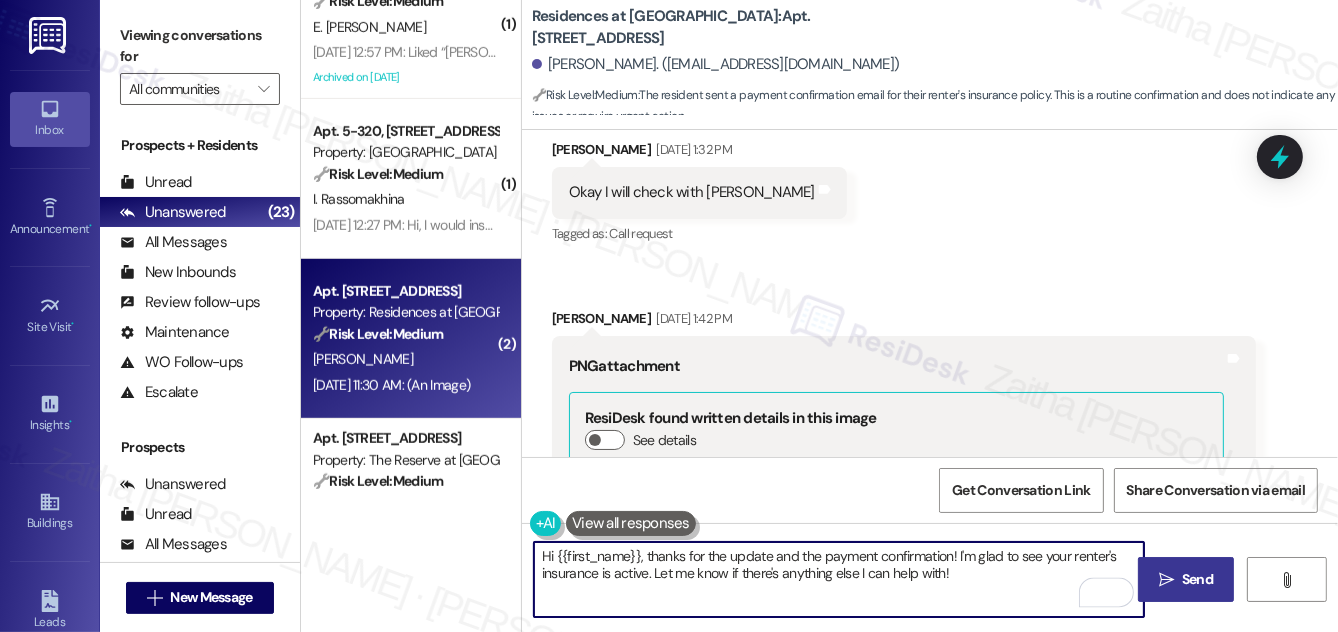 click on " Send" at bounding box center [1186, 579] 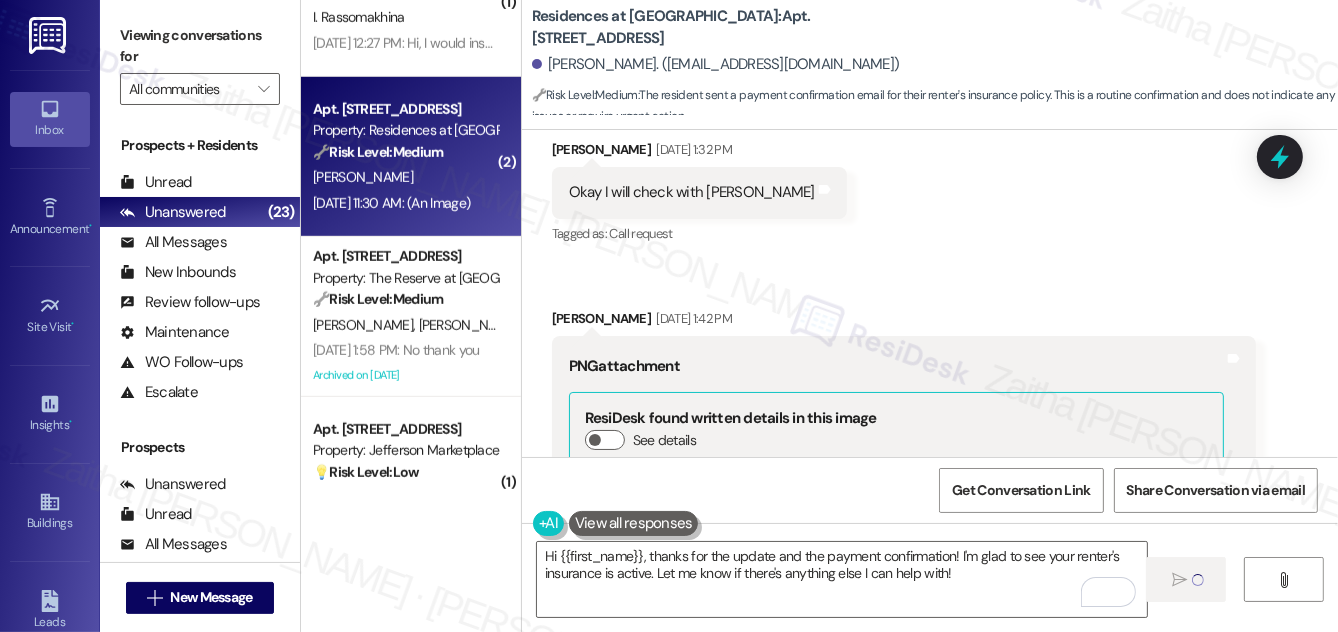scroll, scrollTop: 1545, scrollLeft: 0, axis: vertical 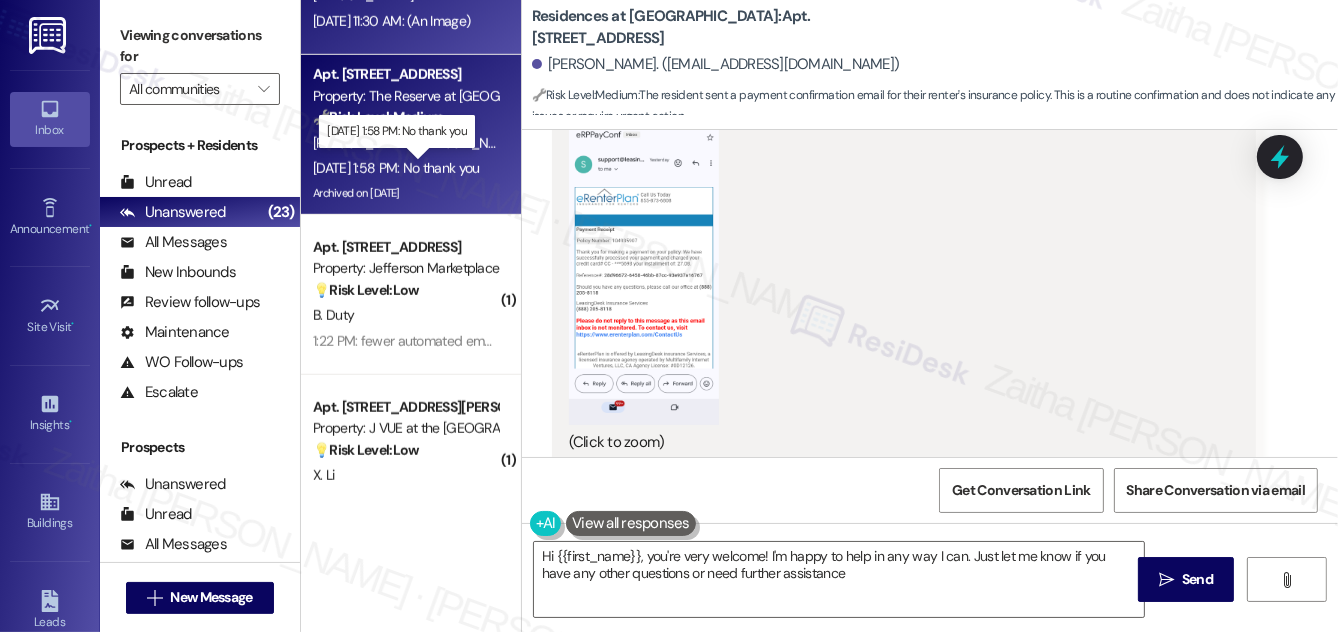 type on "Hi {{first_name}}, you're very welcome! I'm happy to help in any way I can. Just let me know if you have any other questions or need further assistance!" 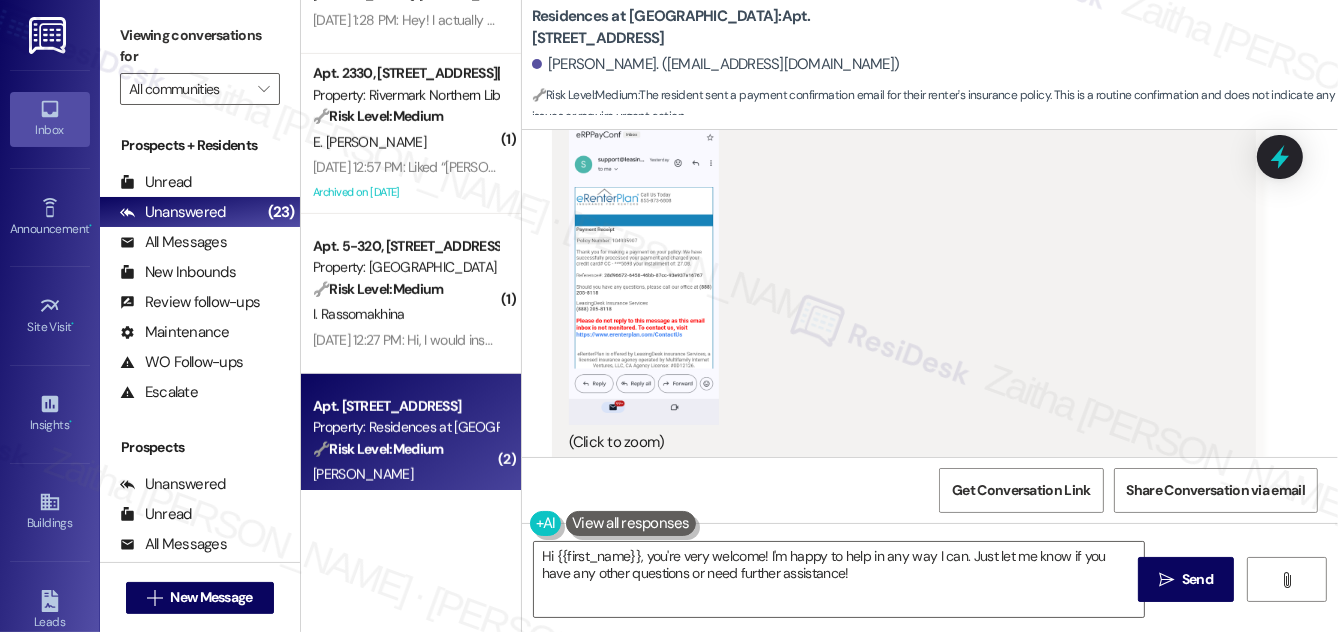 scroll, scrollTop: 1000, scrollLeft: 0, axis: vertical 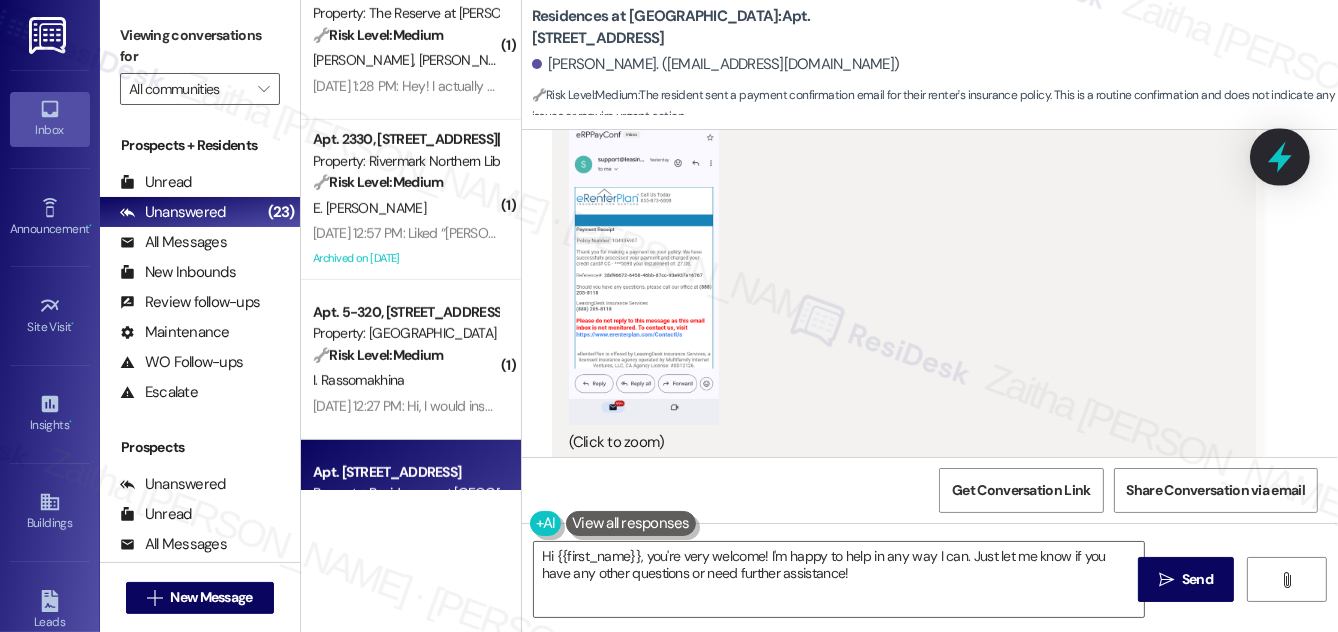 click 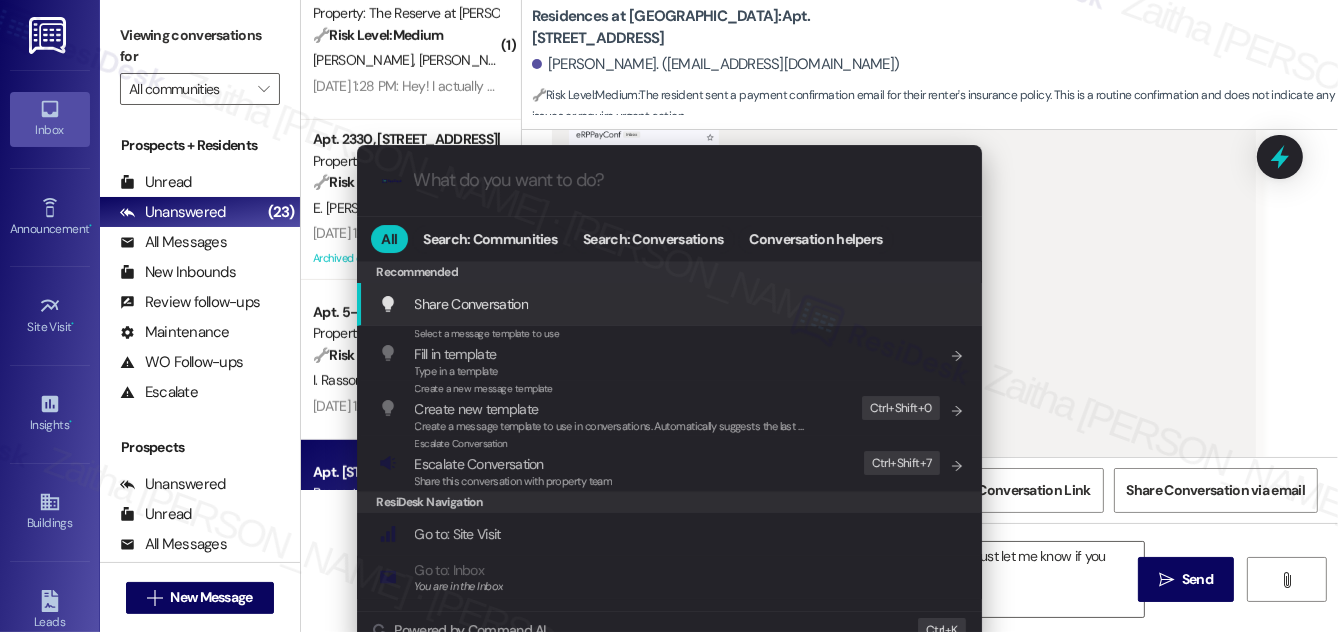 click on ".cls-1{fill:#0a055f;}.cls-2{fill:#0cc4c4;} resideskLogoBlueOrange All Search: Communities Search: Conversations Conversation helpers Recommended Recommended Share Conversation Add shortcut Select a message template to use Fill in template Type in a template Add shortcut Create a new message template Create new template Create a message template to use in conversations. Automatically suggests the last message you sent. Edit Ctrl+ Shift+ 0 Escalate Conversation Escalate Conversation Share this conversation with property team Edit Ctrl+ Shift+ 7 ResiDesk Navigation Go to: Site Visit Add shortcut Go to: Inbox You are in the Inbox Add shortcut Go to: Settings Add shortcut Go to: Message Templates Add shortcut Go to: Buildings Add shortcut Help Getting Started: What you can do with ResiDesk Add shortcut Settings Powered by Command AI Ctrl+ K" at bounding box center (669, 316) 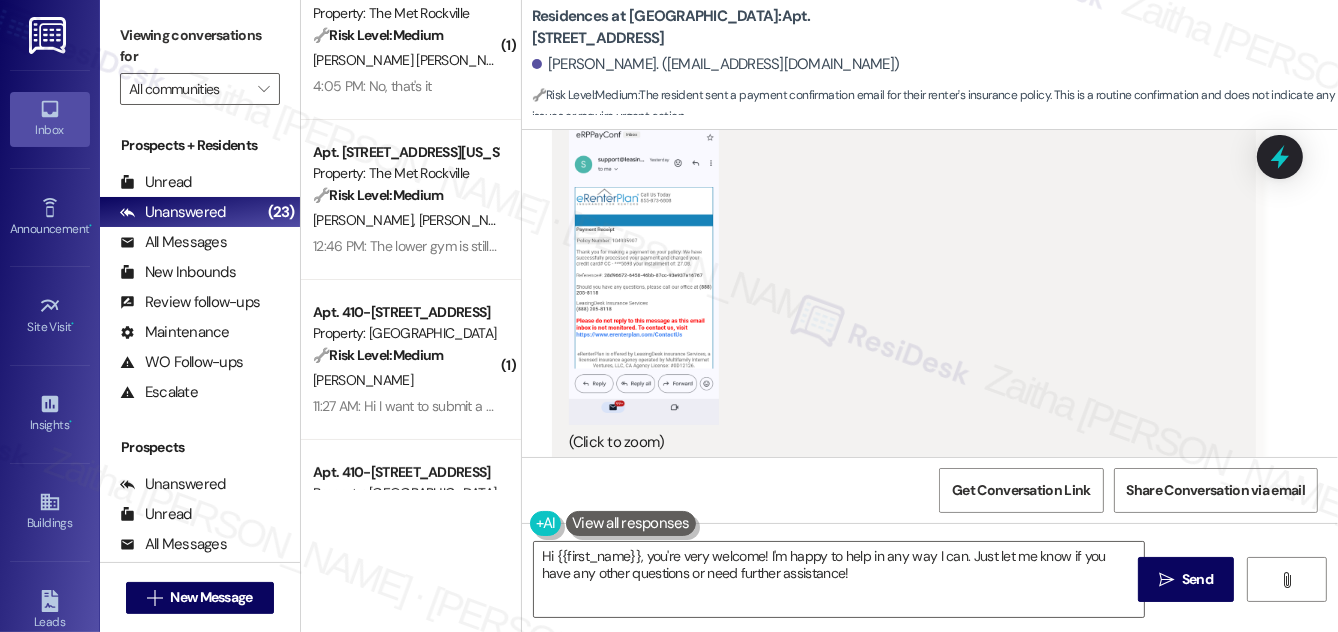 scroll, scrollTop: 0, scrollLeft: 0, axis: both 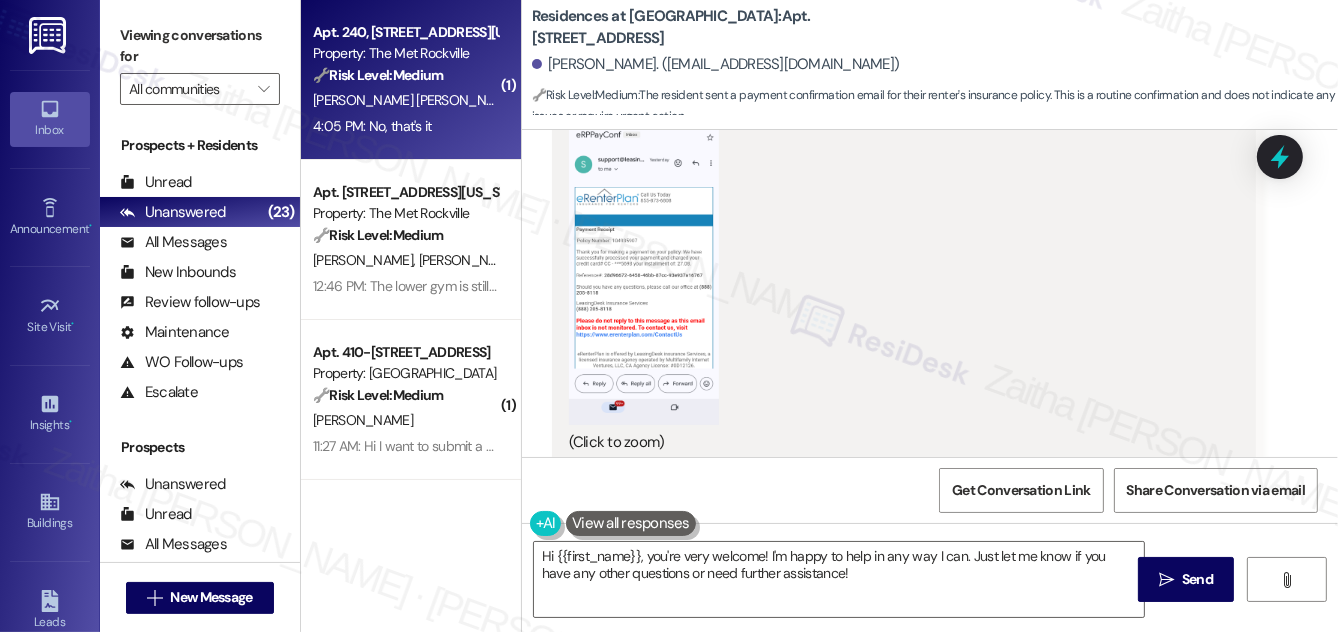 click on "4:05 PM: No, that's it  4:05 PM: No, that's it" at bounding box center (405, 126) 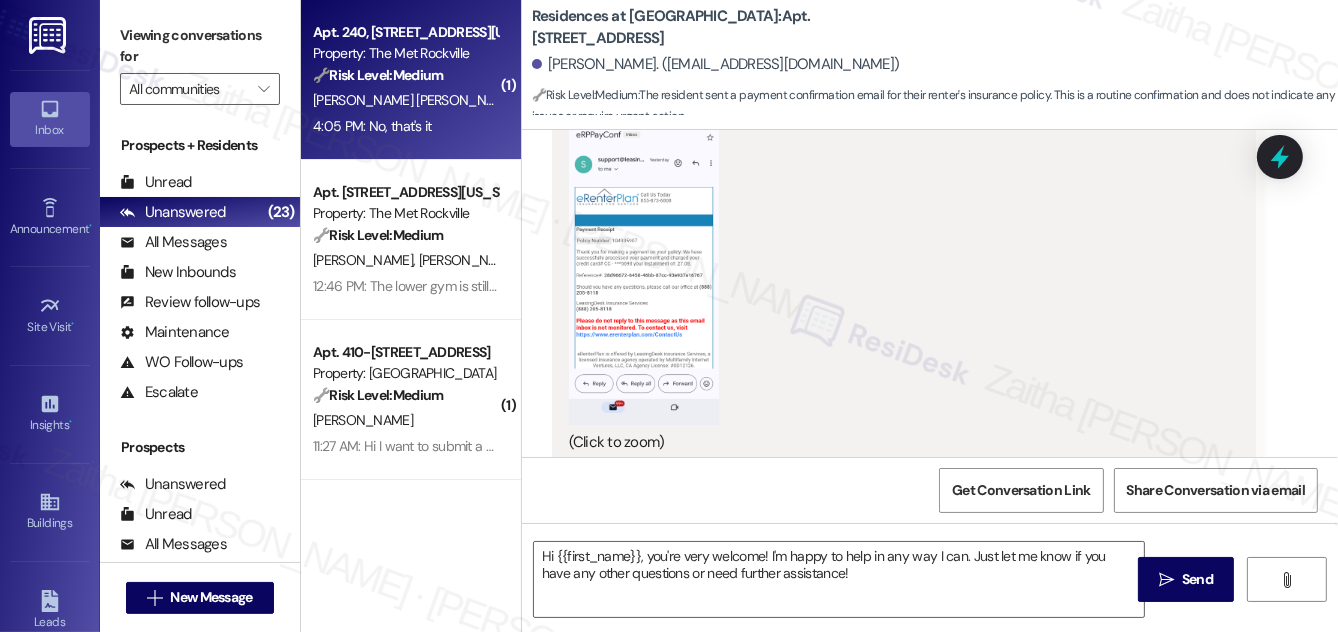 type on "Fetching suggested responses. Please feel free to read through the conversation in the meantime." 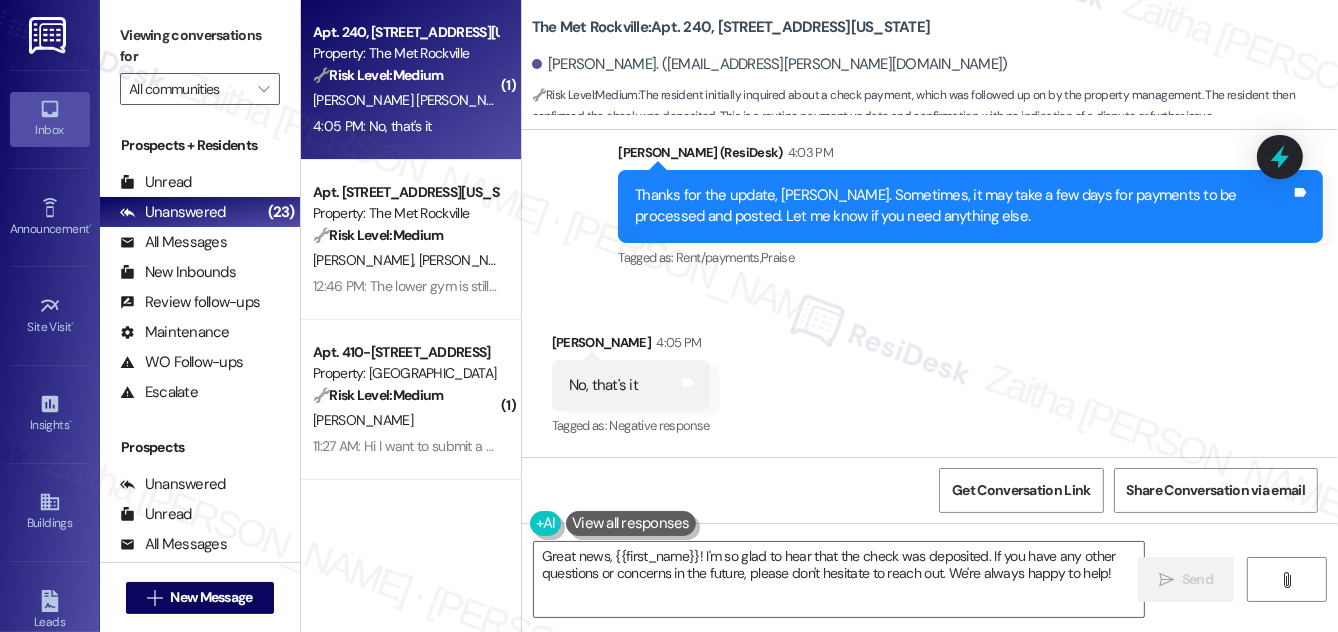scroll, scrollTop: 5952, scrollLeft: 0, axis: vertical 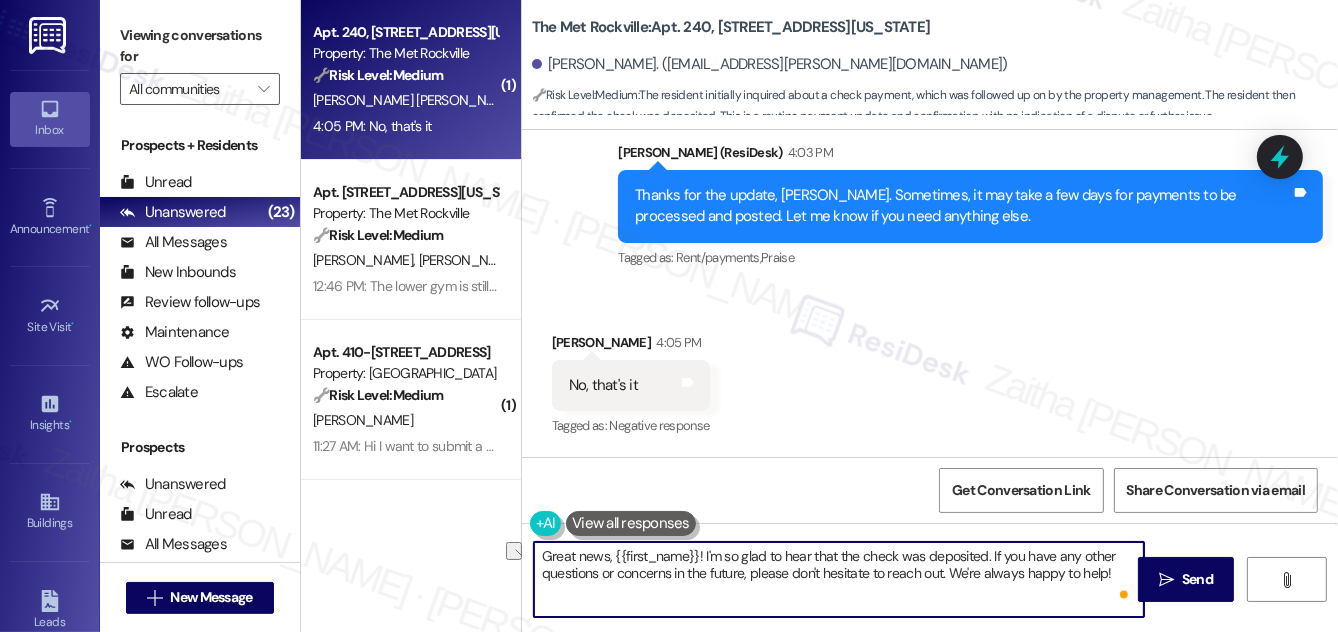 drag, startPoint x: 542, startPoint y: 561, endPoint x: 990, endPoint y: 558, distance: 448.01004 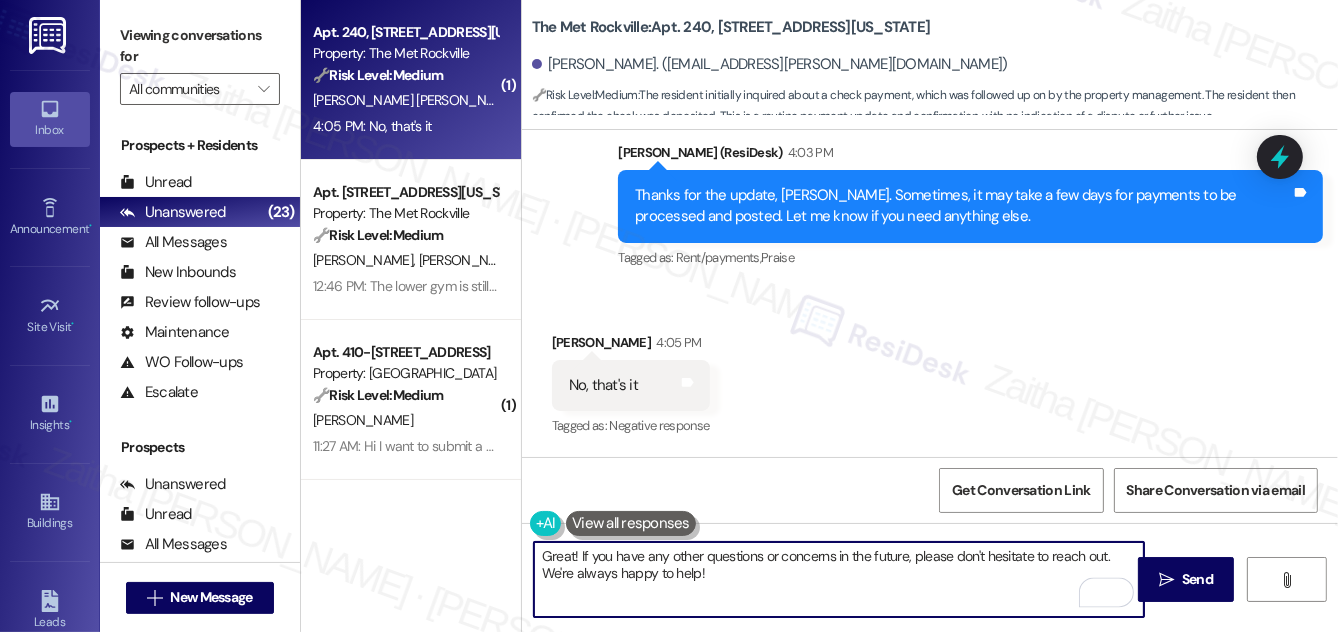 scroll, scrollTop: 5953, scrollLeft: 0, axis: vertical 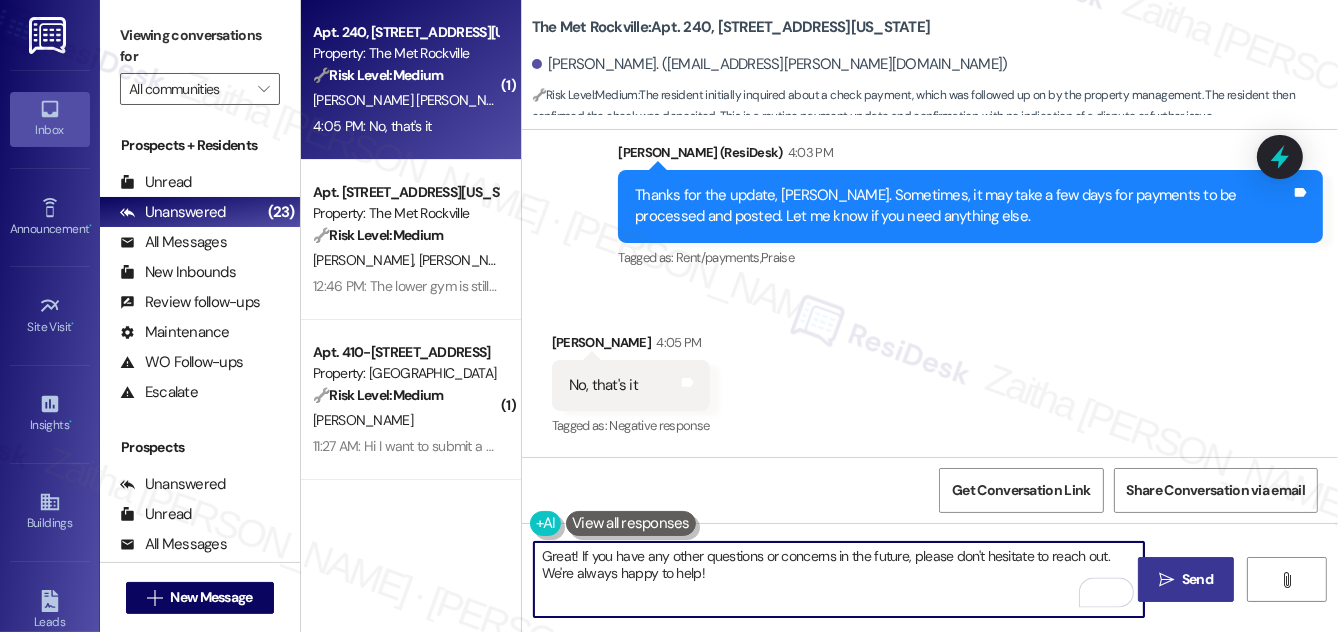 type on "Great! If you have any other questions or concerns in the future, please don't hesitate to reach out. We're always happy to help!" 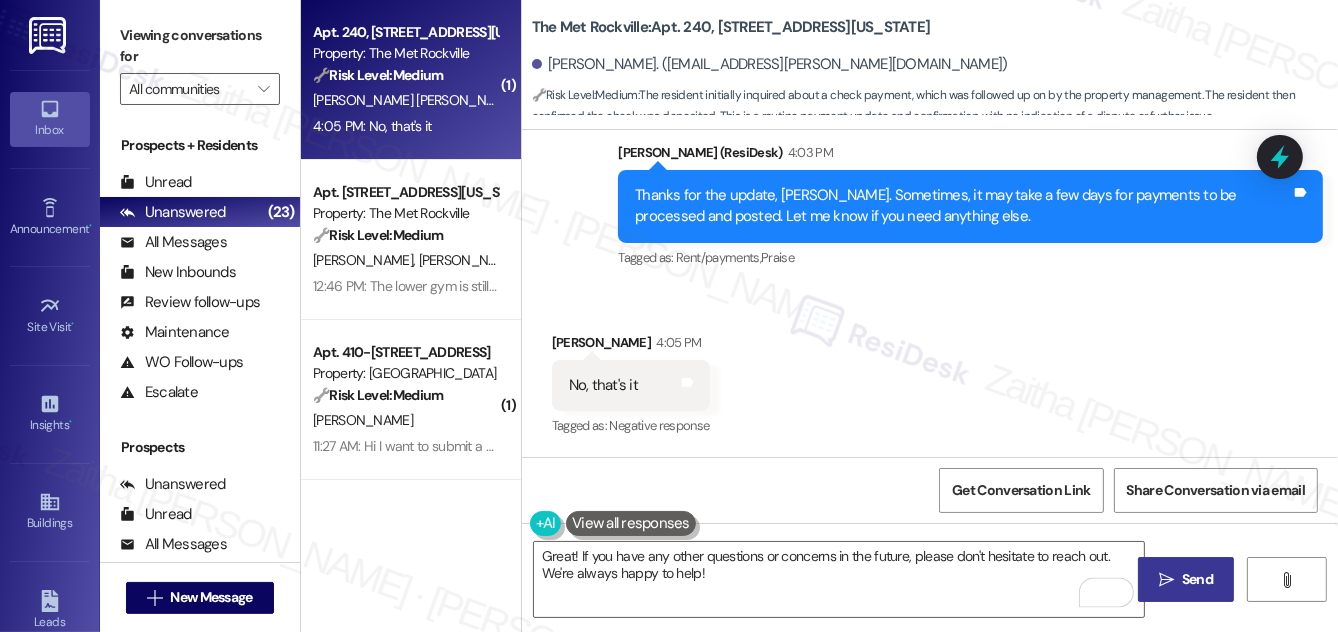click on "Send" at bounding box center [1197, 579] 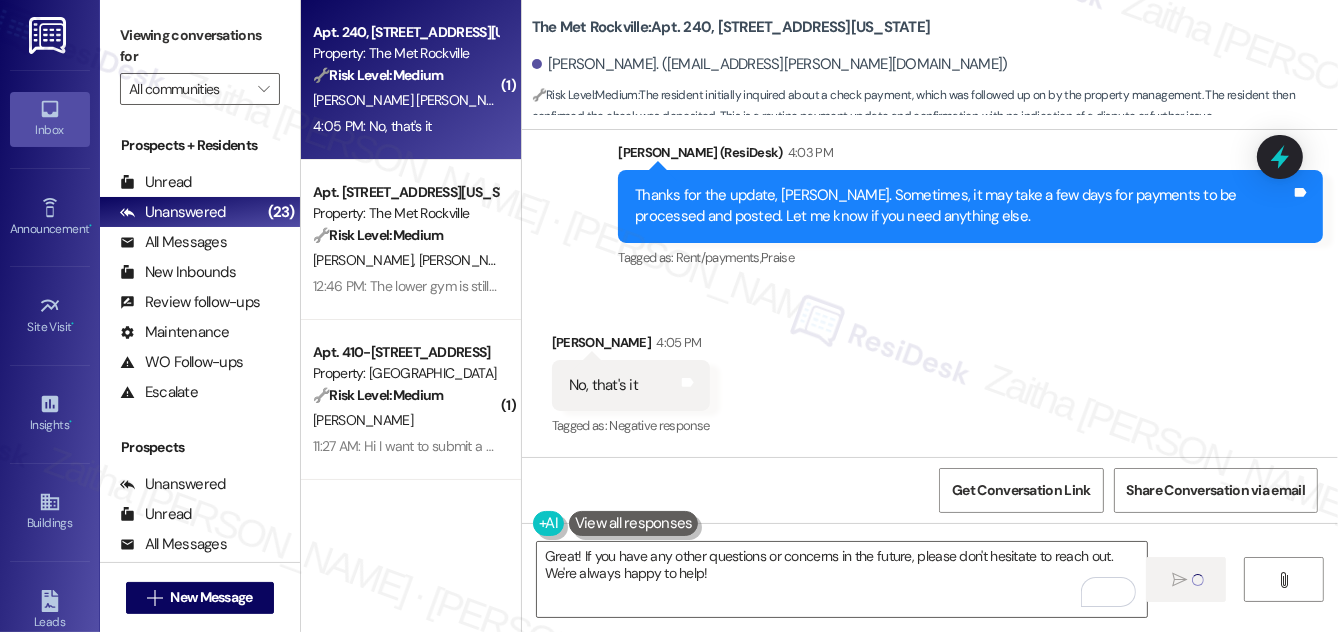 type 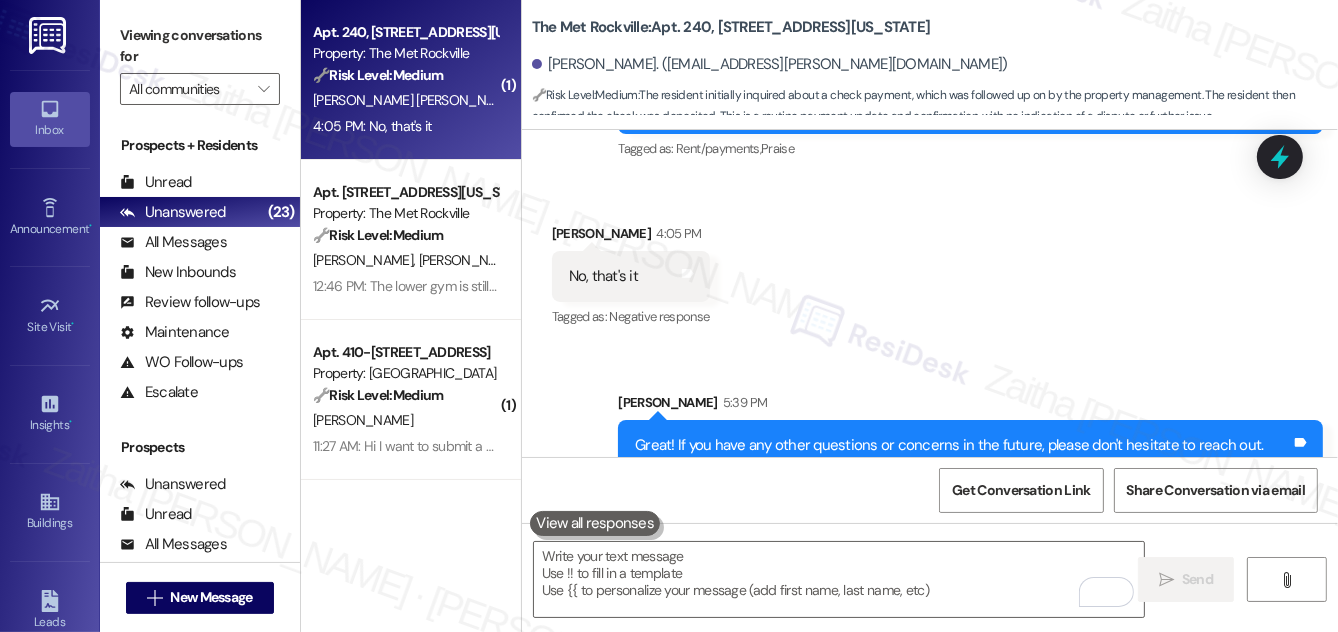 scroll, scrollTop: 6114, scrollLeft: 0, axis: vertical 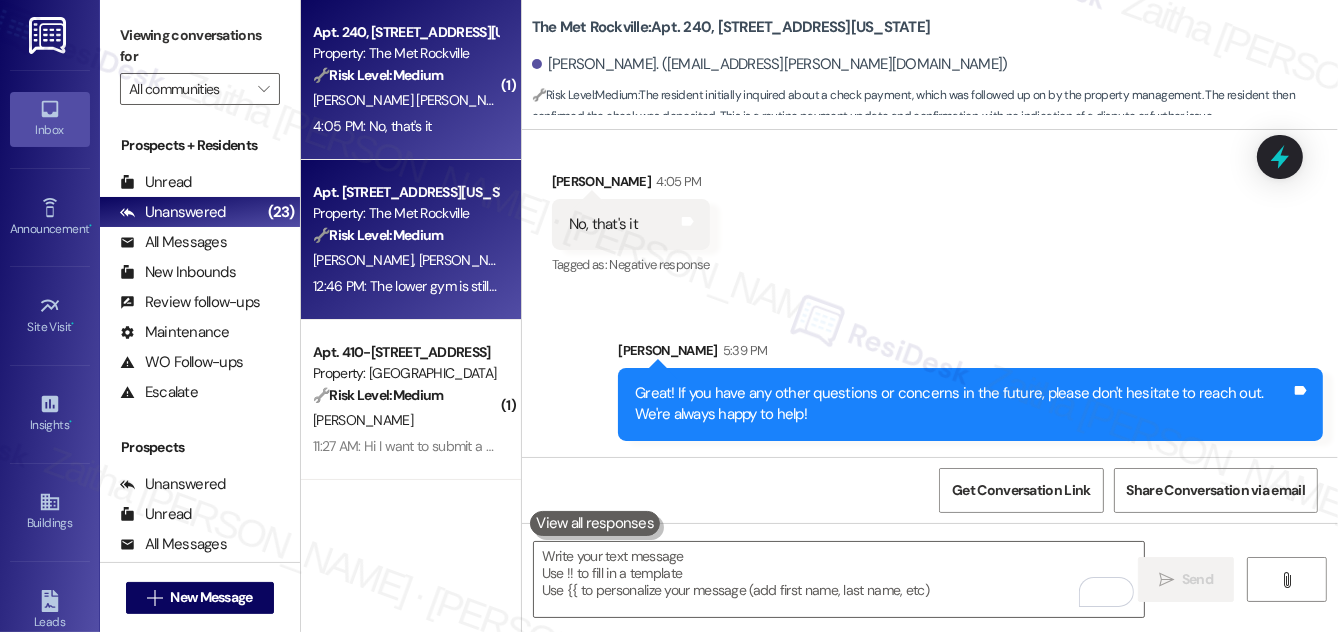 click on "🔧  Risk Level:  Medium The resident is reporting an ongoing issue with the gym AC, which maintenance has previously dismissed. While the resident expresses frustration and references a past similar issue, the current situation does not present an immediate threat to health or safety. It is a non-urgent maintenance issue affecting the amenity's usability and resident satisfaction." at bounding box center [405, 235] 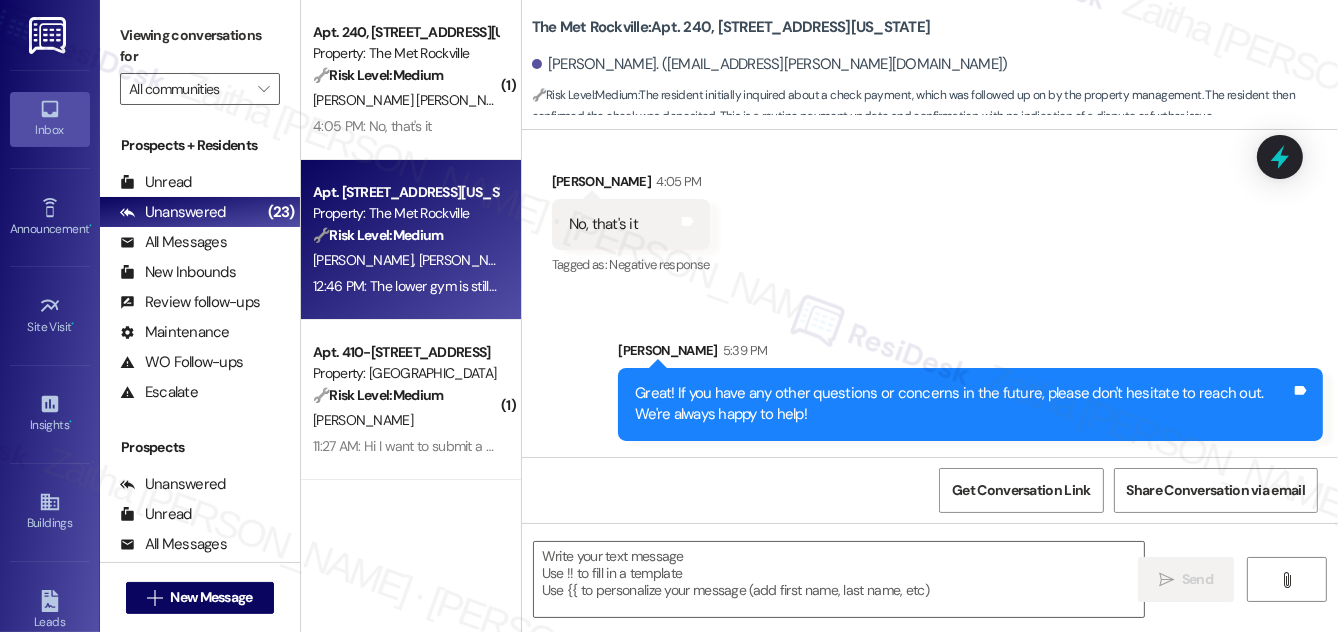 type on "Fetching suggested responses. Please feel free to read through the conversation in the meantime." 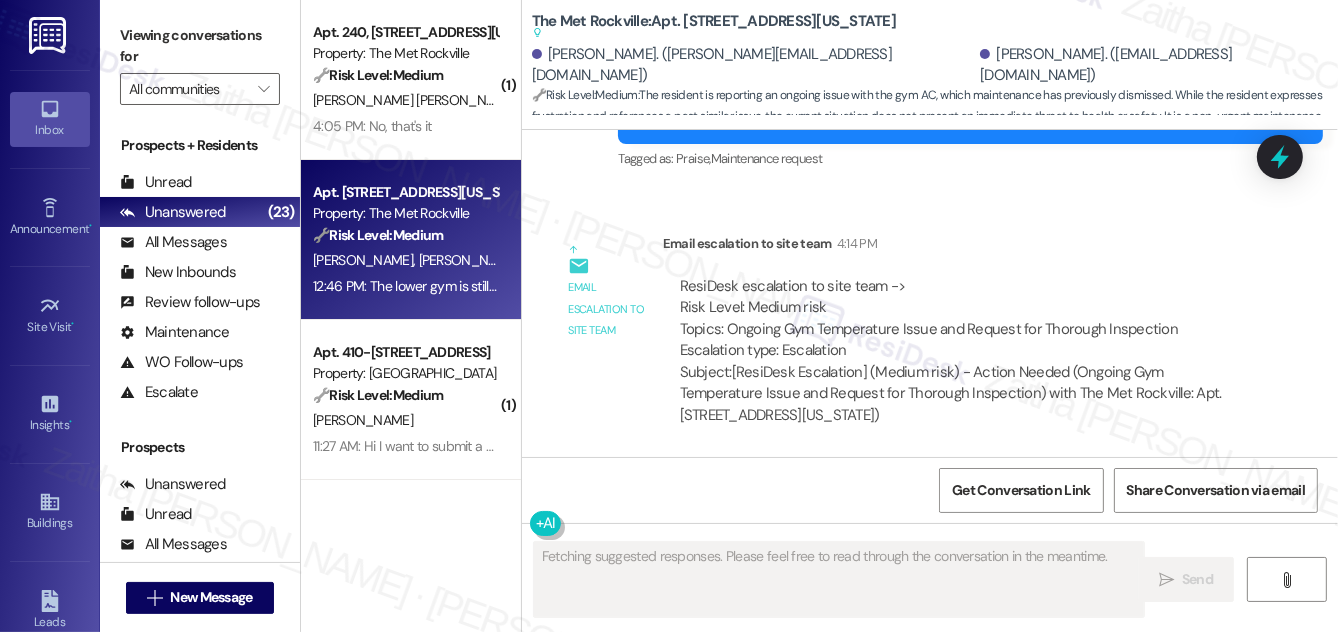 scroll, scrollTop: 3426, scrollLeft: 0, axis: vertical 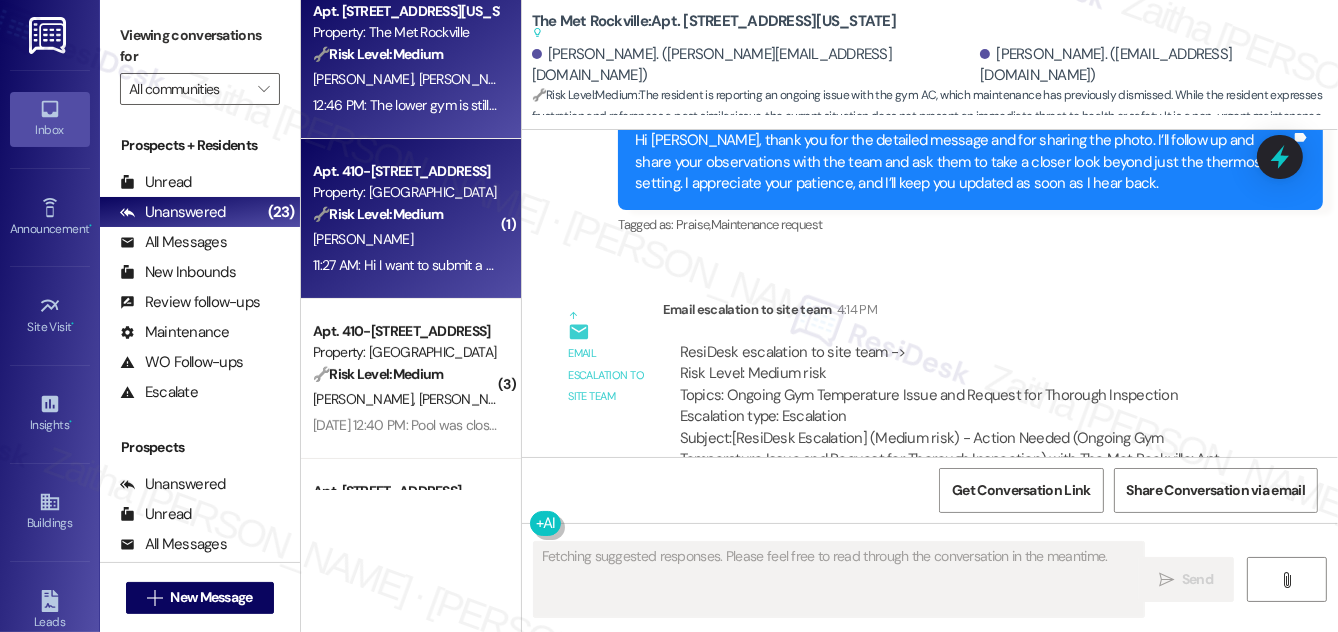 click on "K. Wu" at bounding box center (405, 239) 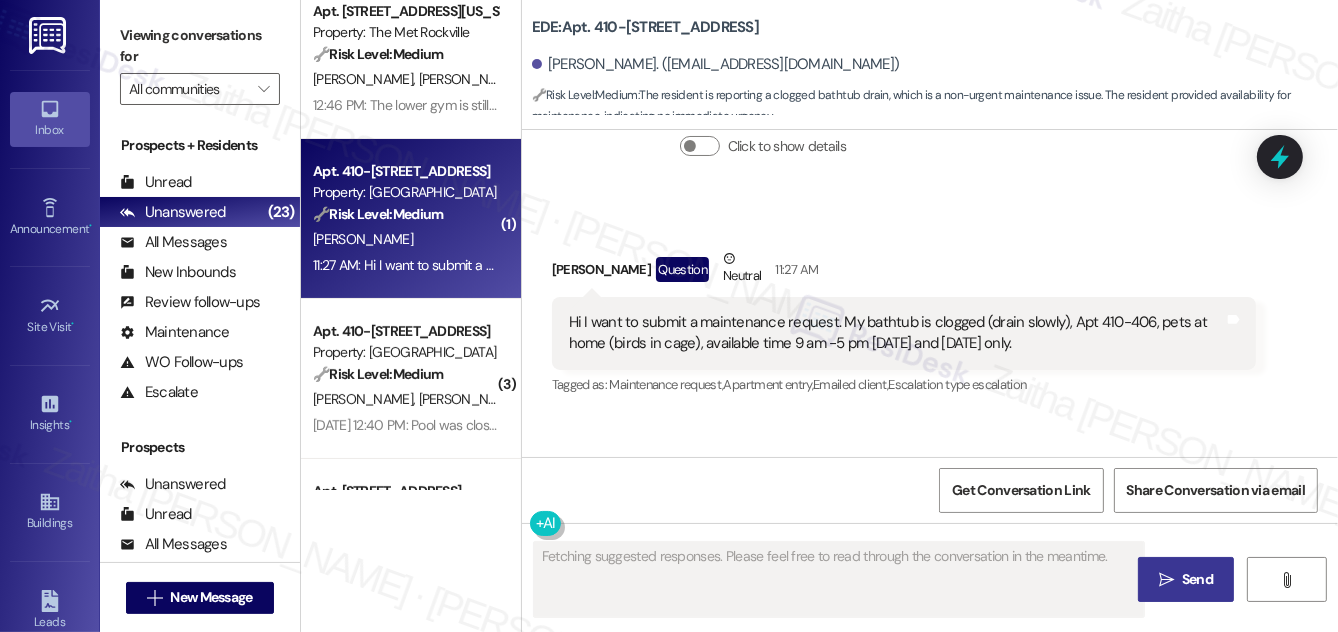 scroll, scrollTop: 8026, scrollLeft: 0, axis: vertical 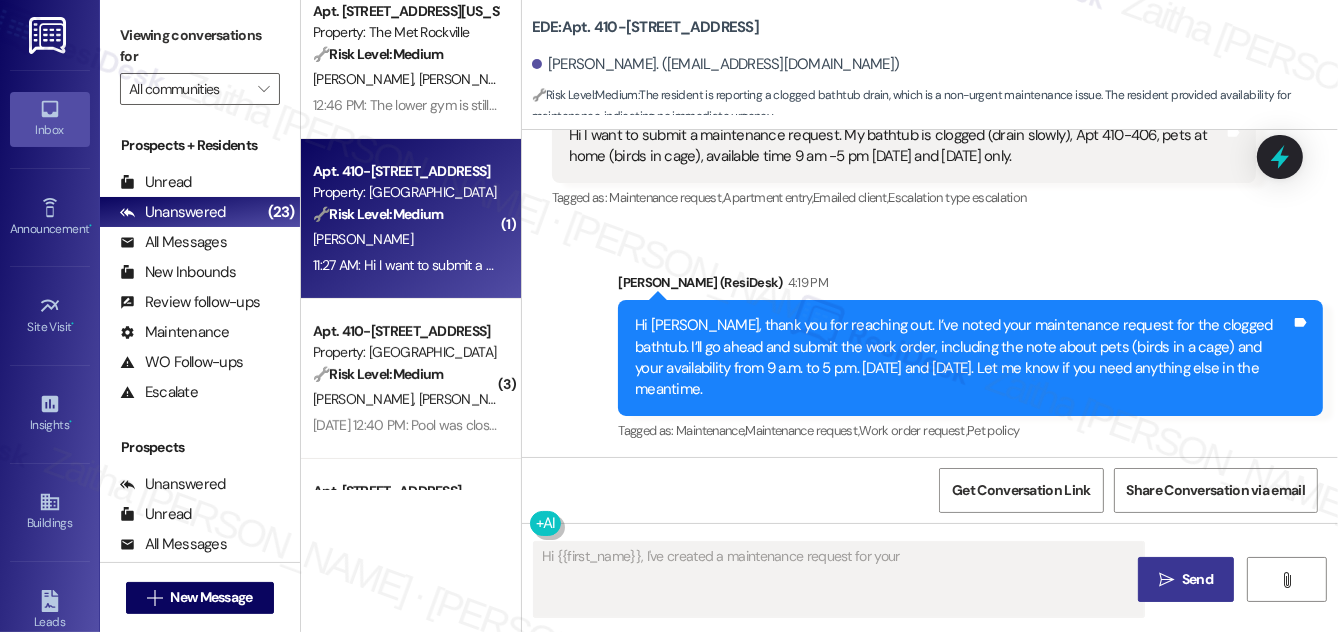click at bounding box center (1280, 157) 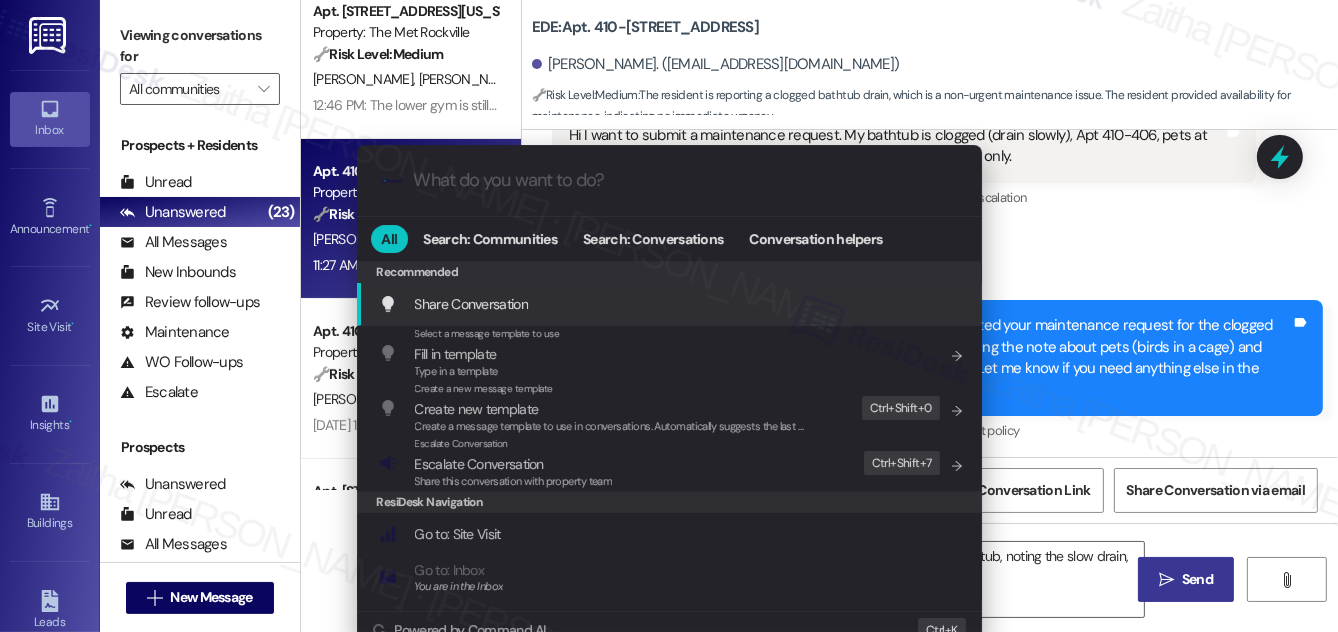 type on "Hi {{first_name}}, I've created a maintenance request for your clogged bathtub, noting the slow drain, birds, and your availability" 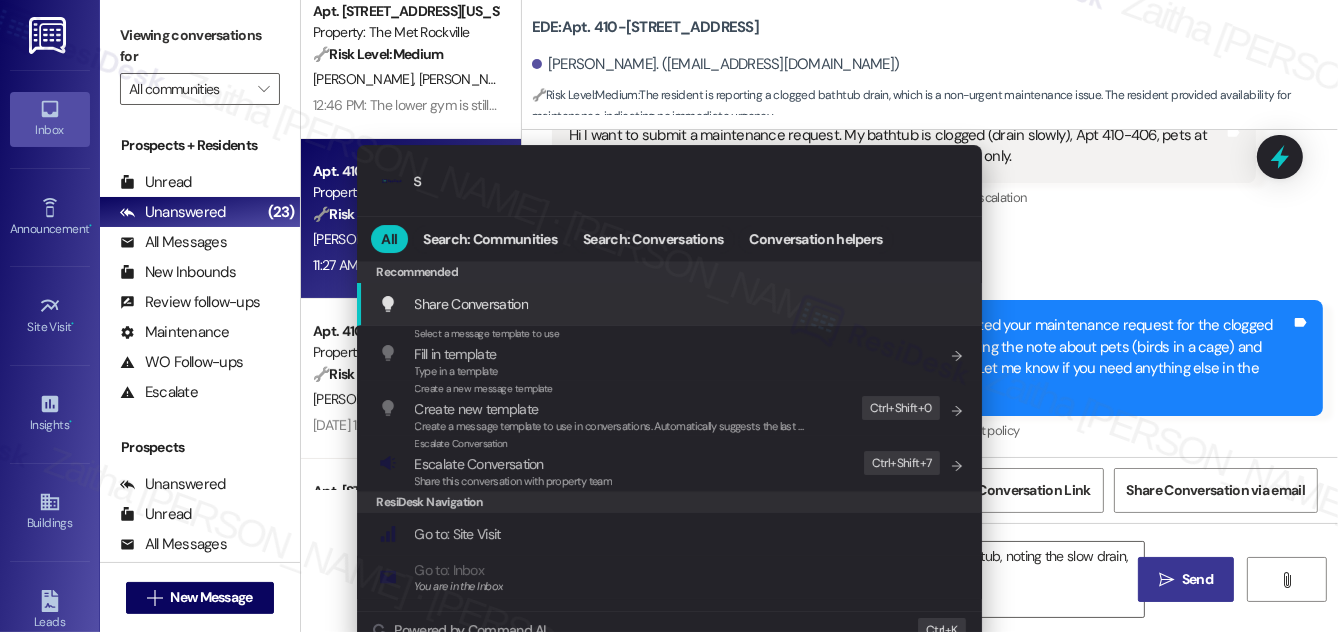type on "Hi {{first_name}}, I've created a maintenance request for your clogged bathtub, noting the slow drain, birds, and your availability Mon/Tues" 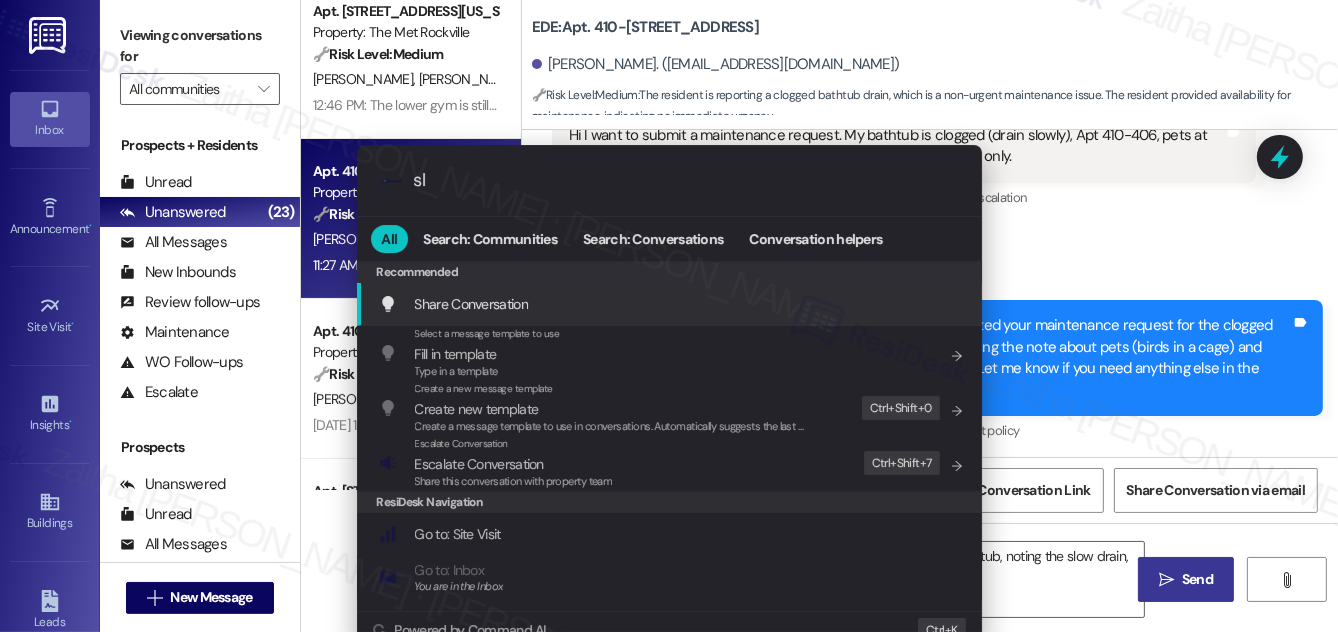 type on "sla" 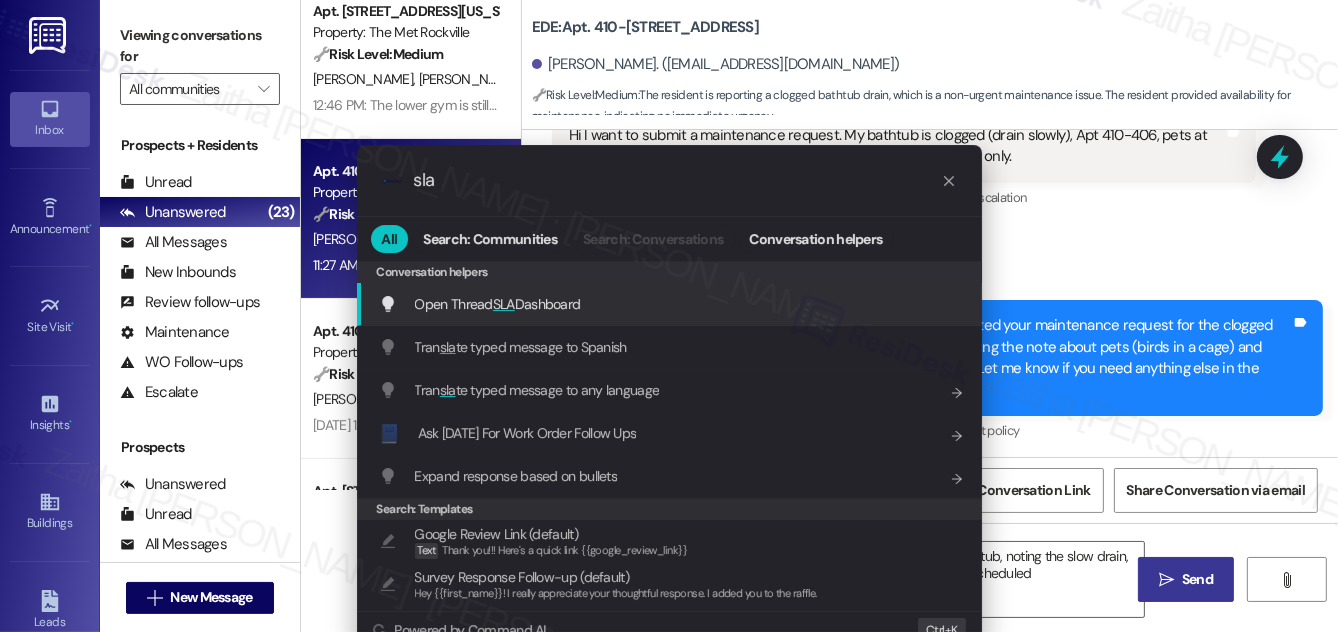 type on "Hi {{first_name}}, I've created a maintenance request for your clogged bathtub, noting the slow drain, birds, and your availability Mon/Tues 9 am-5 pm. I'll let you know when it's scheduled!" 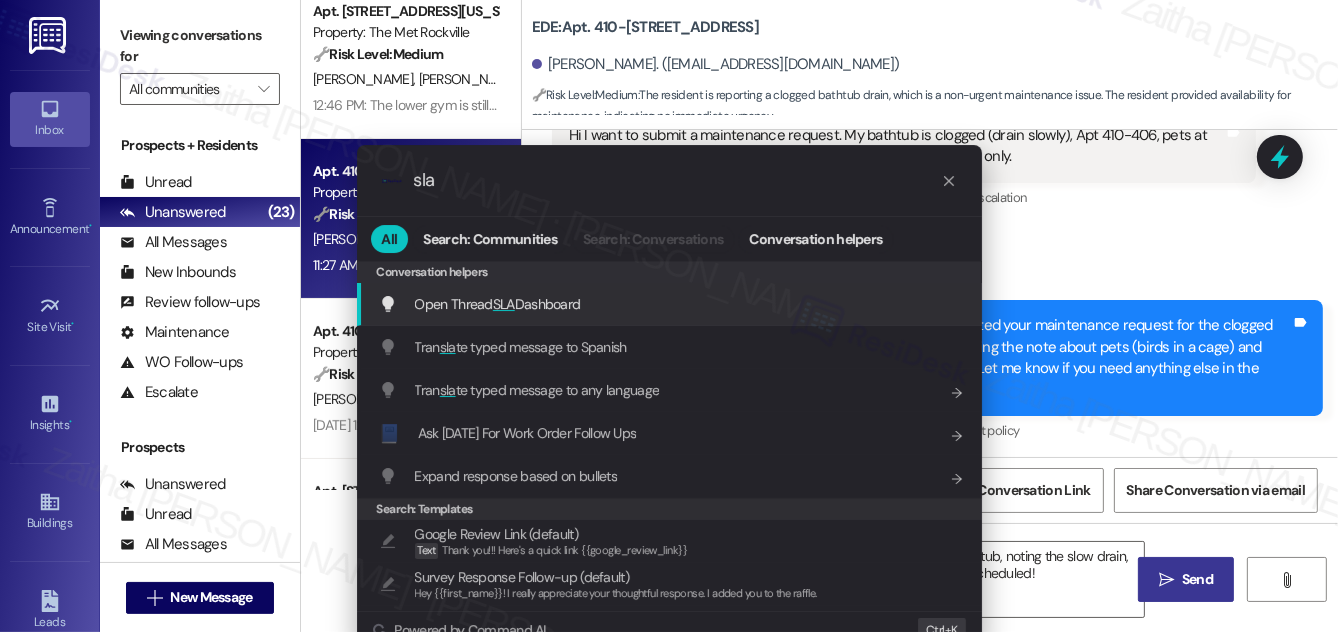 type on "sla" 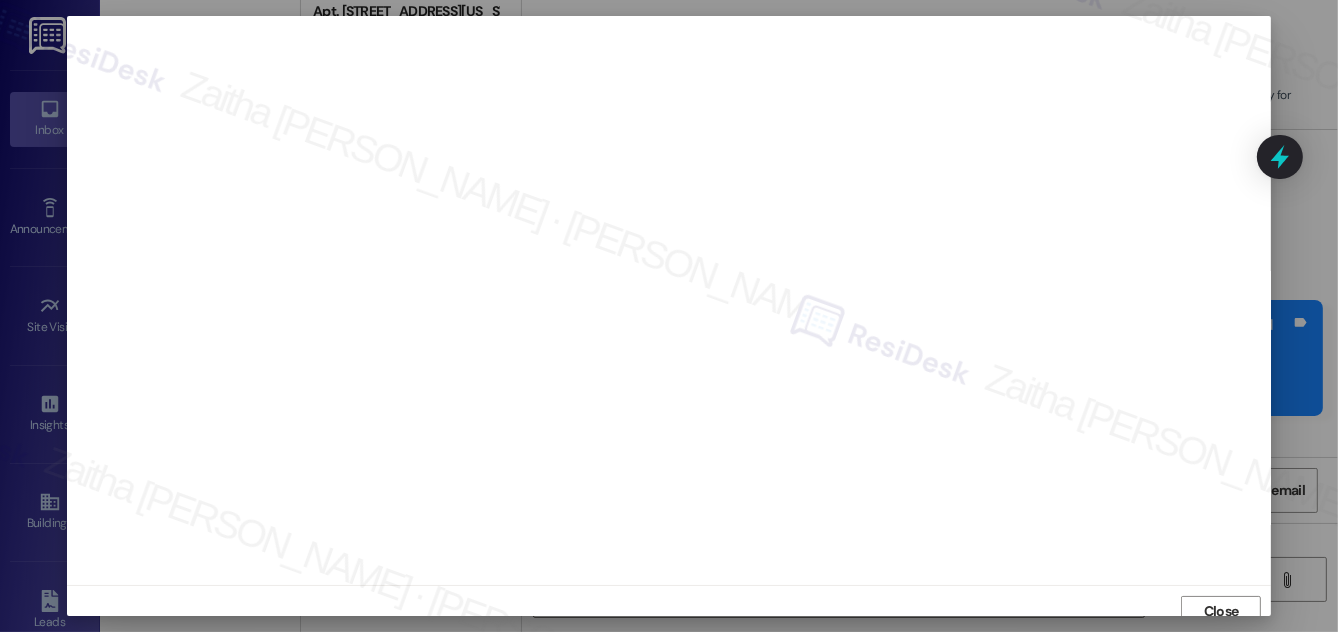 scroll, scrollTop: 11, scrollLeft: 0, axis: vertical 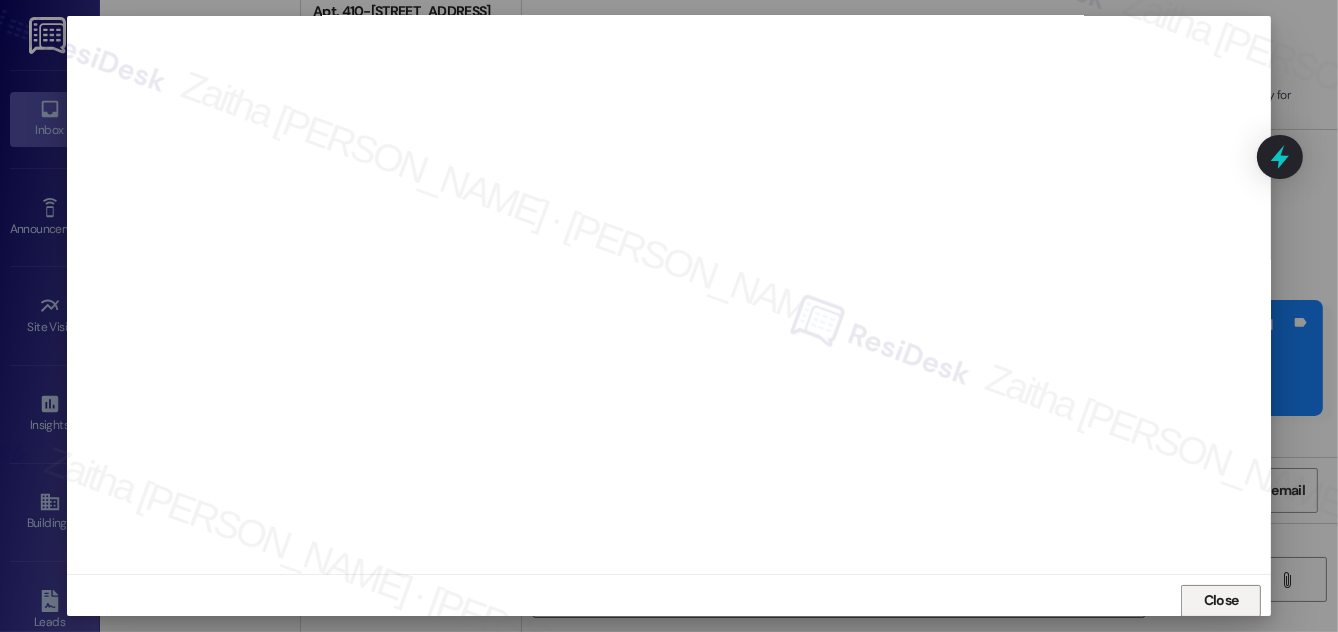 click on "Close" at bounding box center [1221, 600] 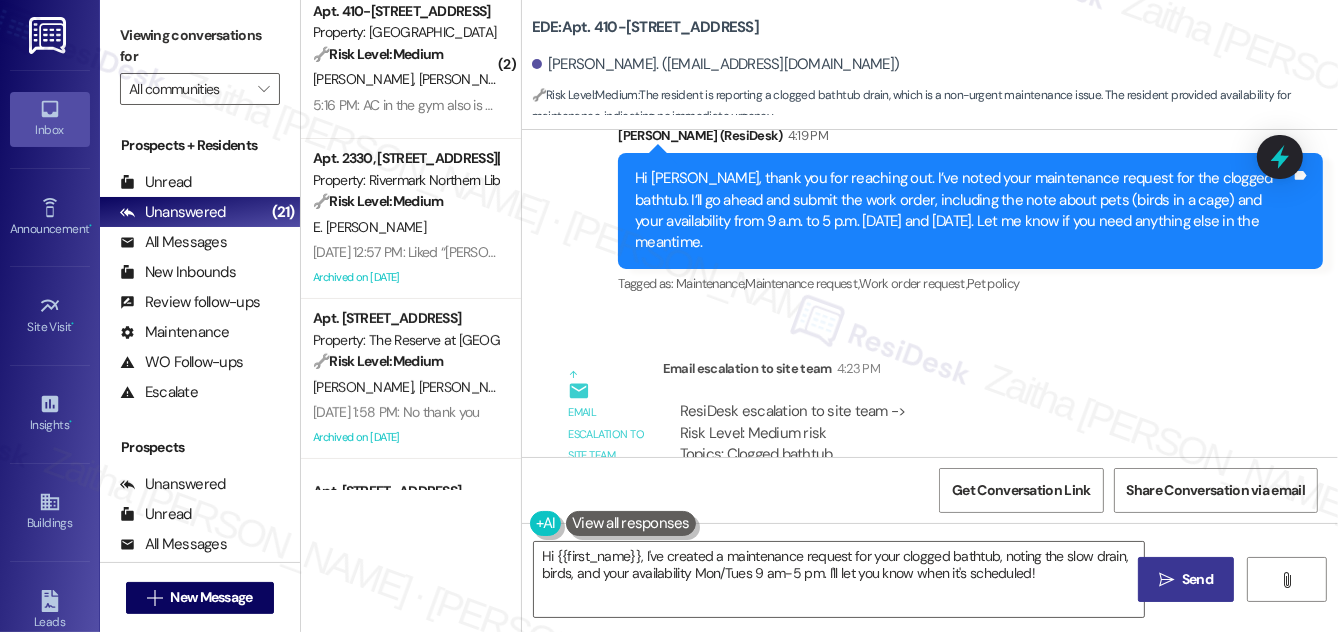 scroll, scrollTop: 8213, scrollLeft: 0, axis: vertical 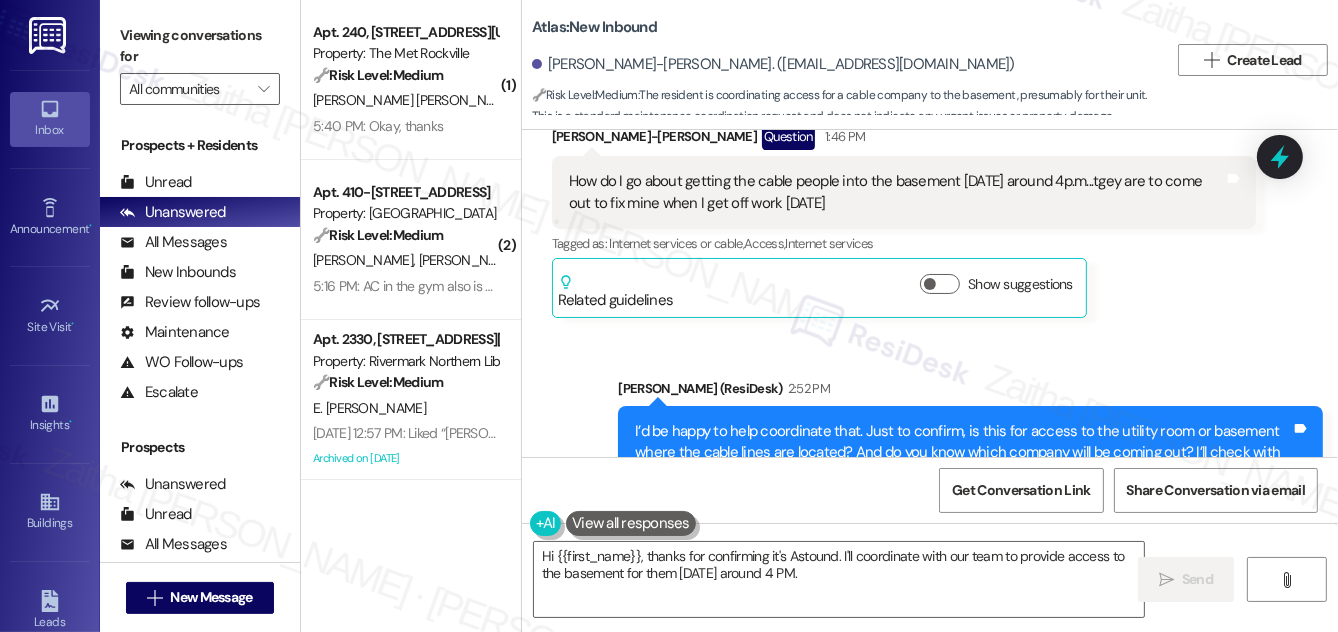 drag, startPoint x: 566, startPoint y: 274, endPoint x: 657, endPoint y: 276, distance: 91.02197 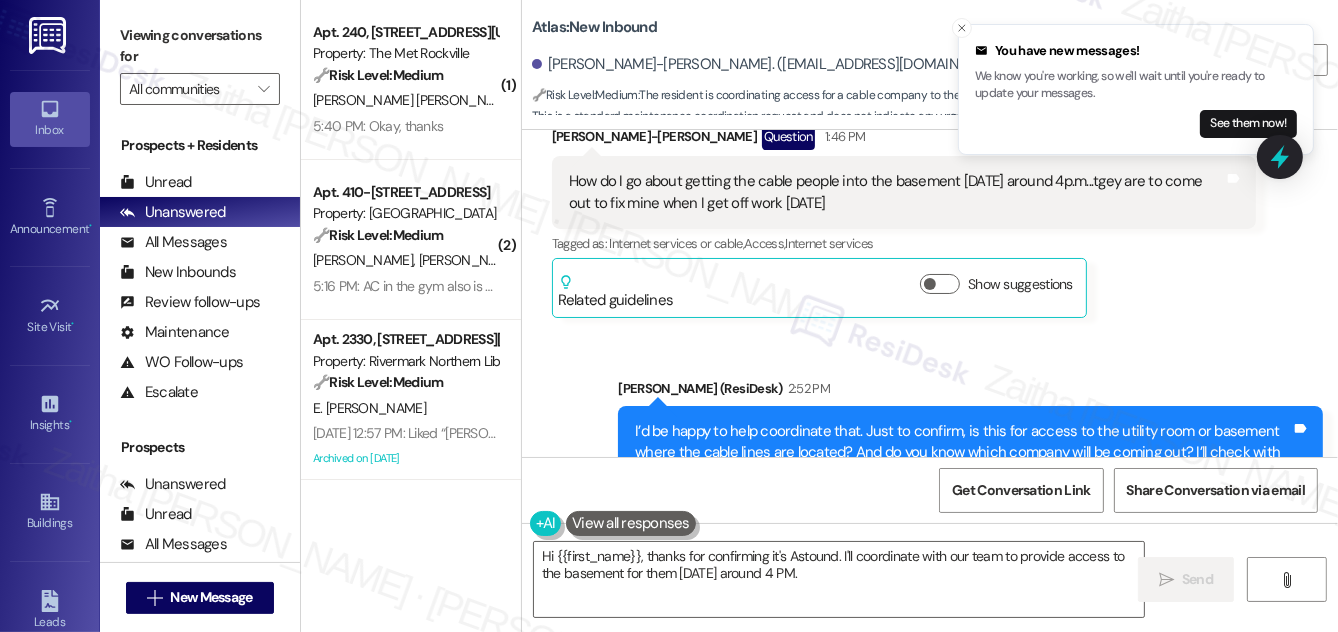 copy on "Astound" 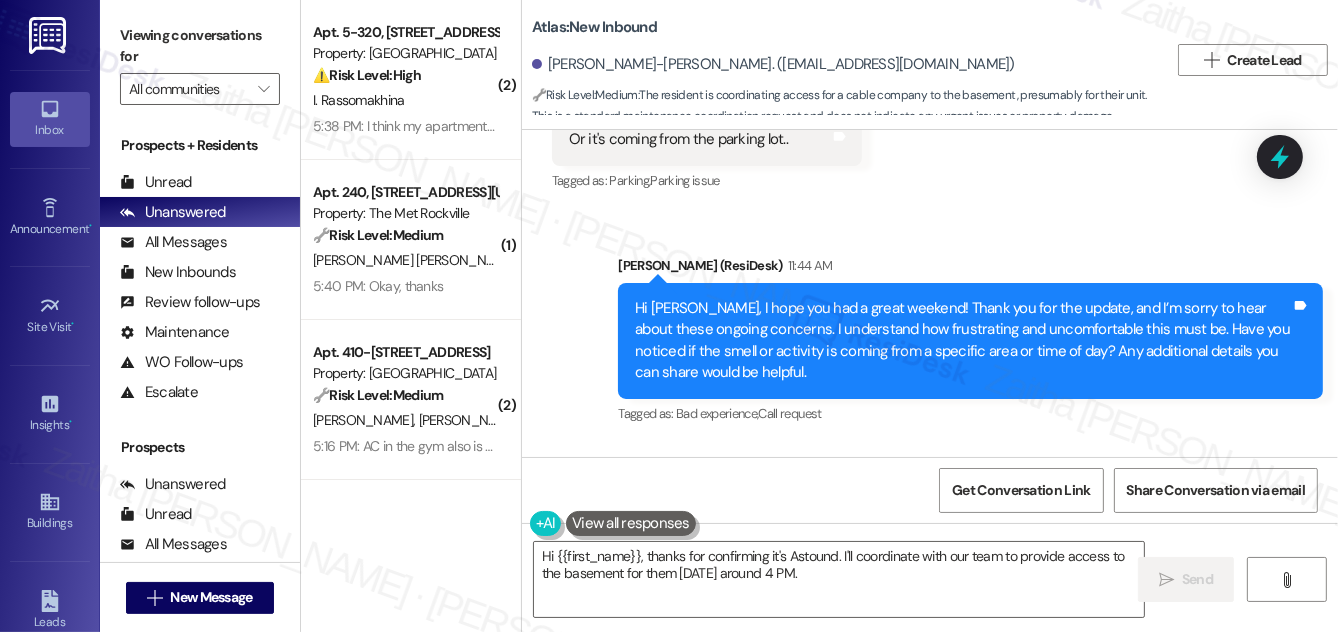 scroll, scrollTop: 41441, scrollLeft: 0, axis: vertical 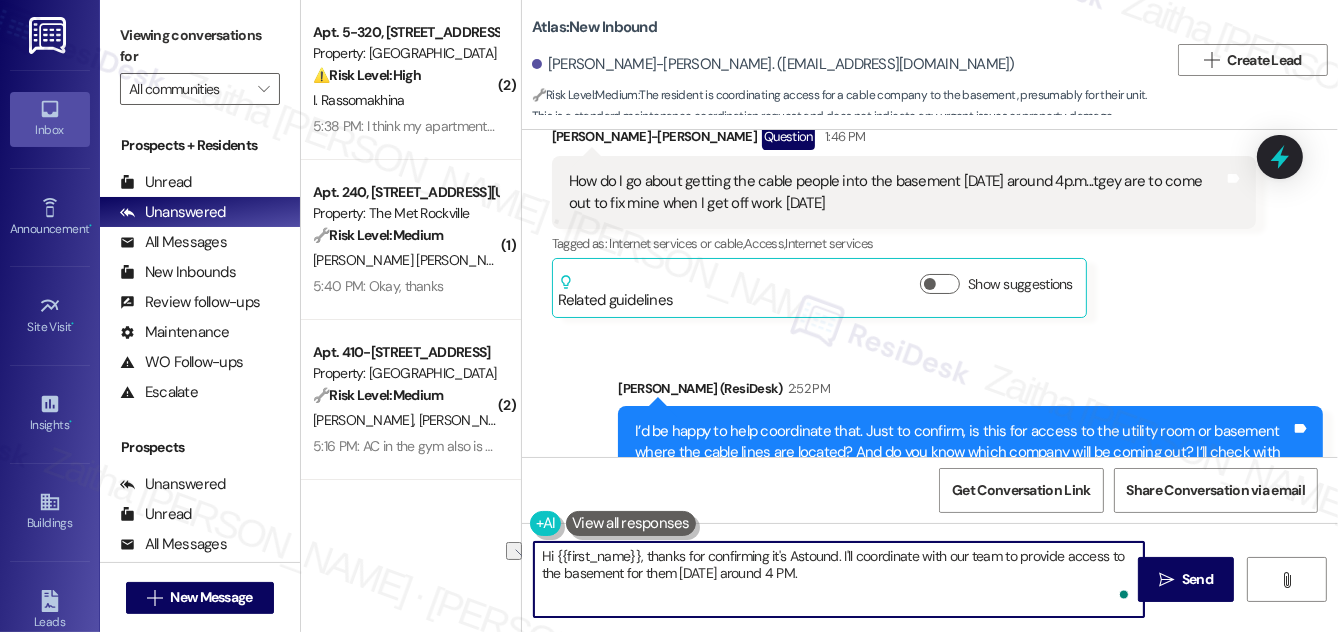 drag, startPoint x: 818, startPoint y: 570, endPoint x: 1123, endPoint y: 567, distance: 305.01474 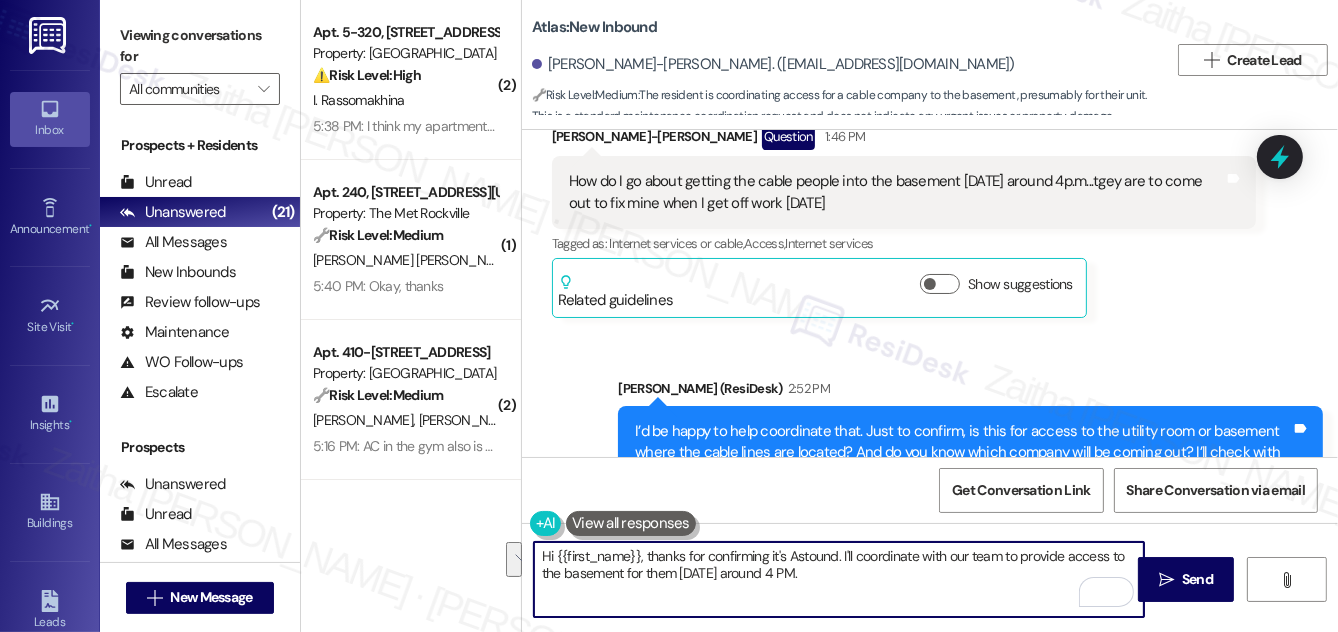 drag, startPoint x: 836, startPoint y: 574, endPoint x: 535, endPoint y: 552, distance: 301.80292 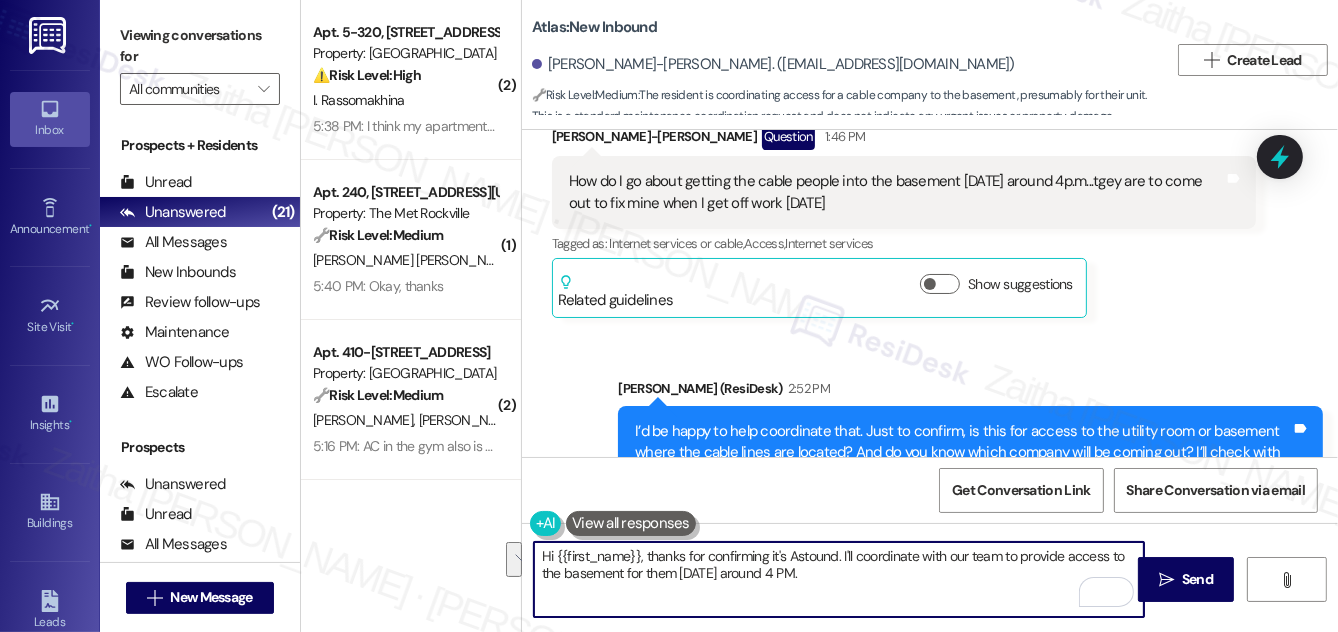 click on "Hi {{first_name}}, thanks for confirming it's Astound. I'll coordinate with our team to provide access to the basement for them tomorrow around 4 PM." at bounding box center (839, 579) 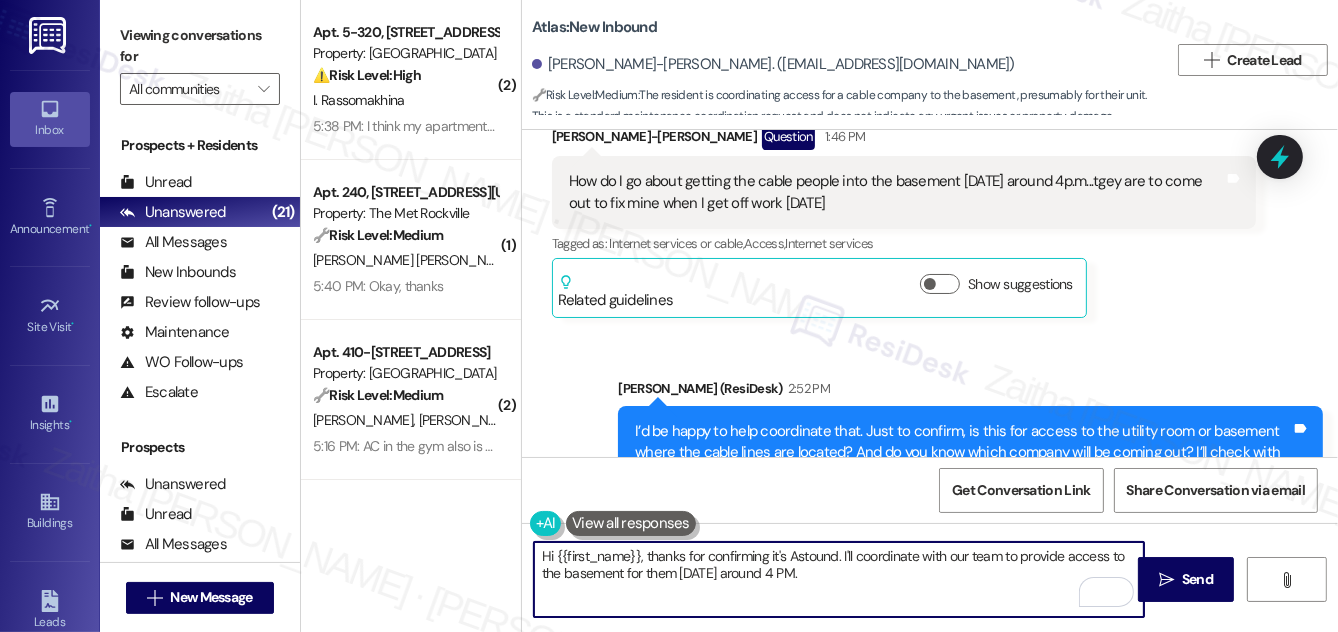 click on "Hi {{first_name}}, thanks for confirming it's Astound. I'll coordinate with our team to provide access to the basement for them tomorrow around 4 PM." at bounding box center (839, 579) 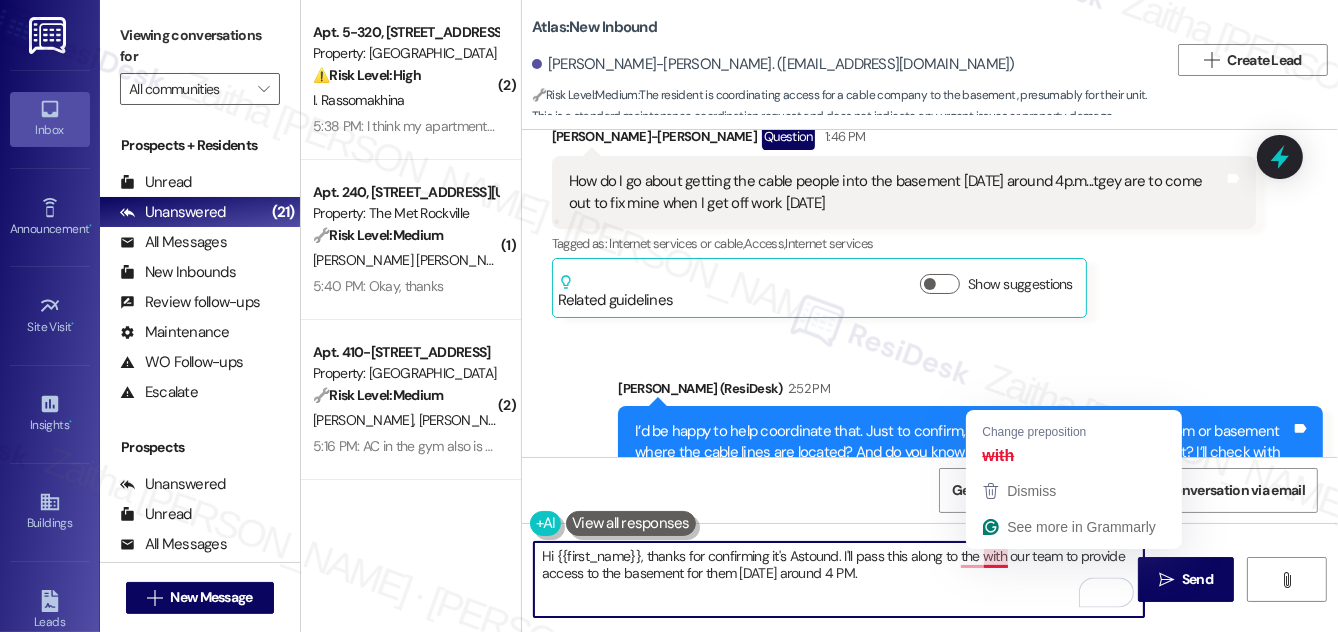 click on "Hi {{first_name}}, thanks for confirming it's Astound. I'll pass this along to the with our team to provide access to the basement for them tomorrow around 4 PM." at bounding box center [839, 579] 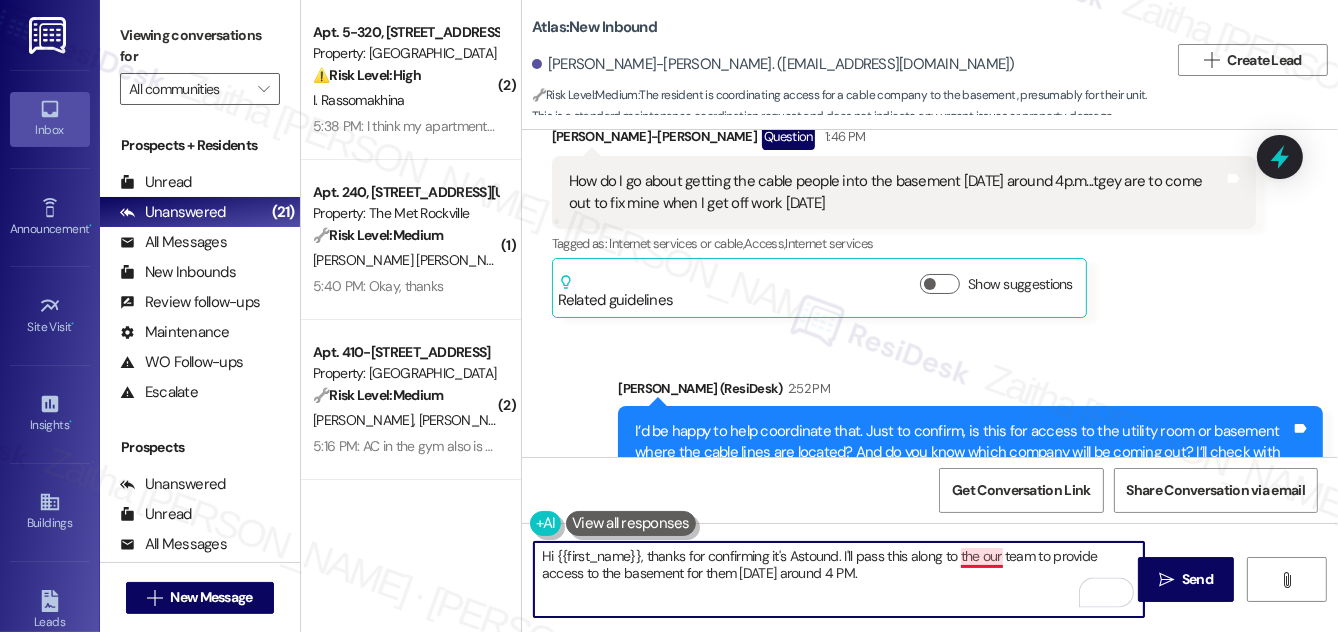 click on "Hi {{first_name}}, thanks for confirming it's Astound. I'll pass this along to the our team to provide access to the basement for them tomorrow around 4 PM." at bounding box center [839, 579] 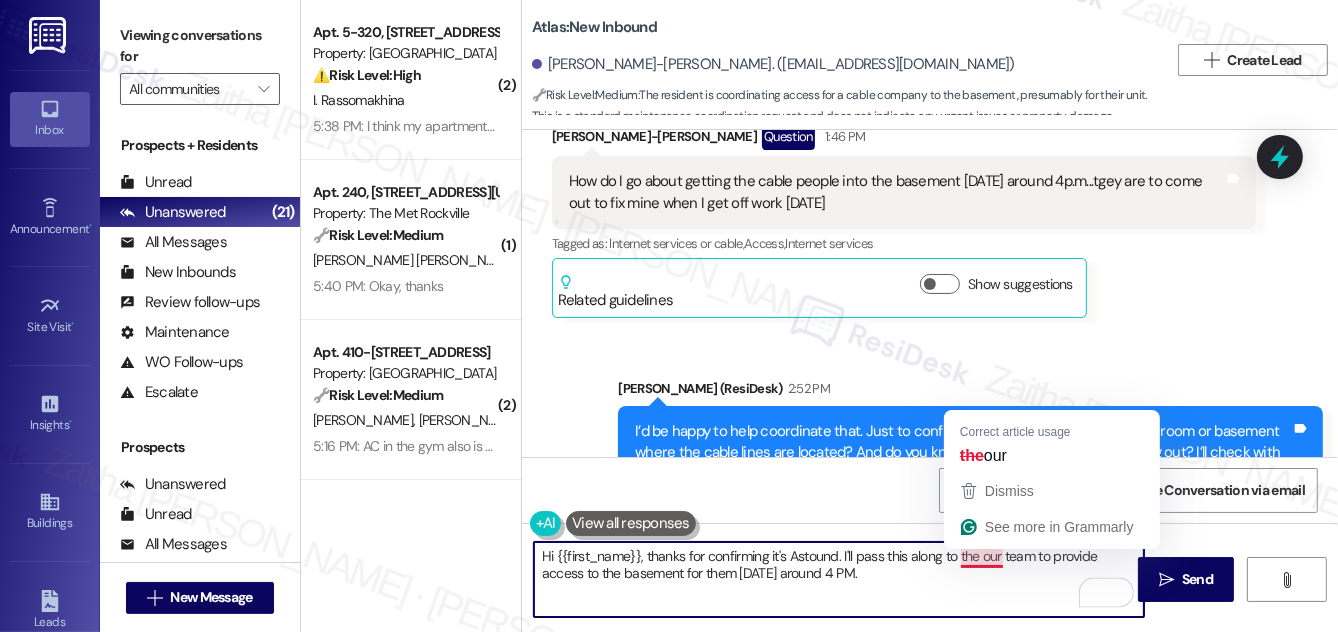 click on "Hi {{first_name}}, thanks for confirming it's Astound. I'll pass this along to the our team to provide access to the basement for them tomorrow around 4 PM." at bounding box center (839, 579) 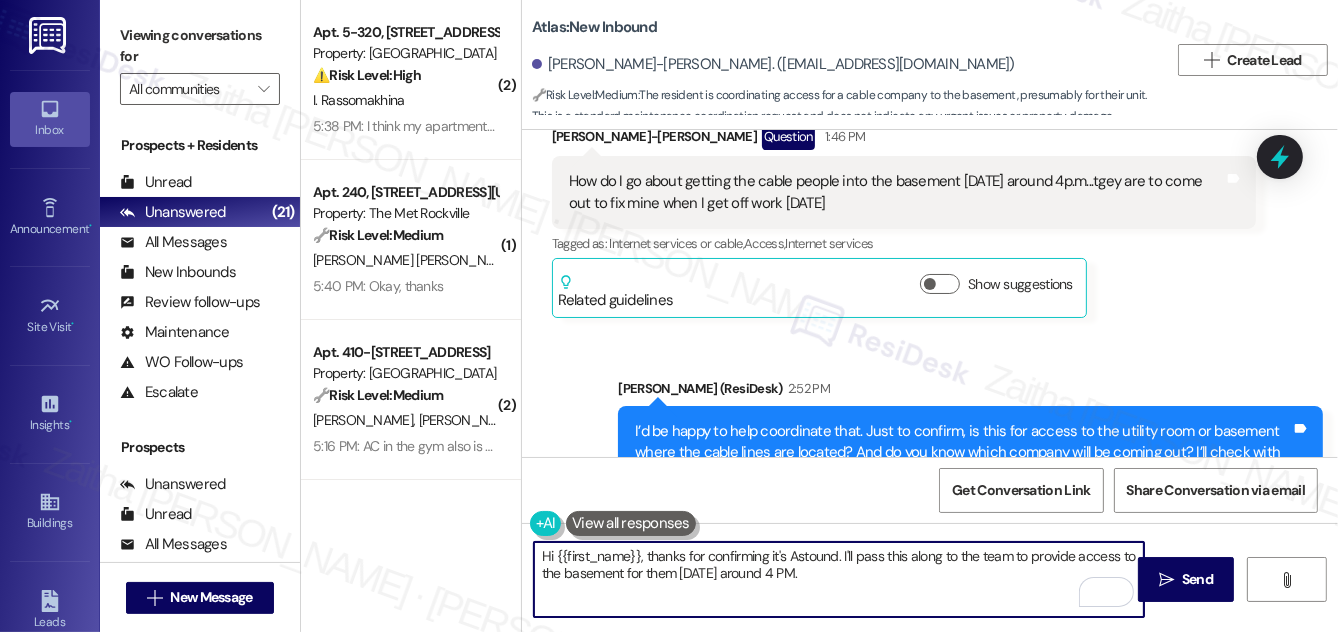 click on "Hi {{first_name}}, thanks for confirming it's Astound. I'll pass this along to the team to provide access to the basement for them tomorrow around 4 PM." at bounding box center (839, 579) 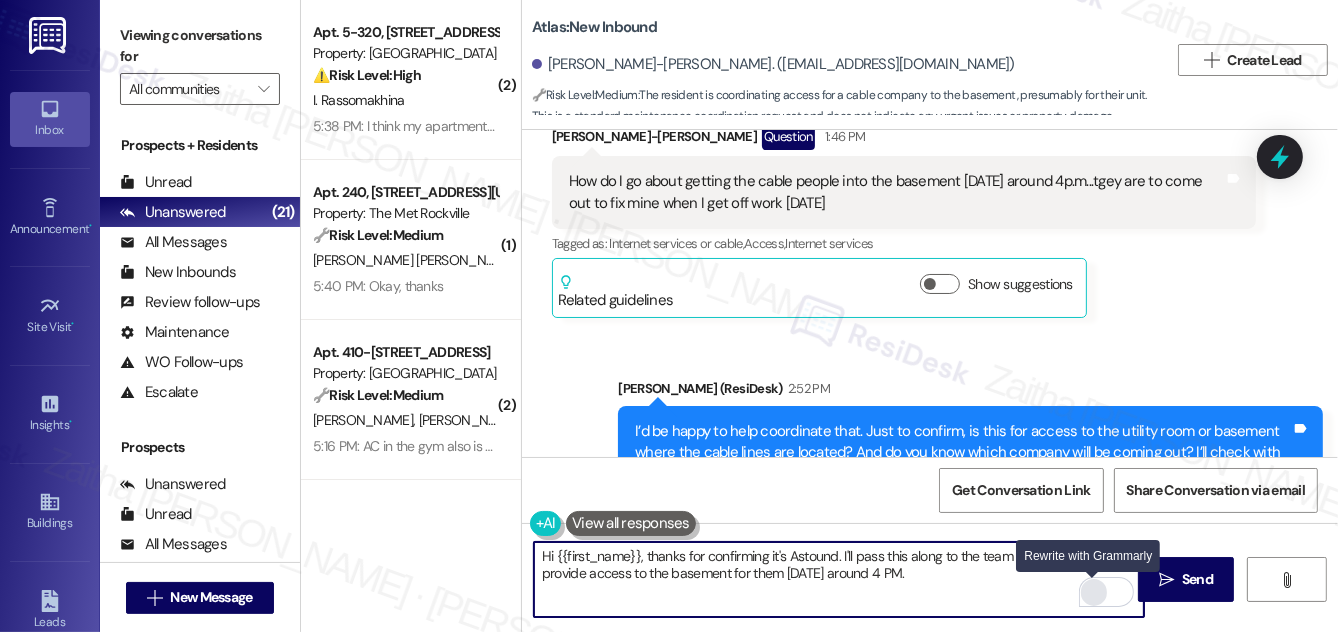 click at bounding box center [1094, 592] 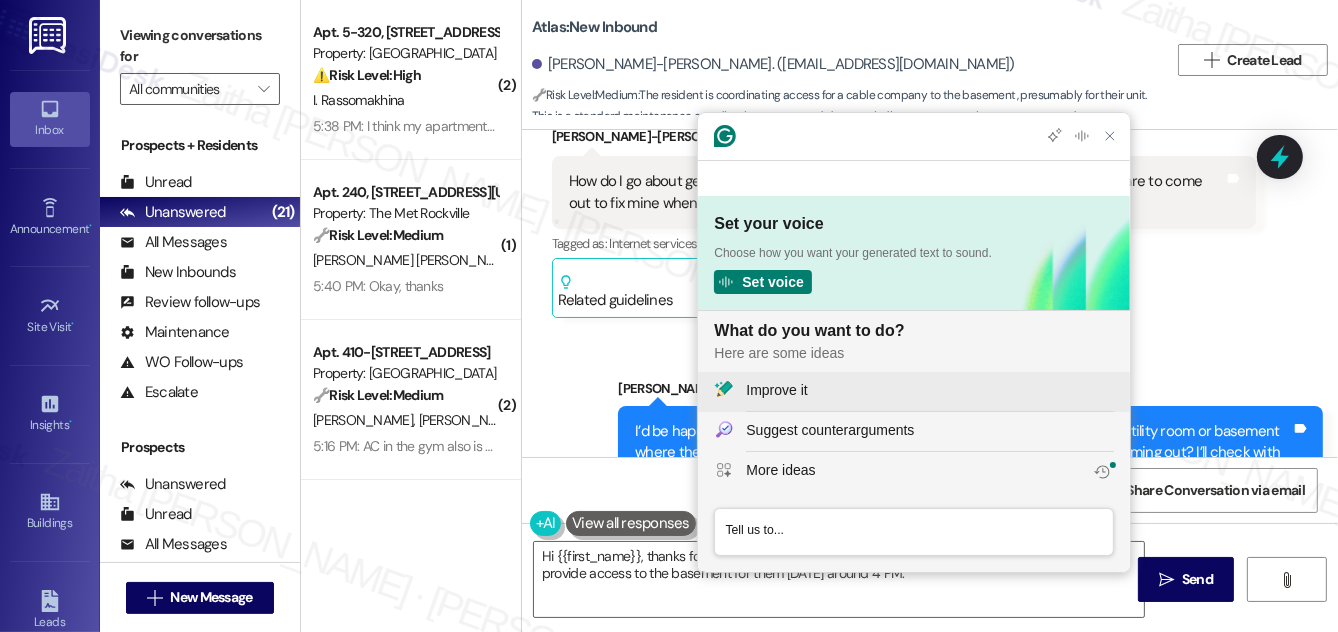 scroll, scrollTop: 0, scrollLeft: 0, axis: both 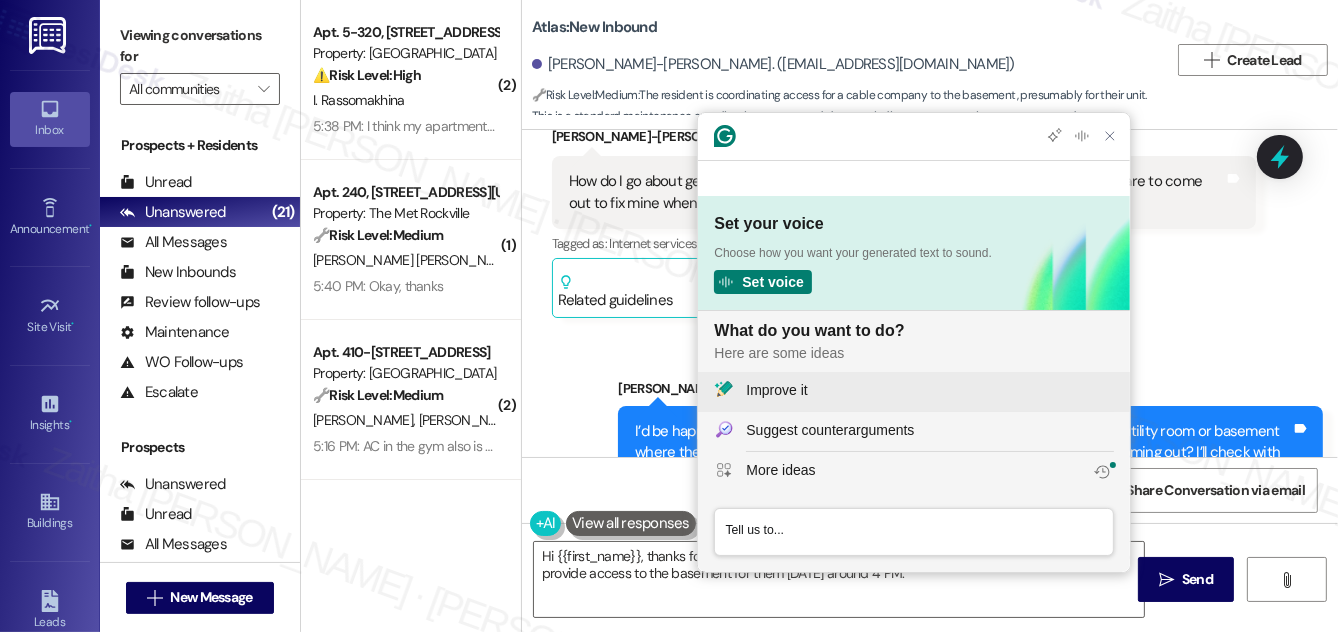 click on "Improve it" 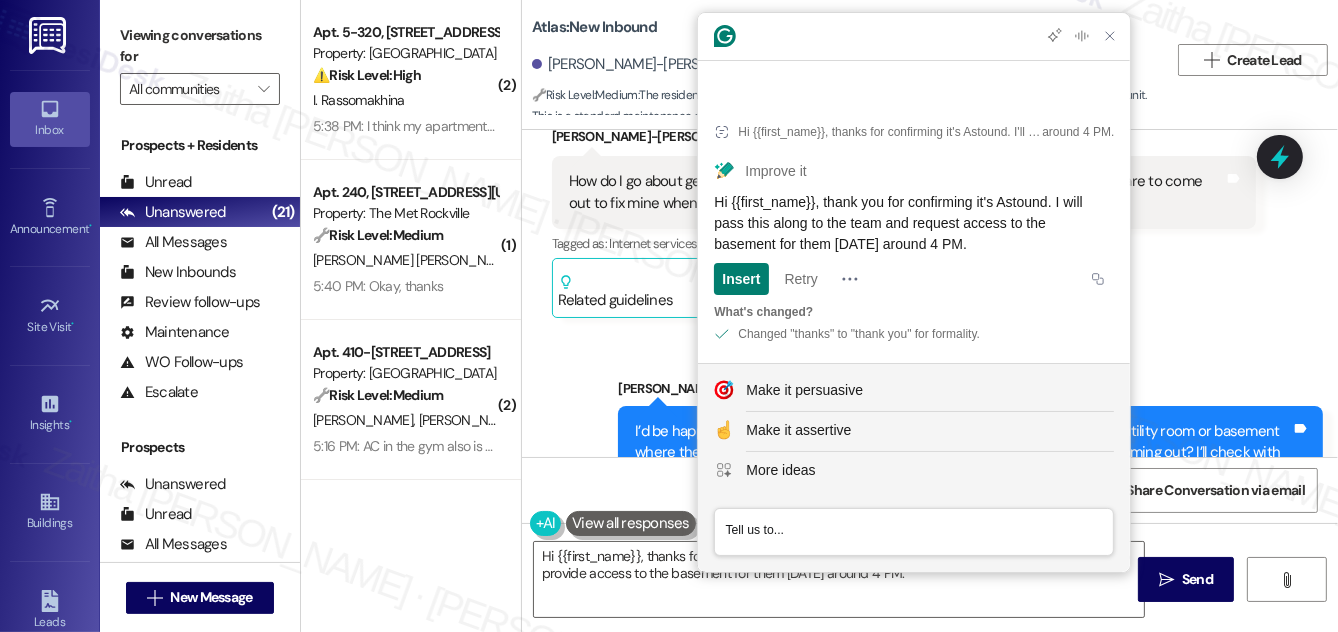 click on "Hi {{first_name}}, thank you for confirming it's Astound. I will pass this along to the team and request access to the basement for them tomorrow around 4 PM." 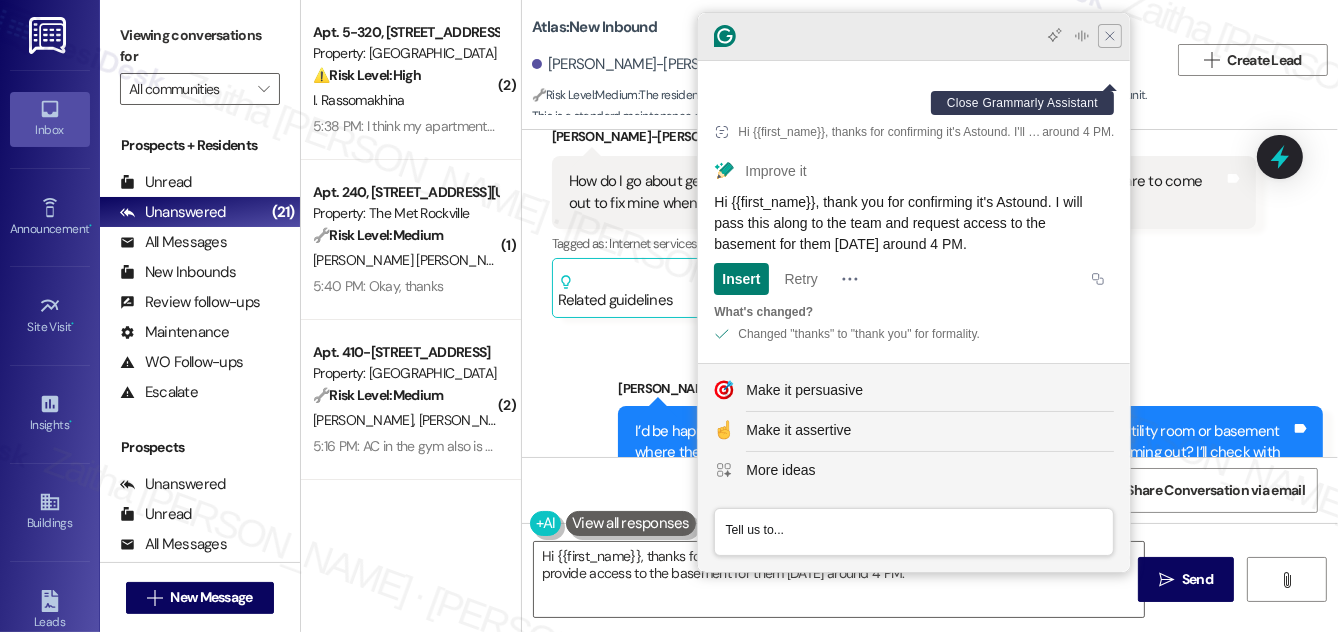 click 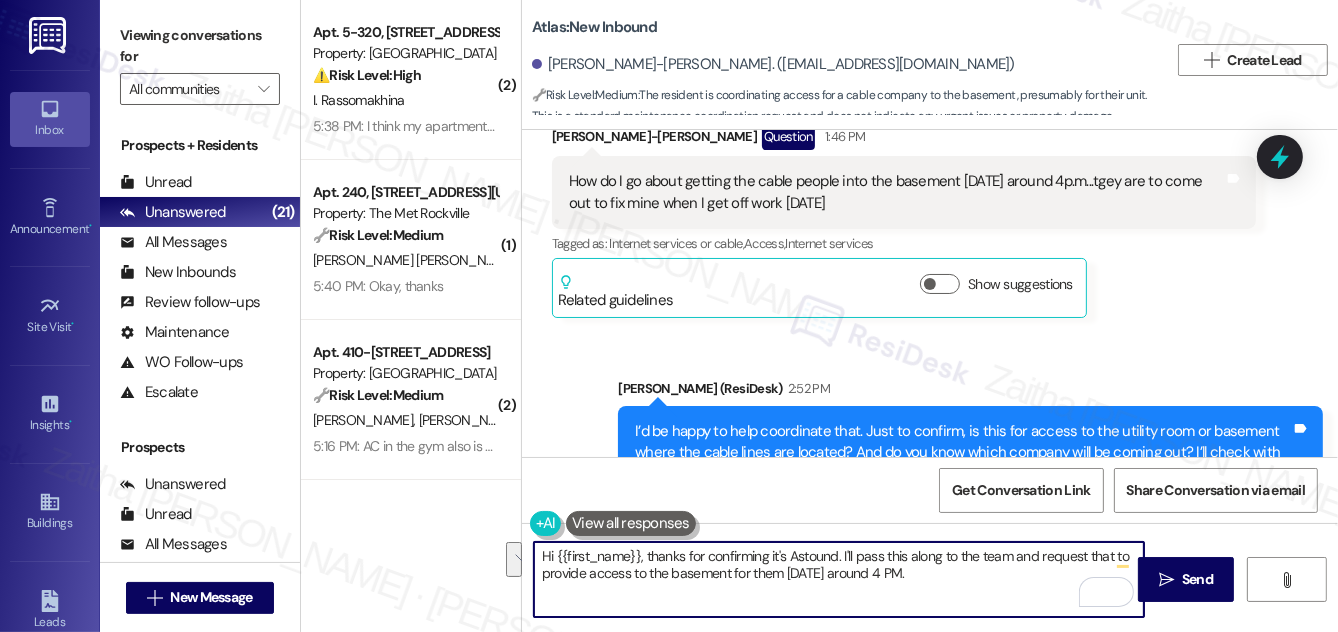 drag, startPoint x: 837, startPoint y: 548, endPoint x: 964, endPoint y: 580, distance: 130.96947 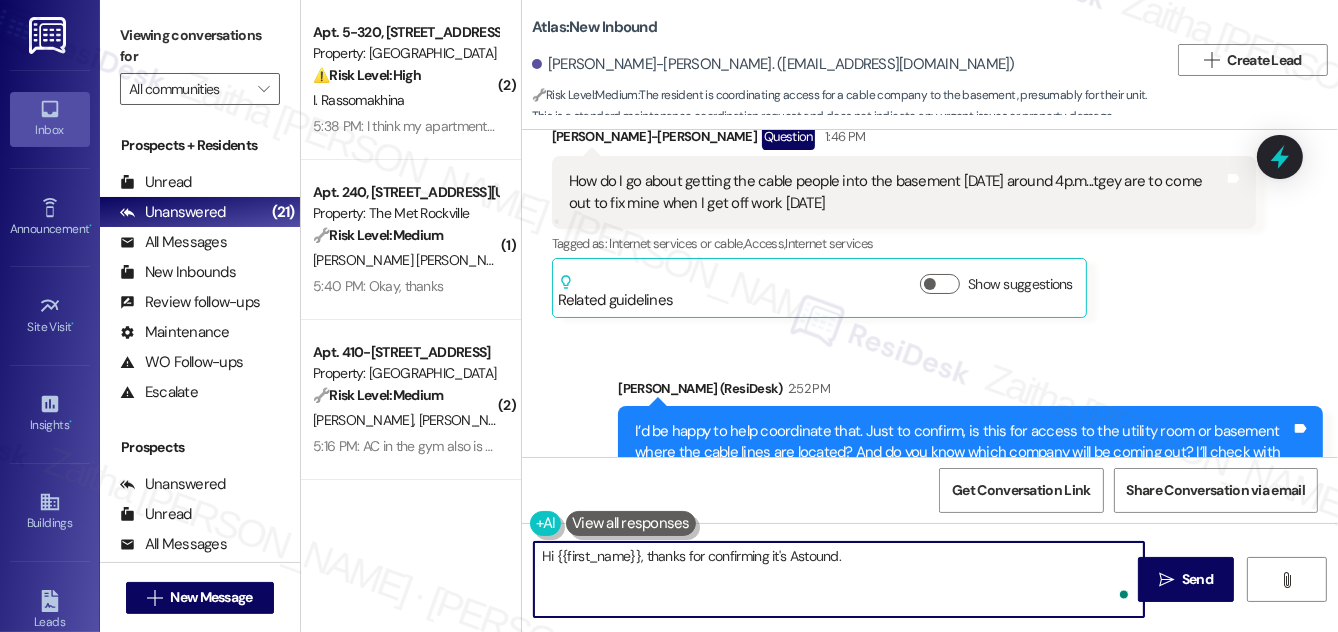 paste on "I will pass this along to the team and request access to the basement for them tomorrow around 4 PM." 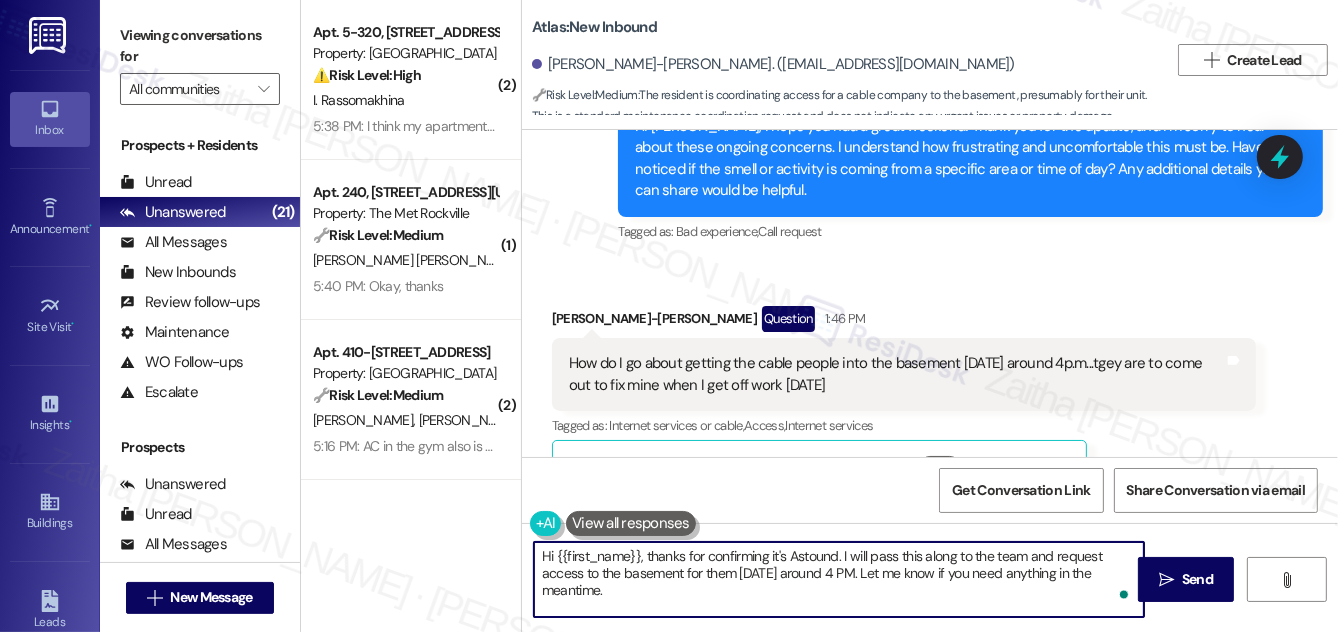 scroll, scrollTop: 41441, scrollLeft: 0, axis: vertical 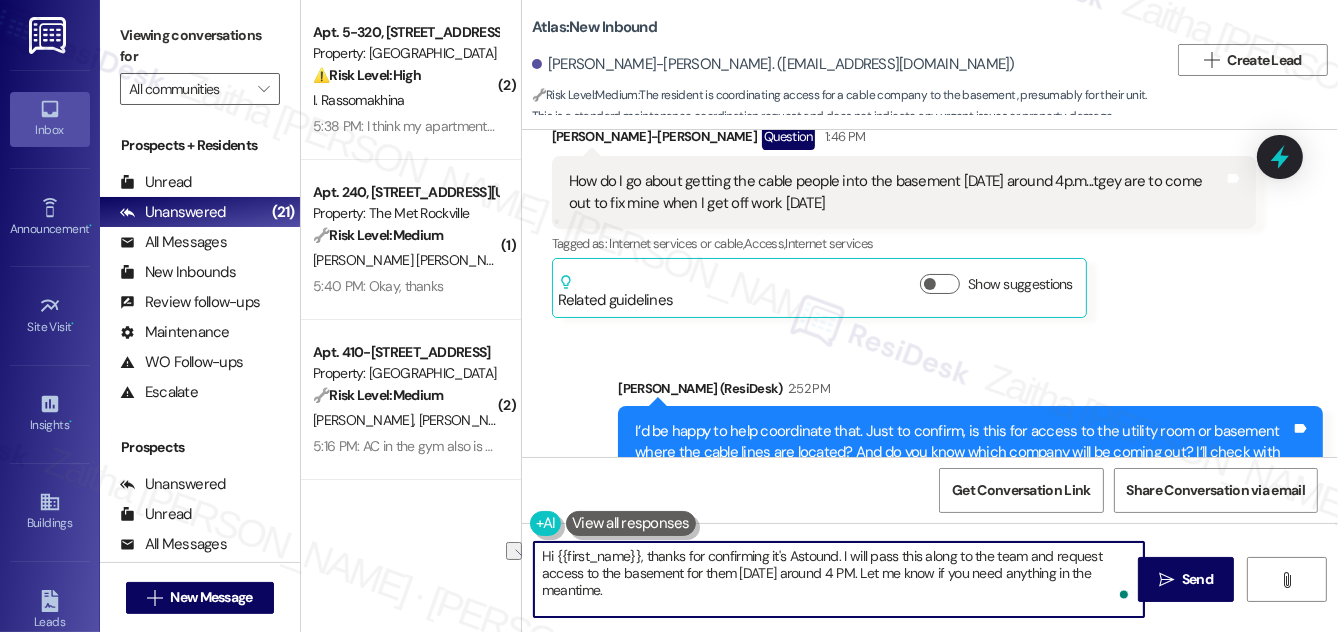 drag, startPoint x: 650, startPoint y: 554, endPoint x: 538, endPoint y: 554, distance: 112 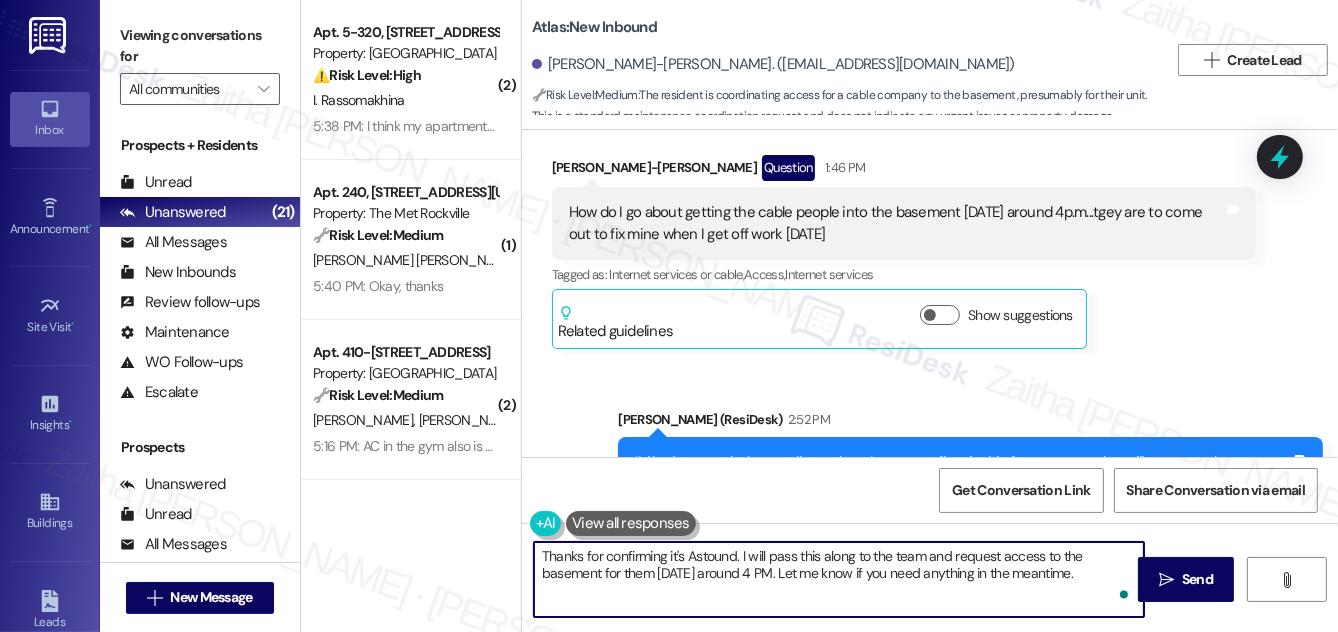 scroll, scrollTop: 41441, scrollLeft: 0, axis: vertical 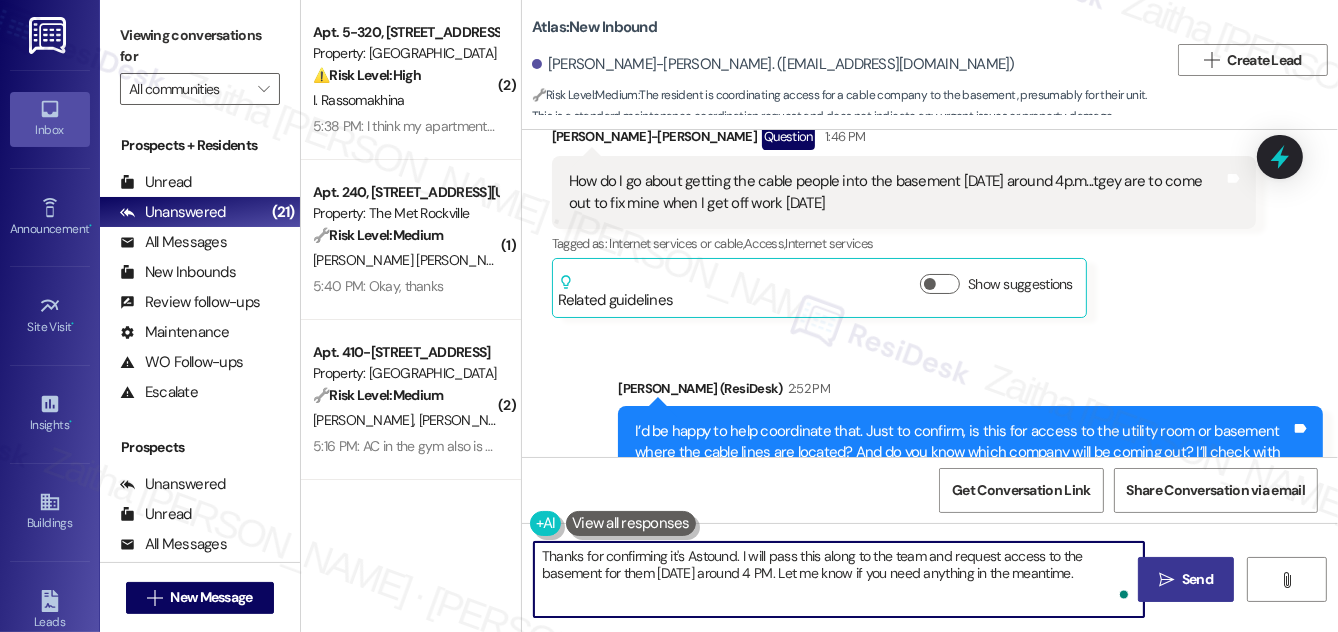 type on "Thanks for confirming it's Astound. I will pass this along to the team and request access to the basement for them tomorrow around 4 PM. Let me know if you need anything in the meantime." 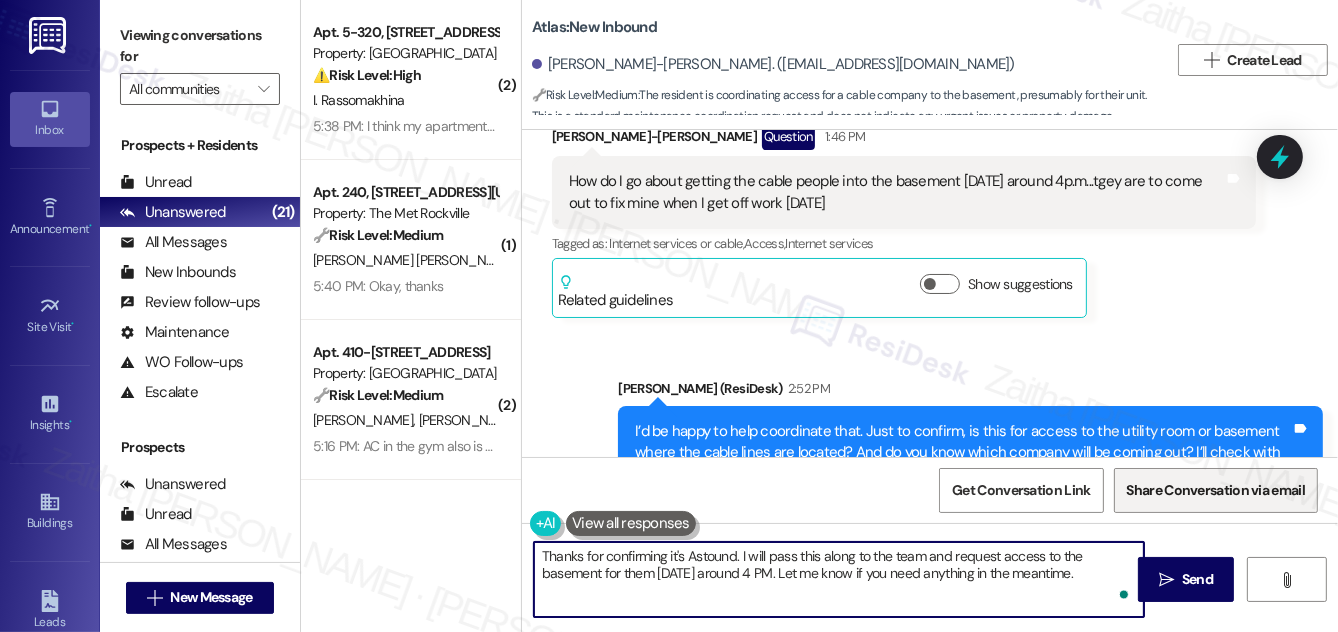 drag, startPoint x: 1179, startPoint y: 584, endPoint x: 1149, endPoint y: 479, distance: 109.201645 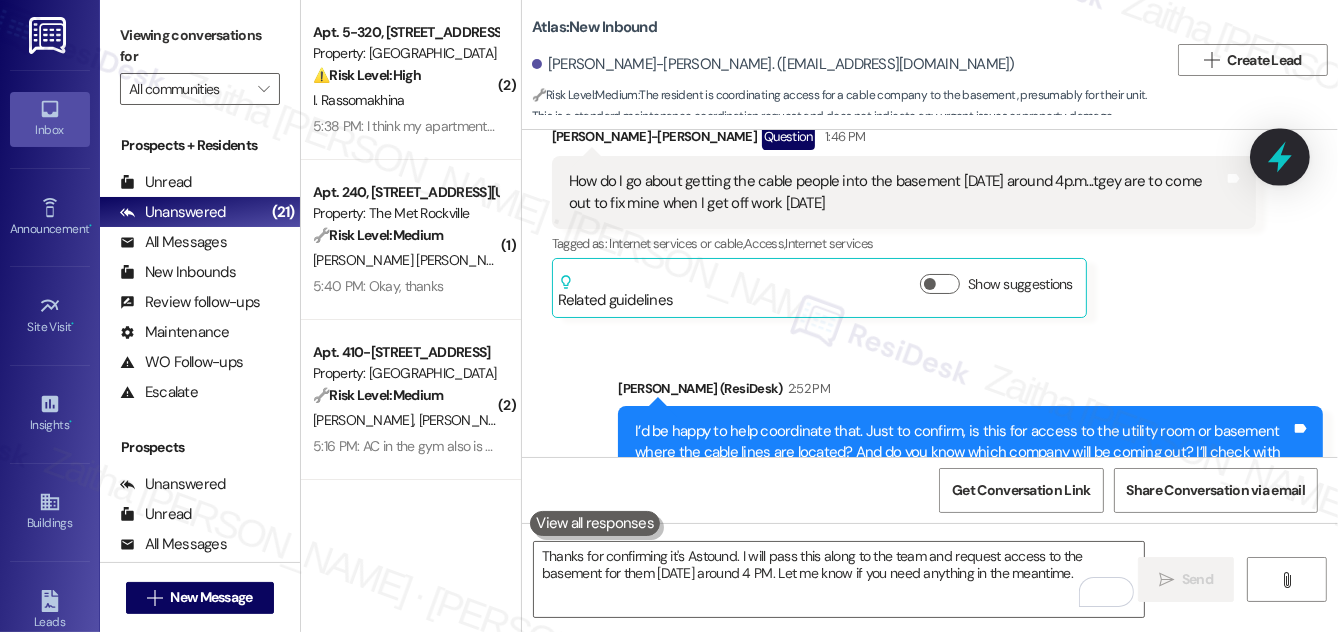click 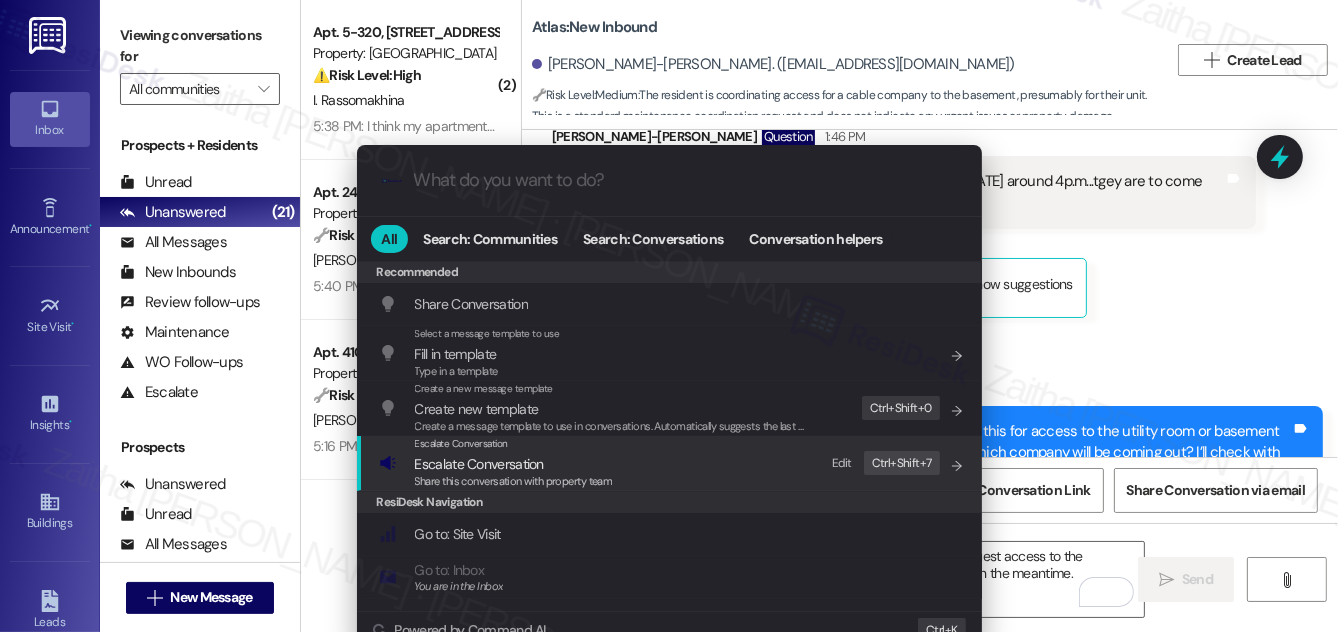 click on "Escalate Conversation" at bounding box center [479, 464] 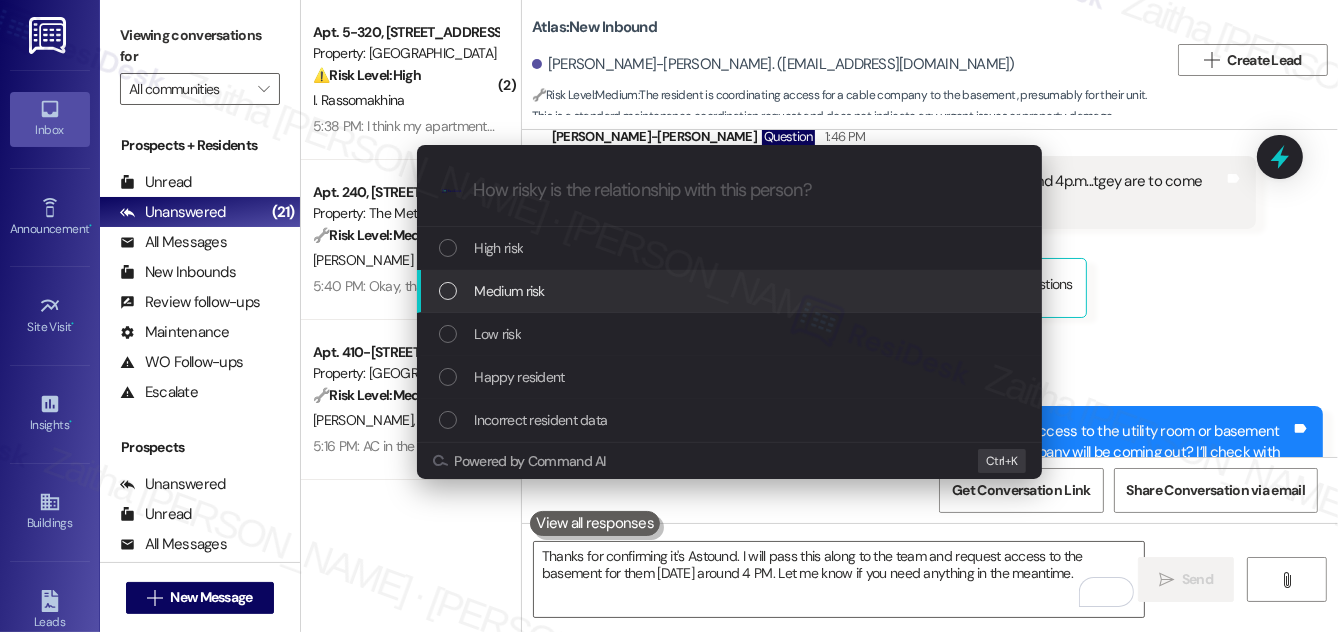 click on "Medium risk" at bounding box center (510, 291) 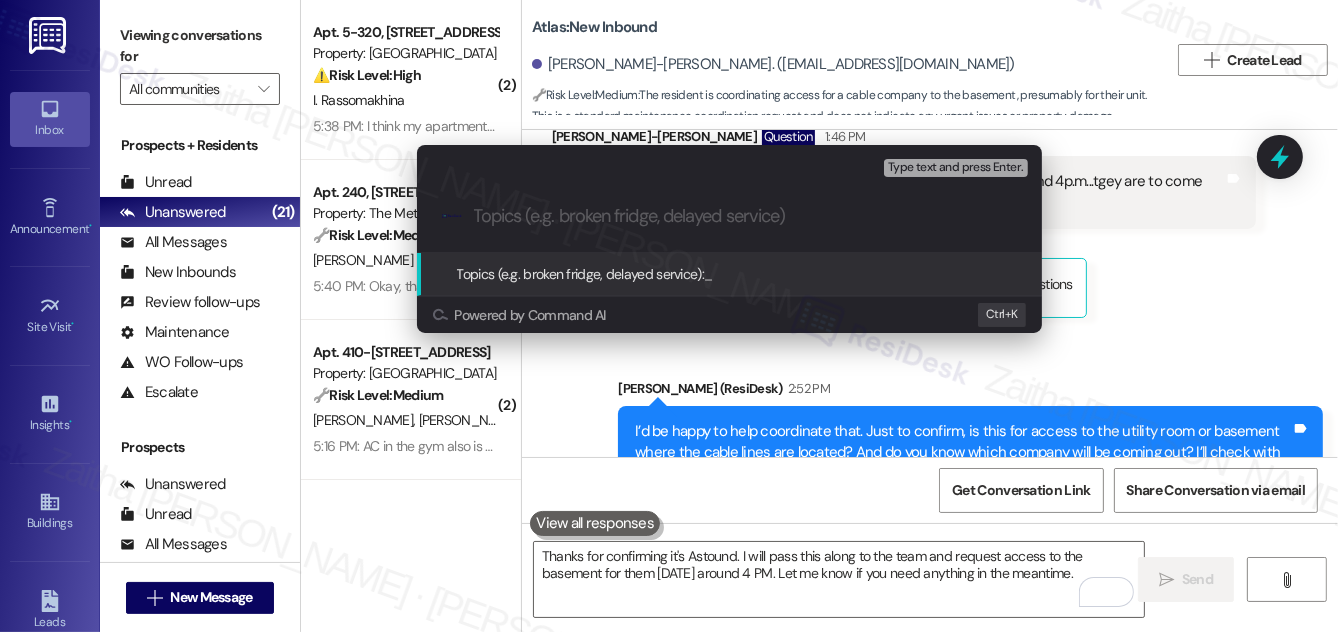 paste on "Basement Access Coordination for Astound Appointment" 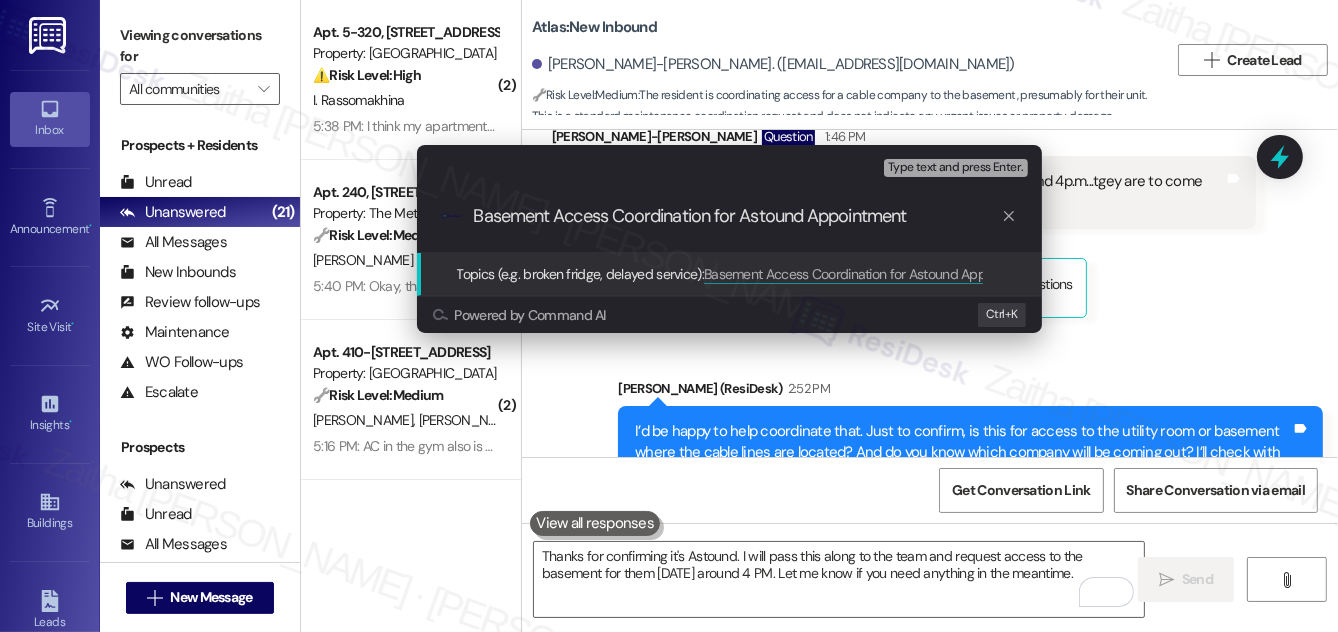 type 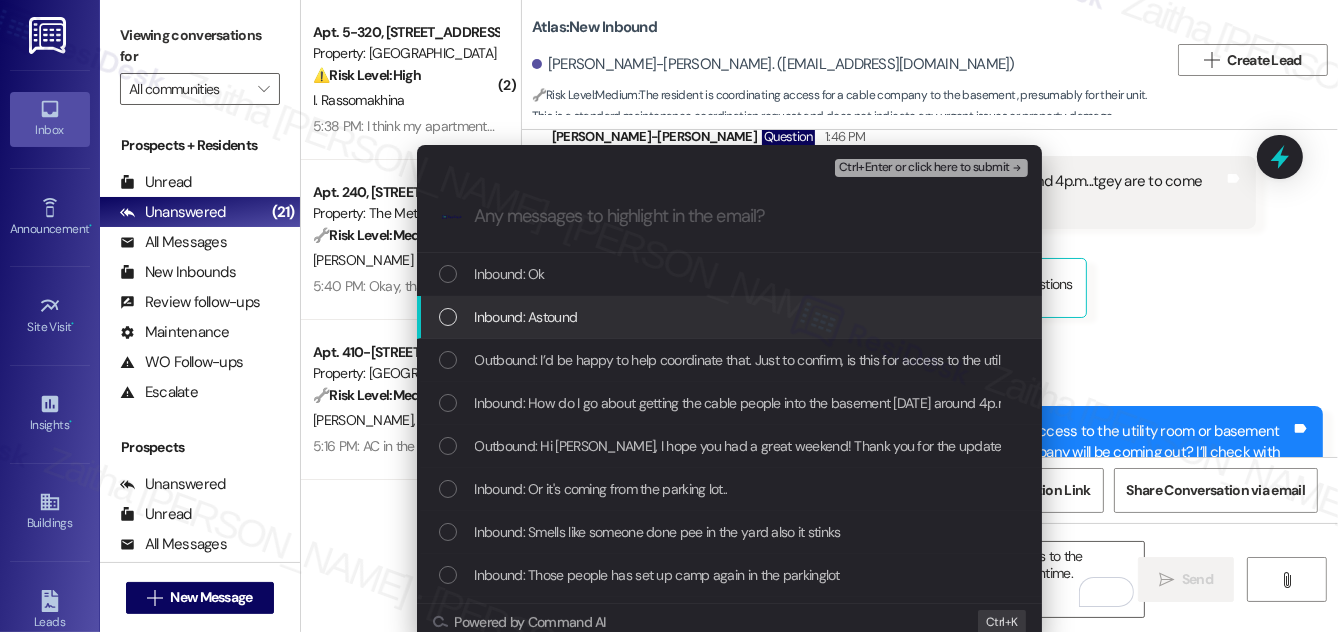 click at bounding box center (448, 317) 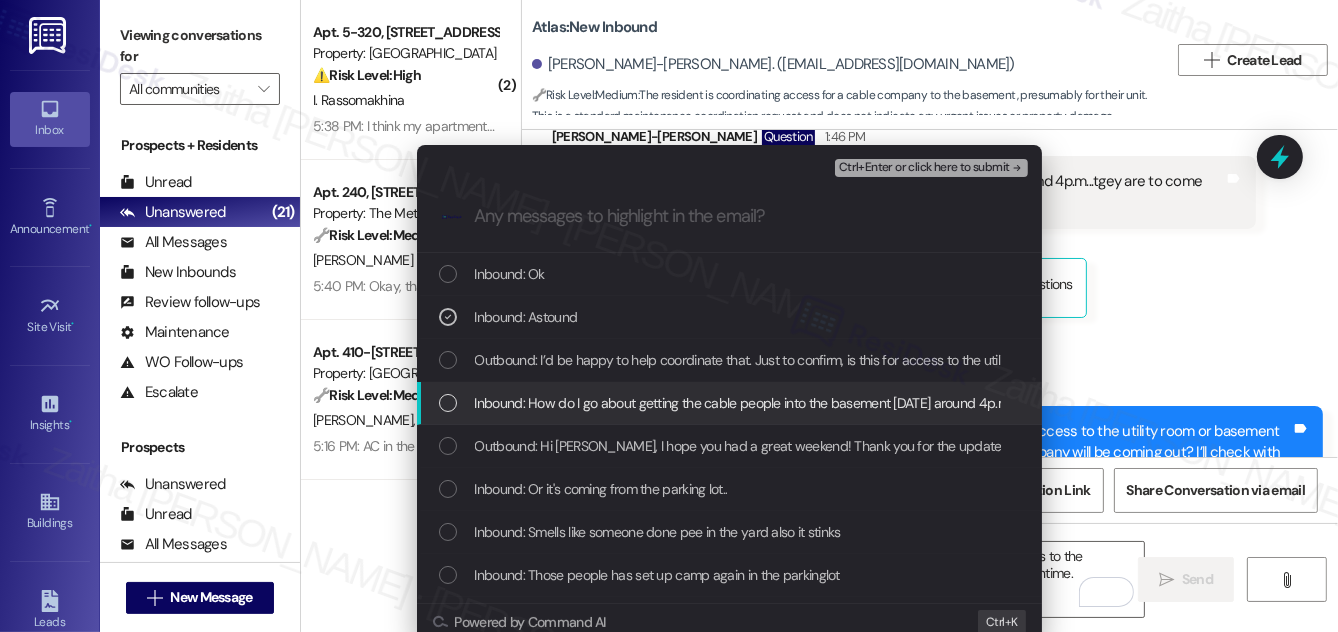 click at bounding box center (448, 403) 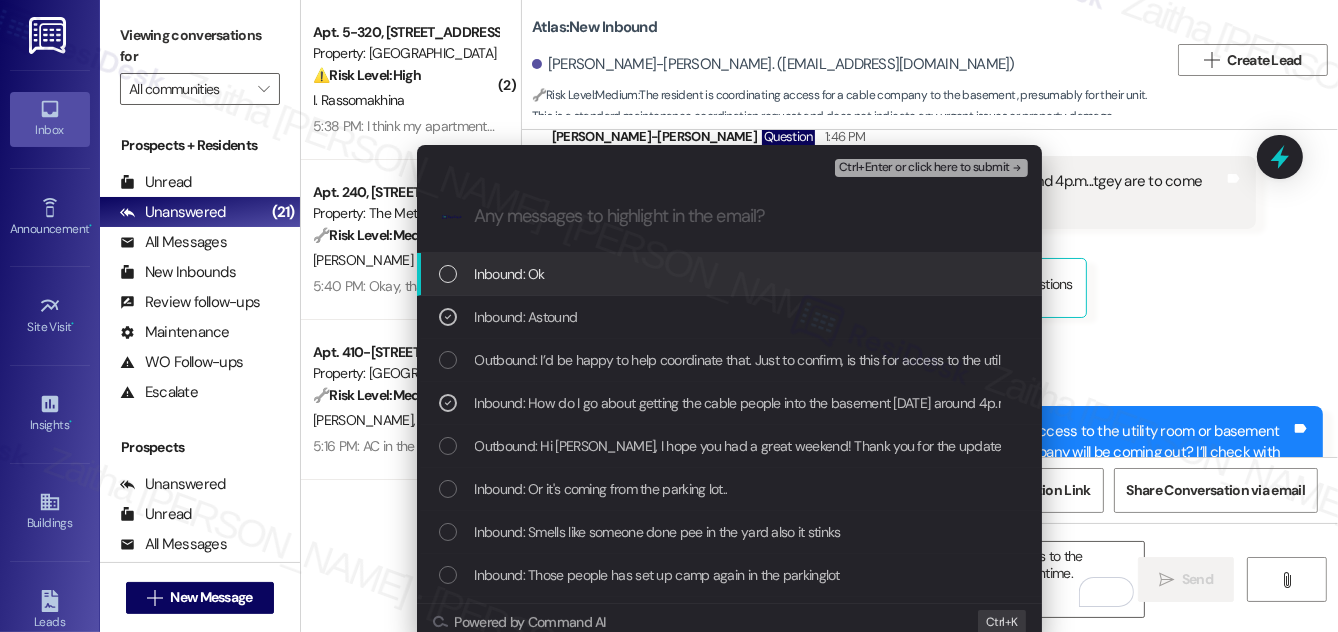click on "Ctrl+Enter or click here to submit" at bounding box center (924, 168) 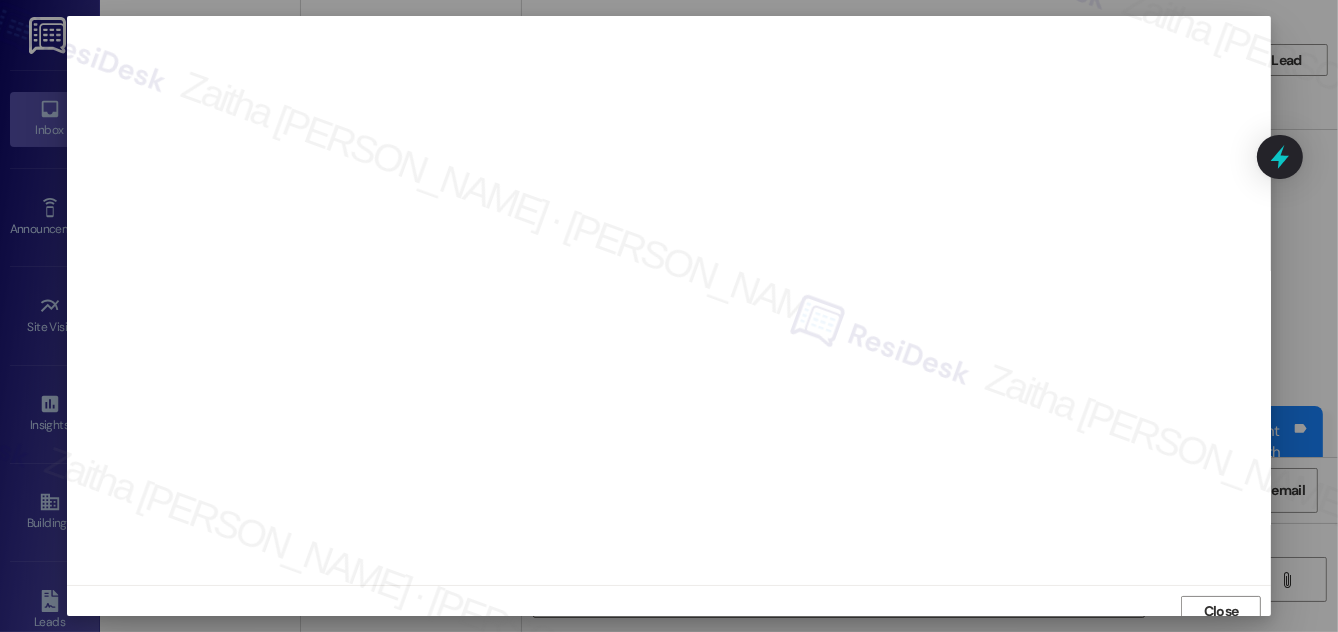scroll, scrollTop: 11, scrollLeft: 0, axis: vertical 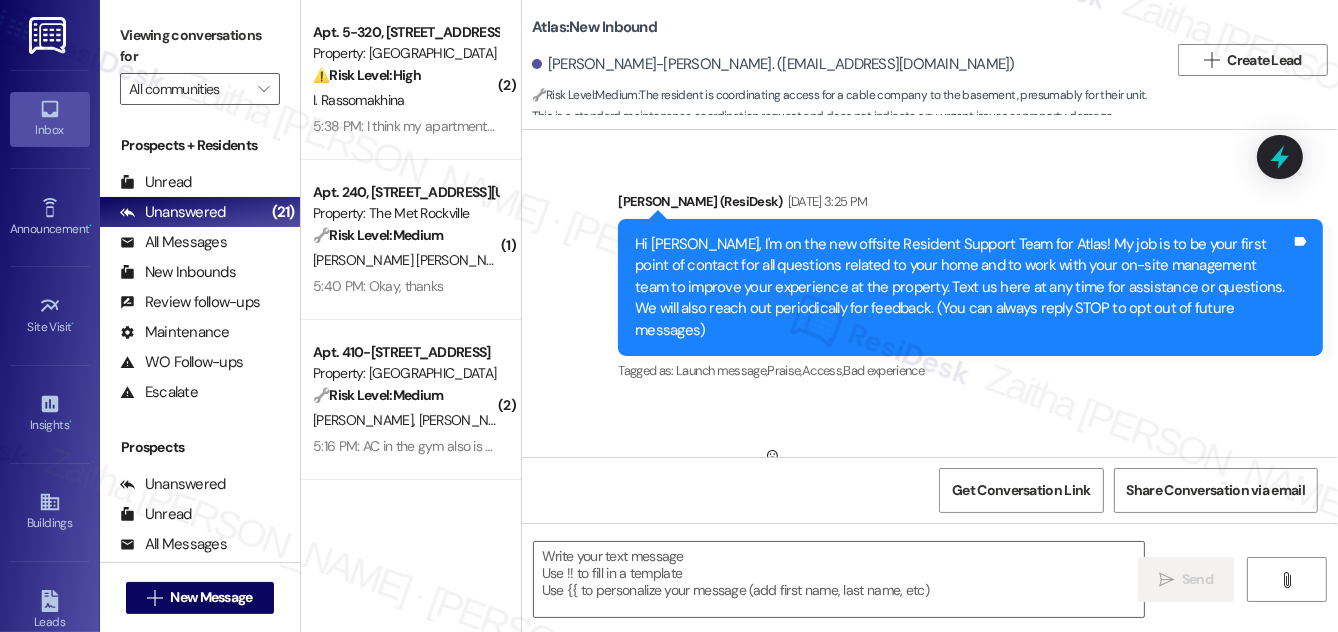 type on "Fetching suggested responses. Please feel free to read through the conversation in the meantime." 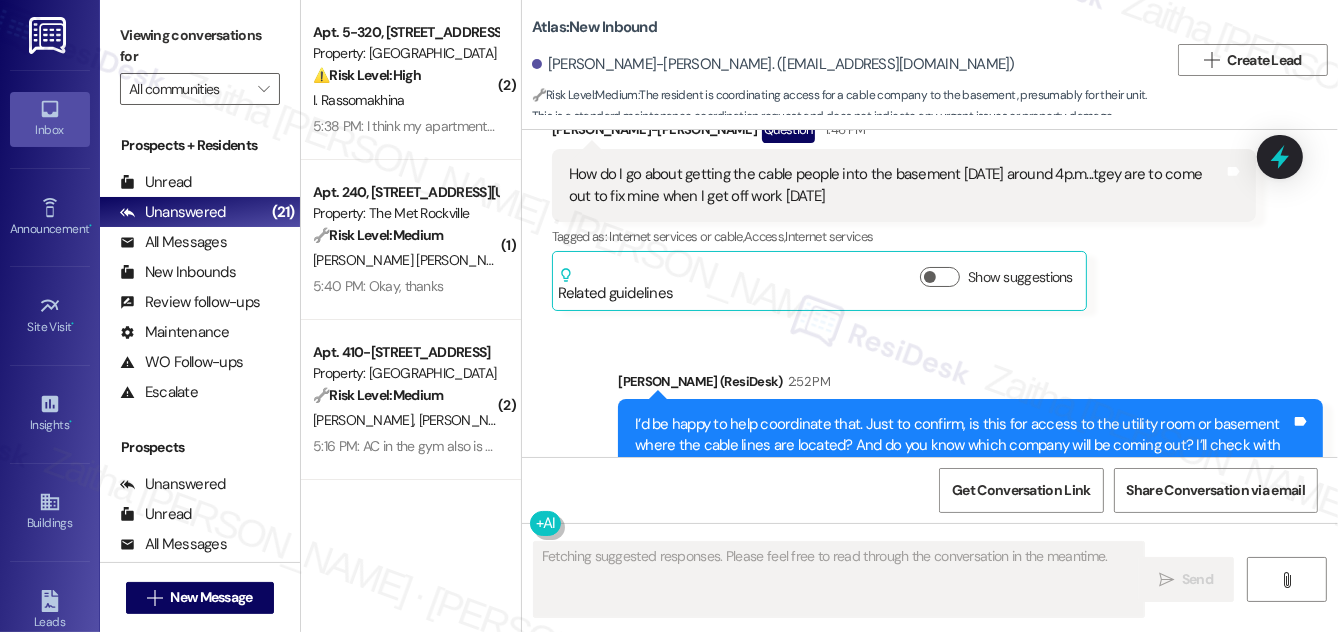 scroll, scrollTop: 41440, scrollLeft: 0, axis: vertical 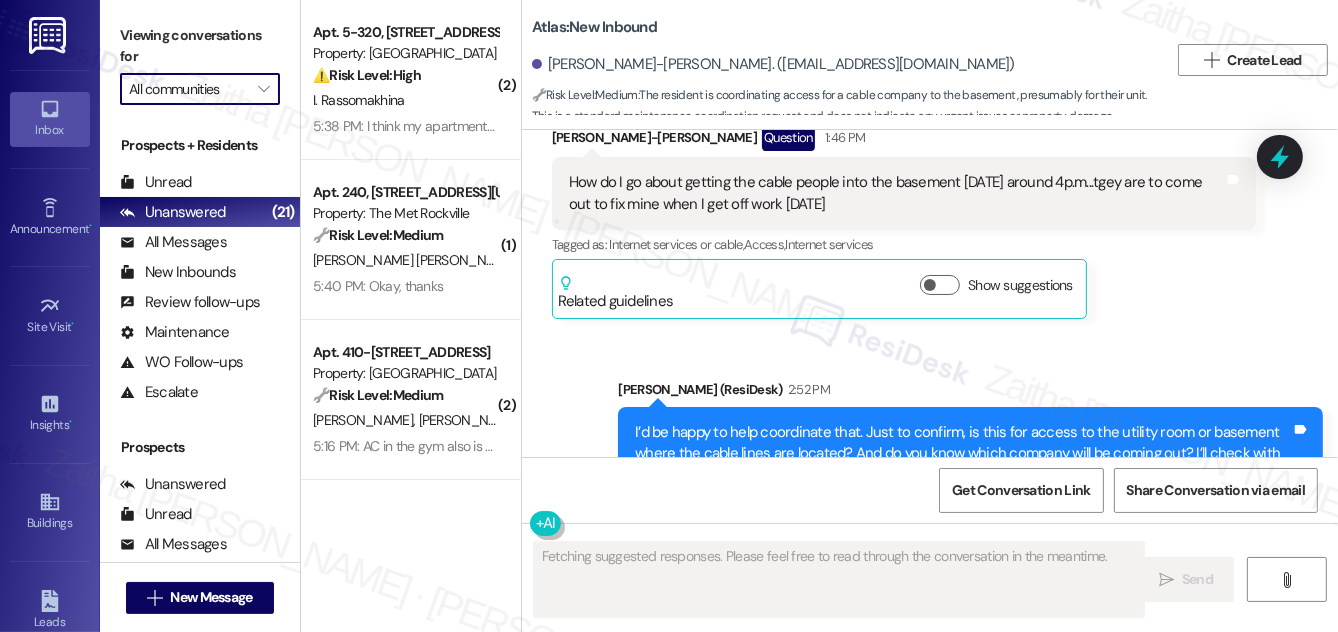 click on "All communities" at bounding box center (188, 89) 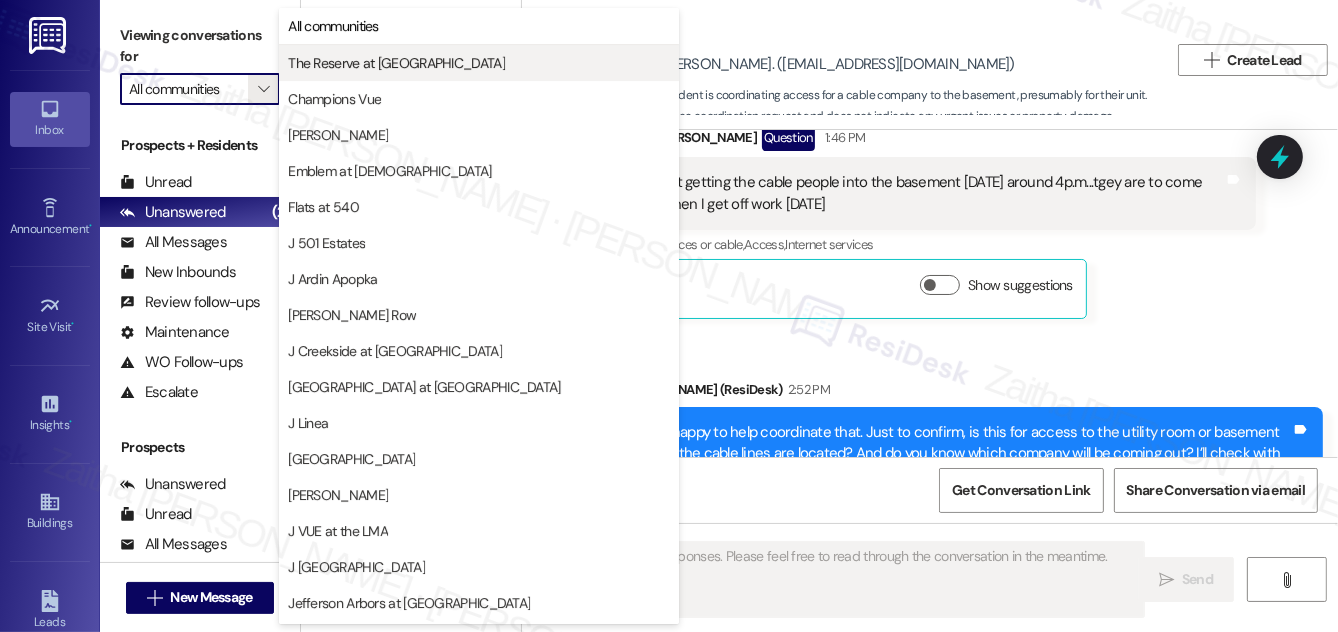 click on "The Reserve at White Oak" at bounding box center (396, 63) 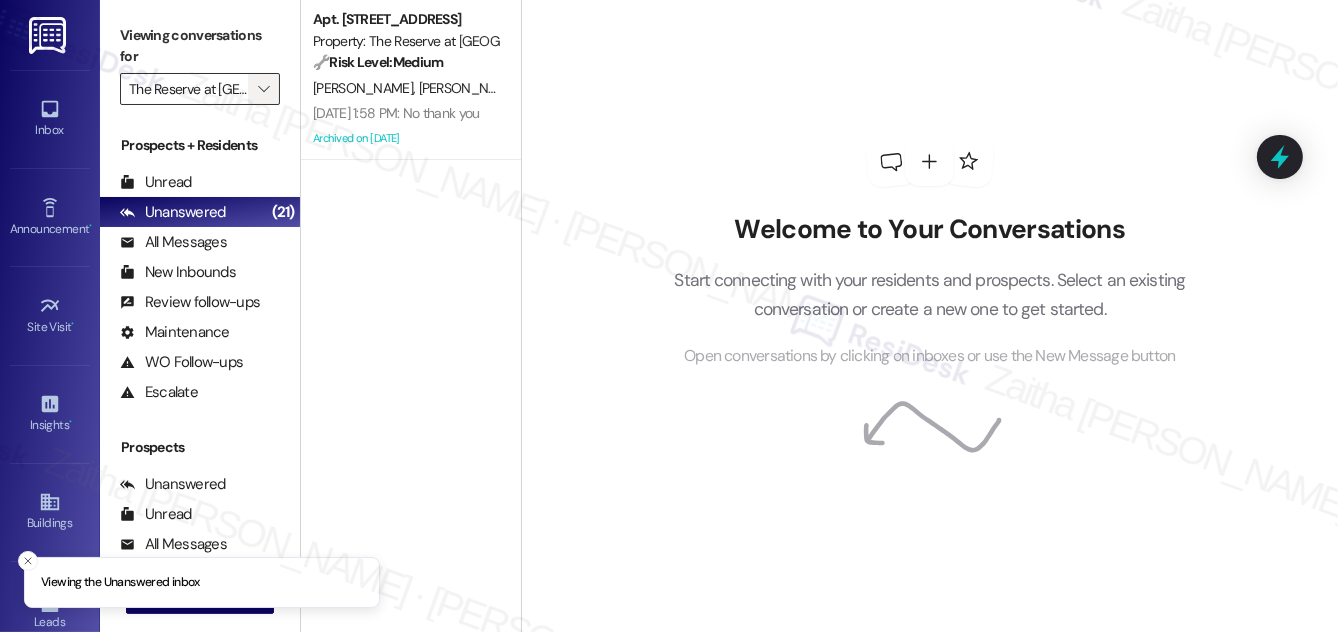 click on "" at bounding box center (264, 89) 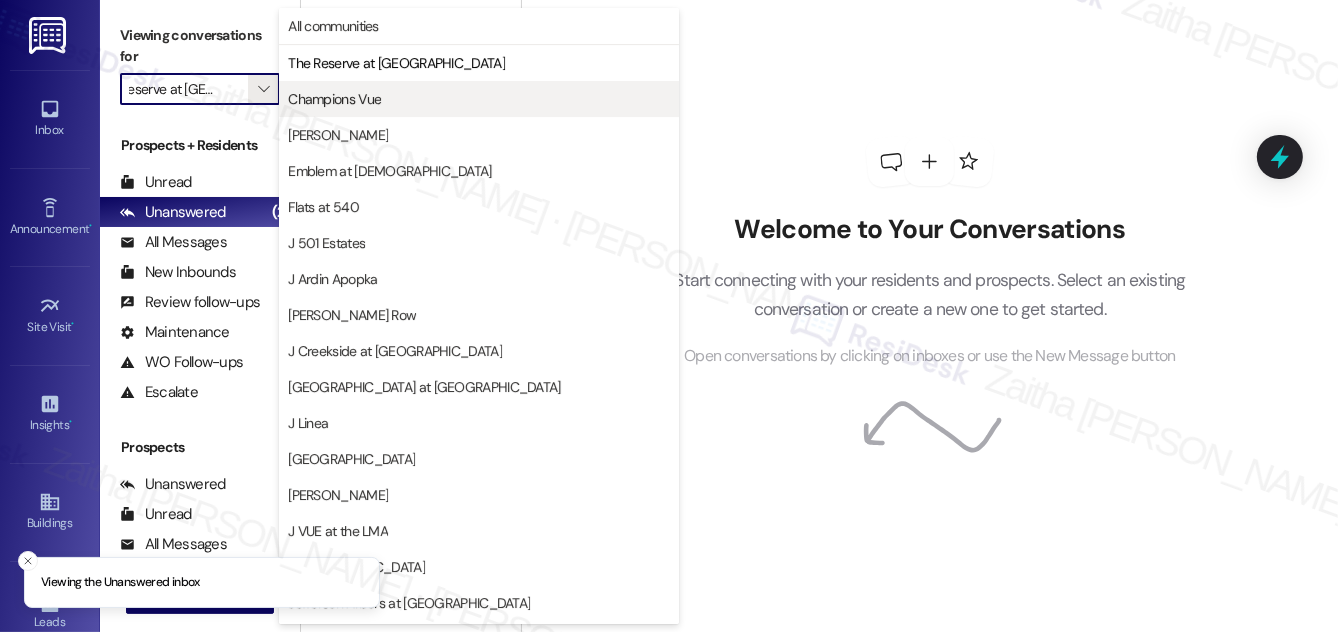 click on "Champions Vue" at bounding box center (334, 99) 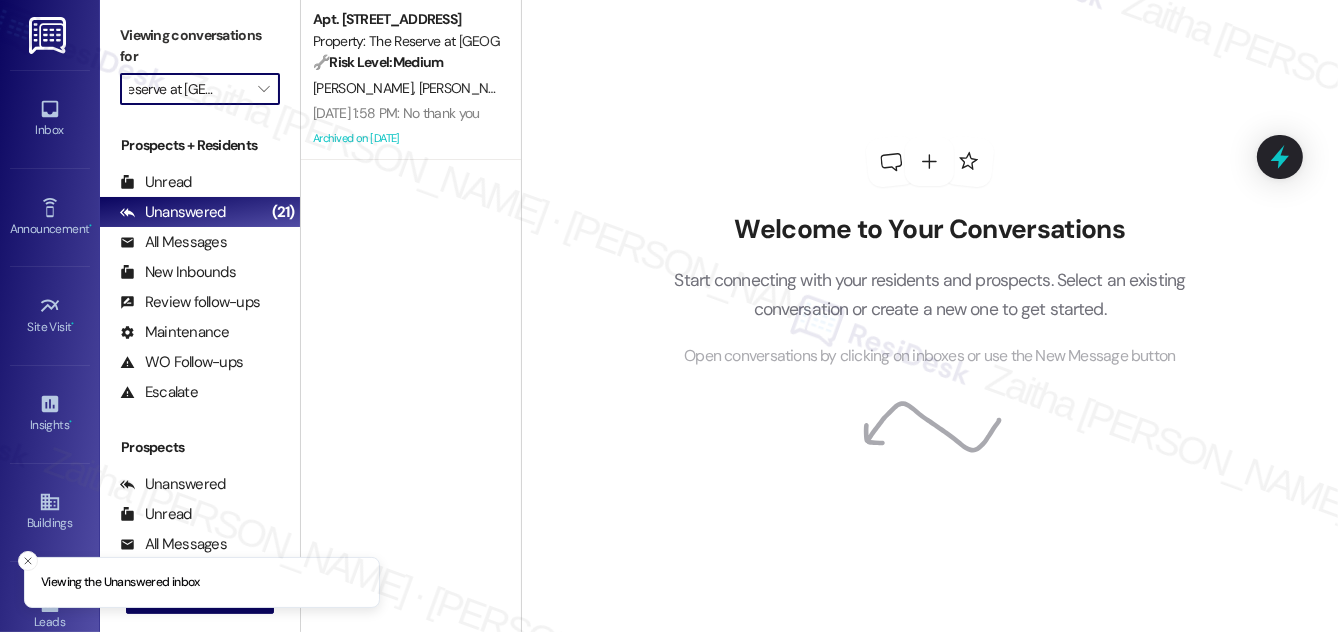 type on "Champions Vue" 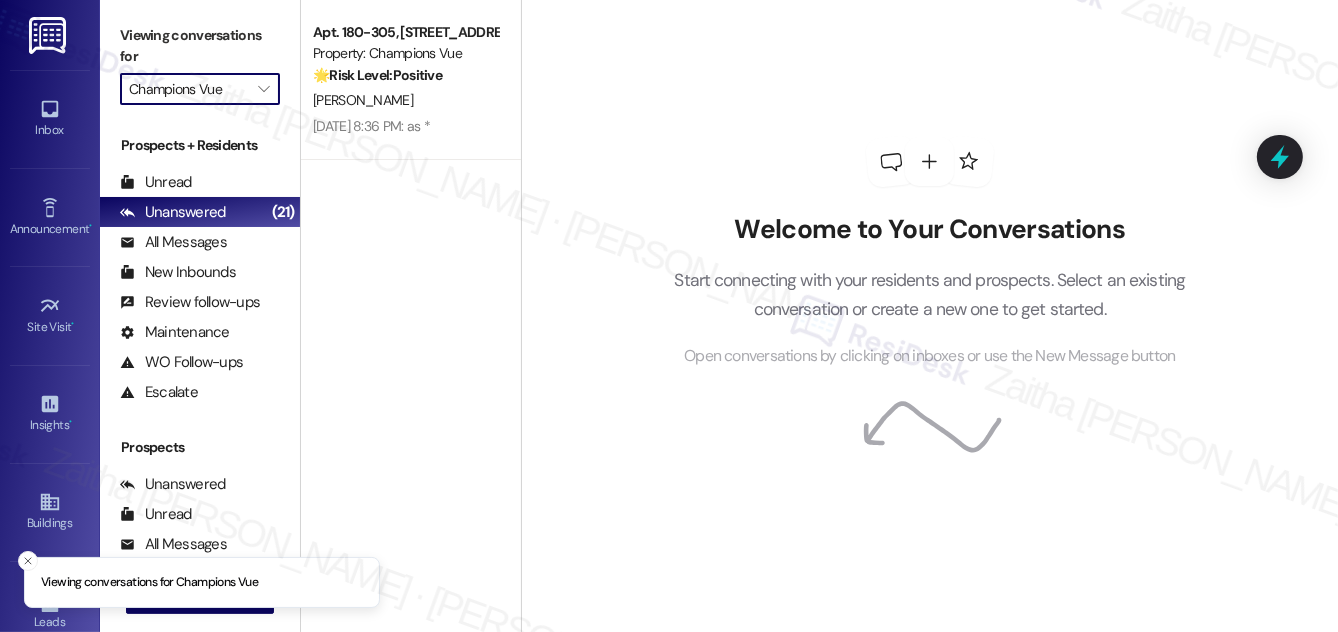 scroll, scrollTop: 0, scrollLeft: 0, axis: both 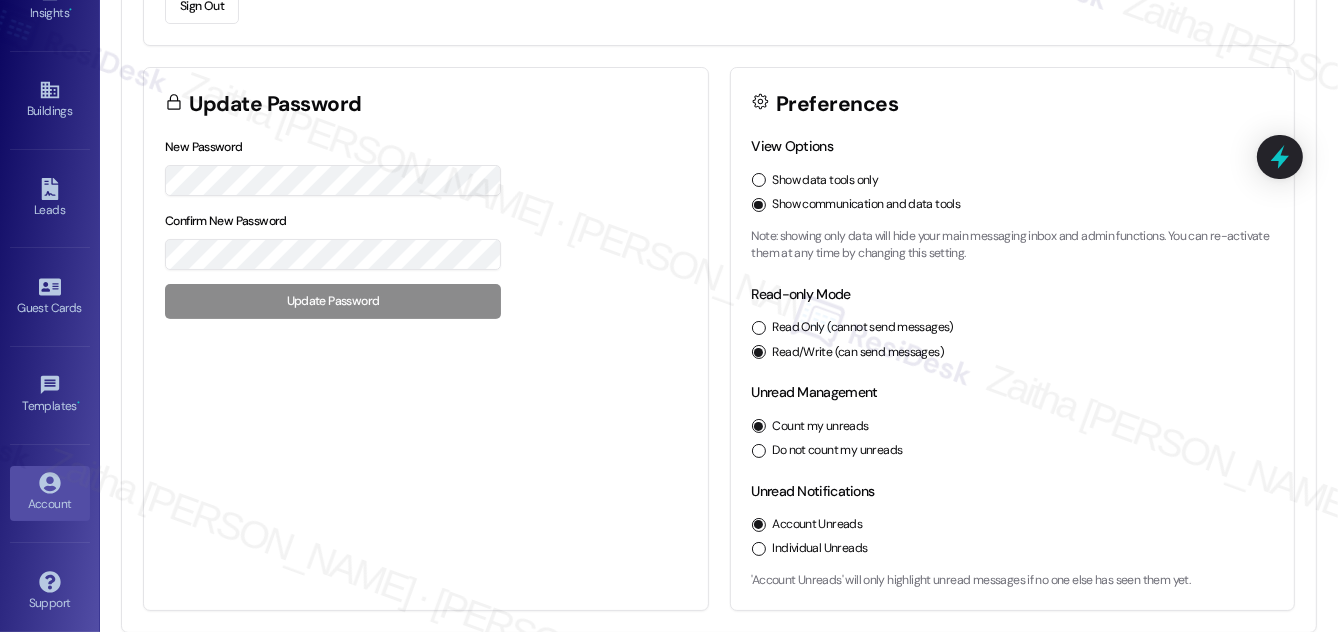 click on "Account" at bounding box center [50, 493] 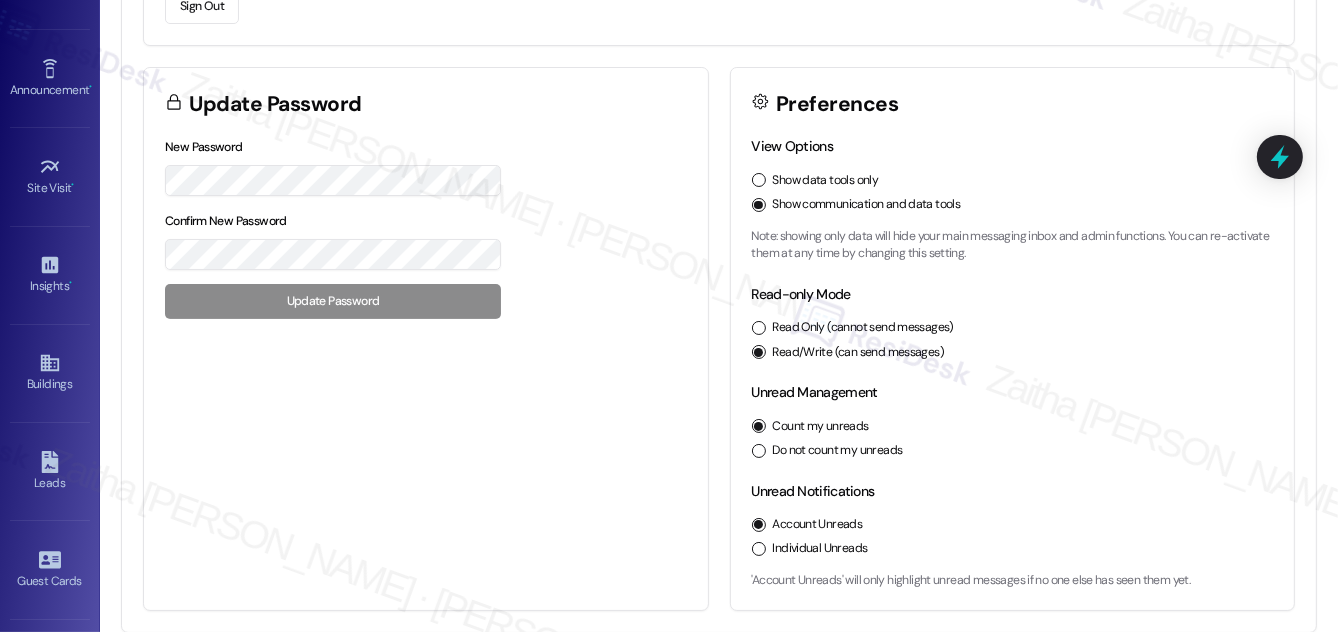 click on "Sign Out" at bounding box center [202, 6] 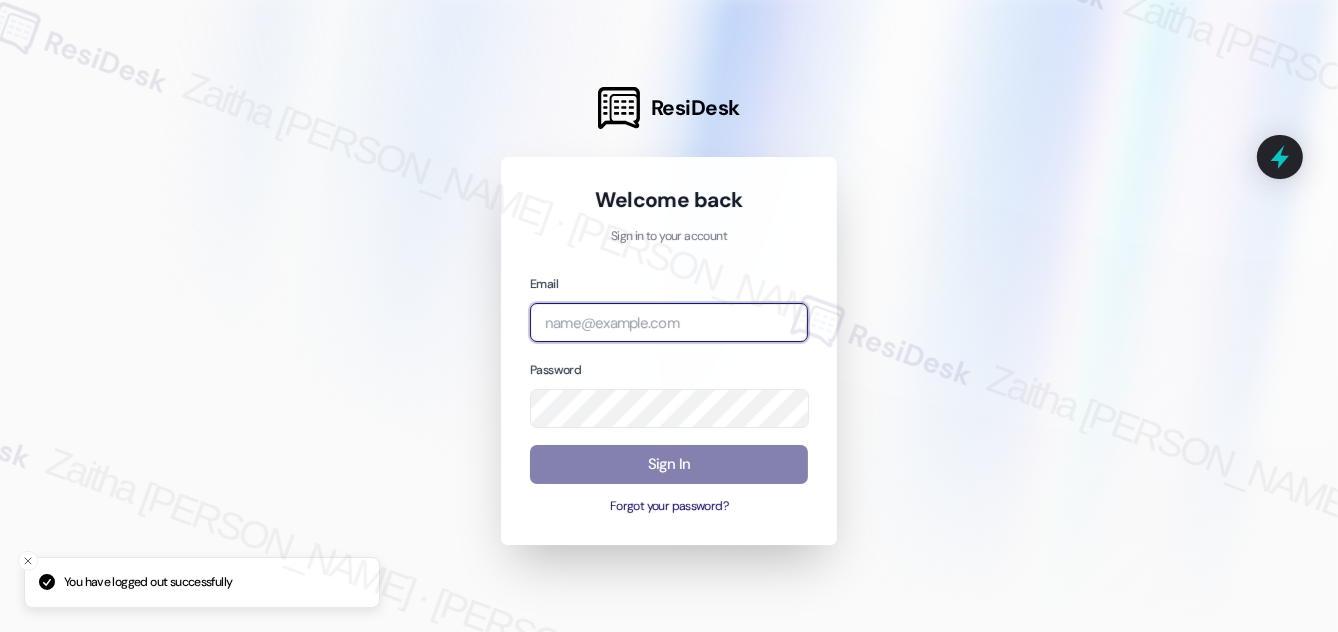 click at bounding box center (669, 322) 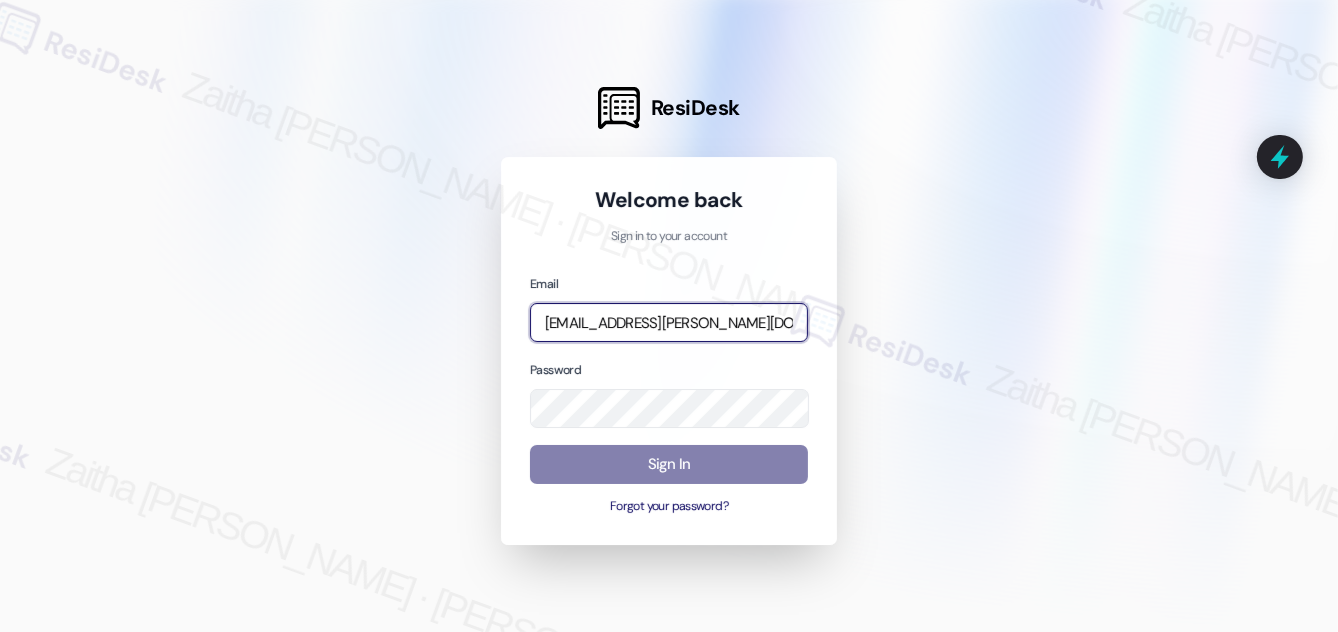 type on "[EMAIL_ADDRESS][PERSON_NAME][DOMAIN_NAME]" 